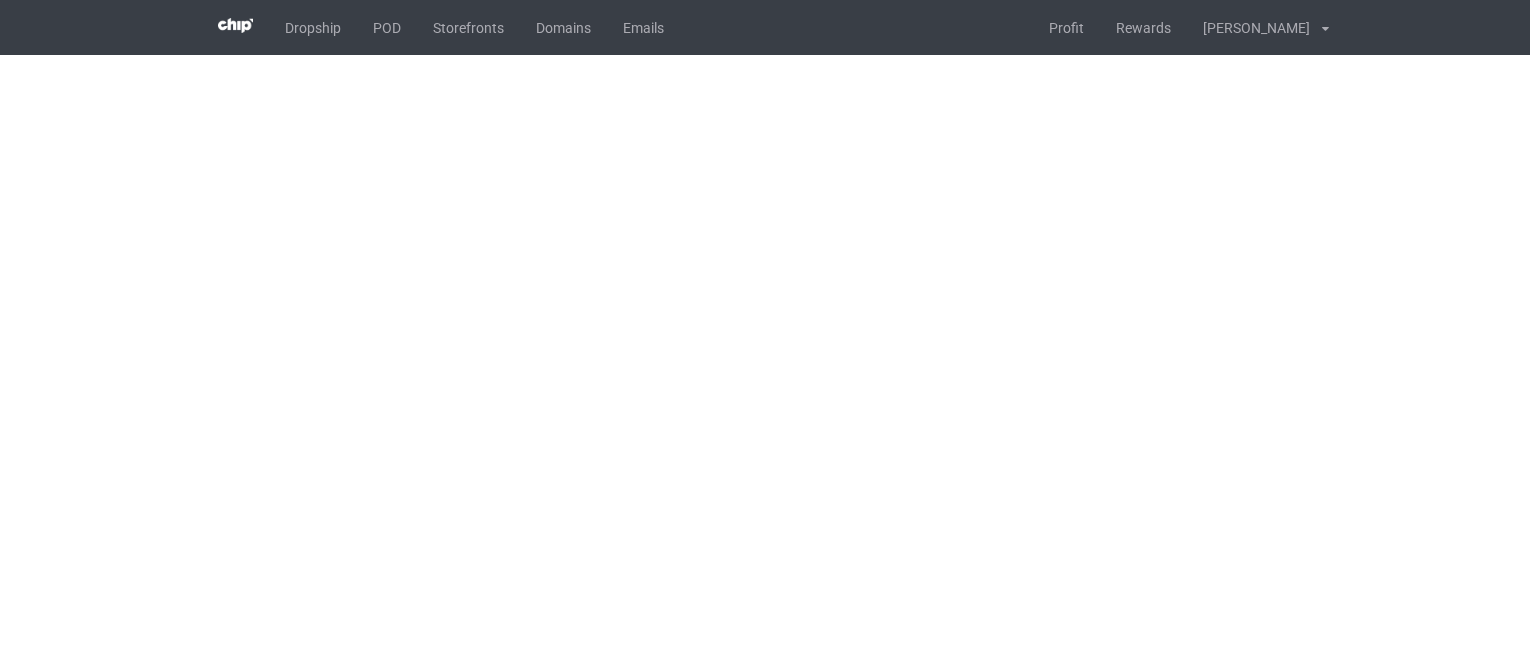 scroll, scrollTop: 0, scrollLeft: 0, axis: both 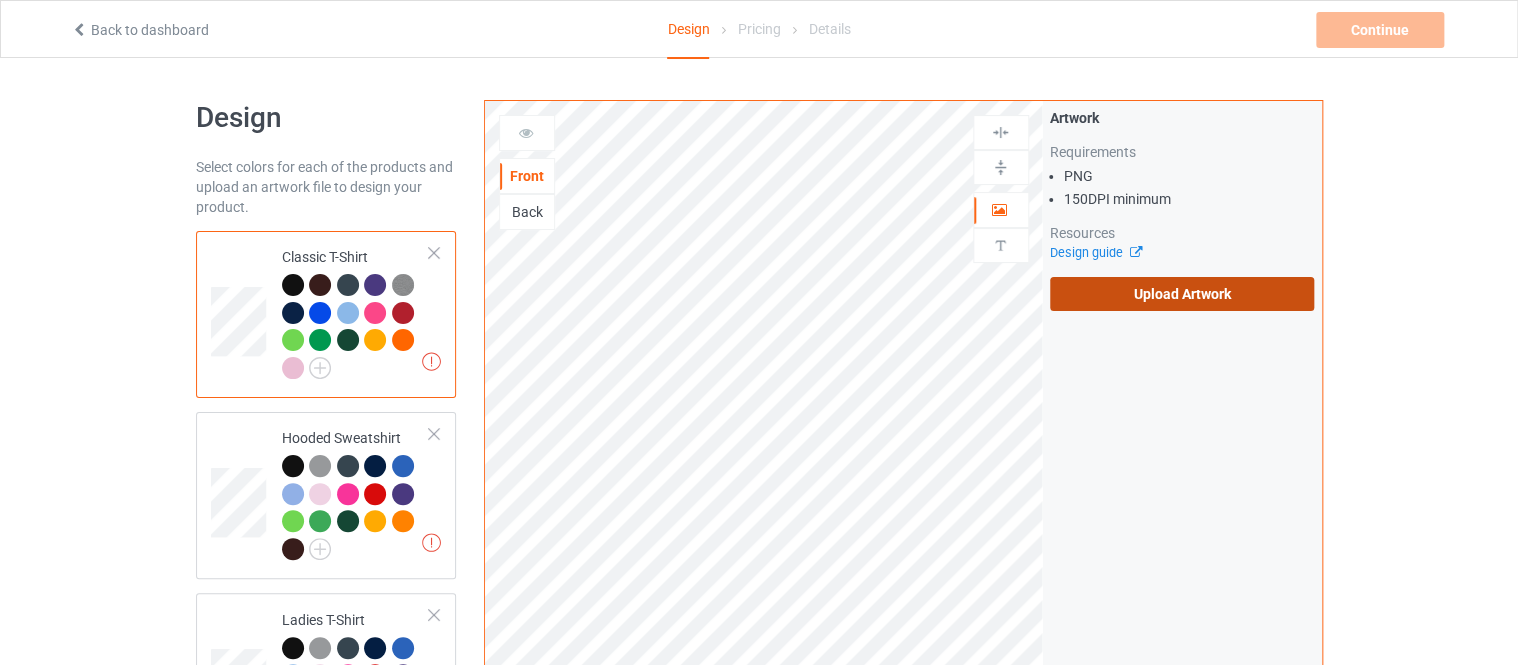 click on "Upload Artwork" at bounding box center (1182, 294) 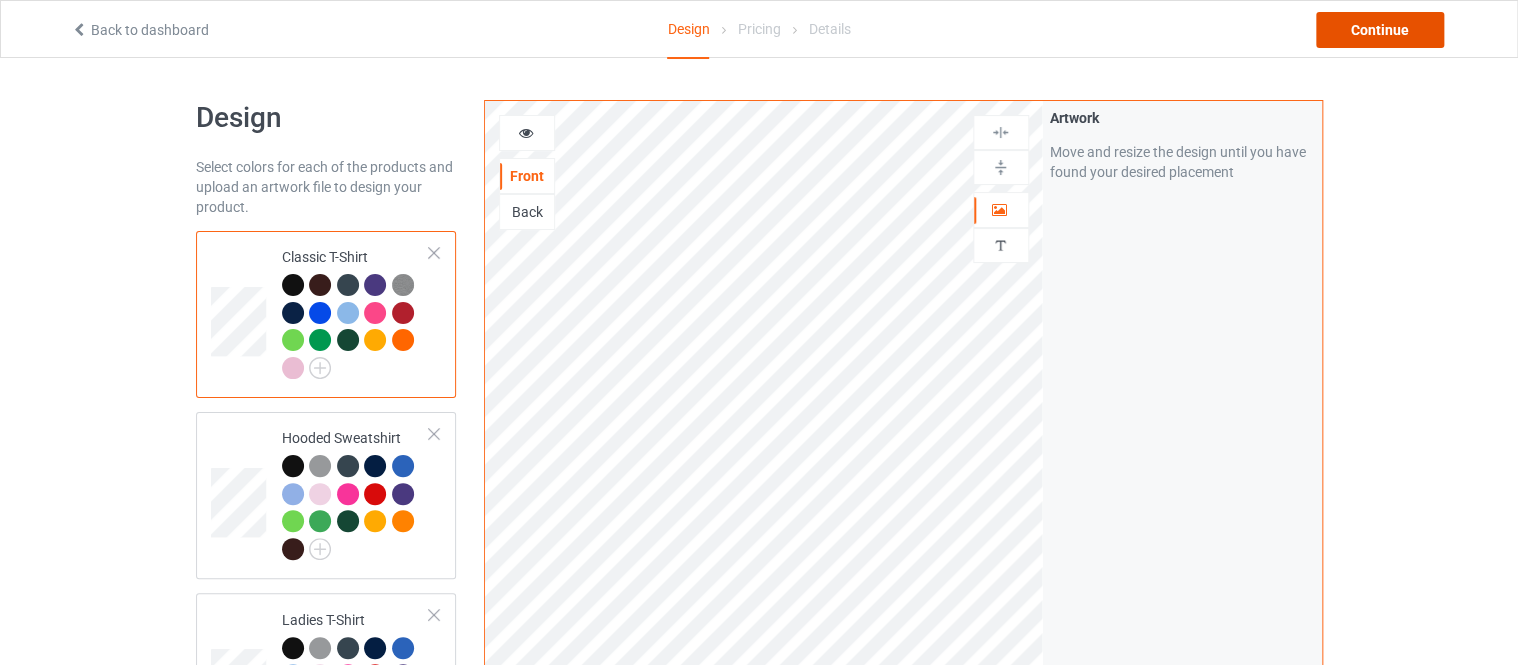 click on "Continue" at bounding box center [1380, 30] 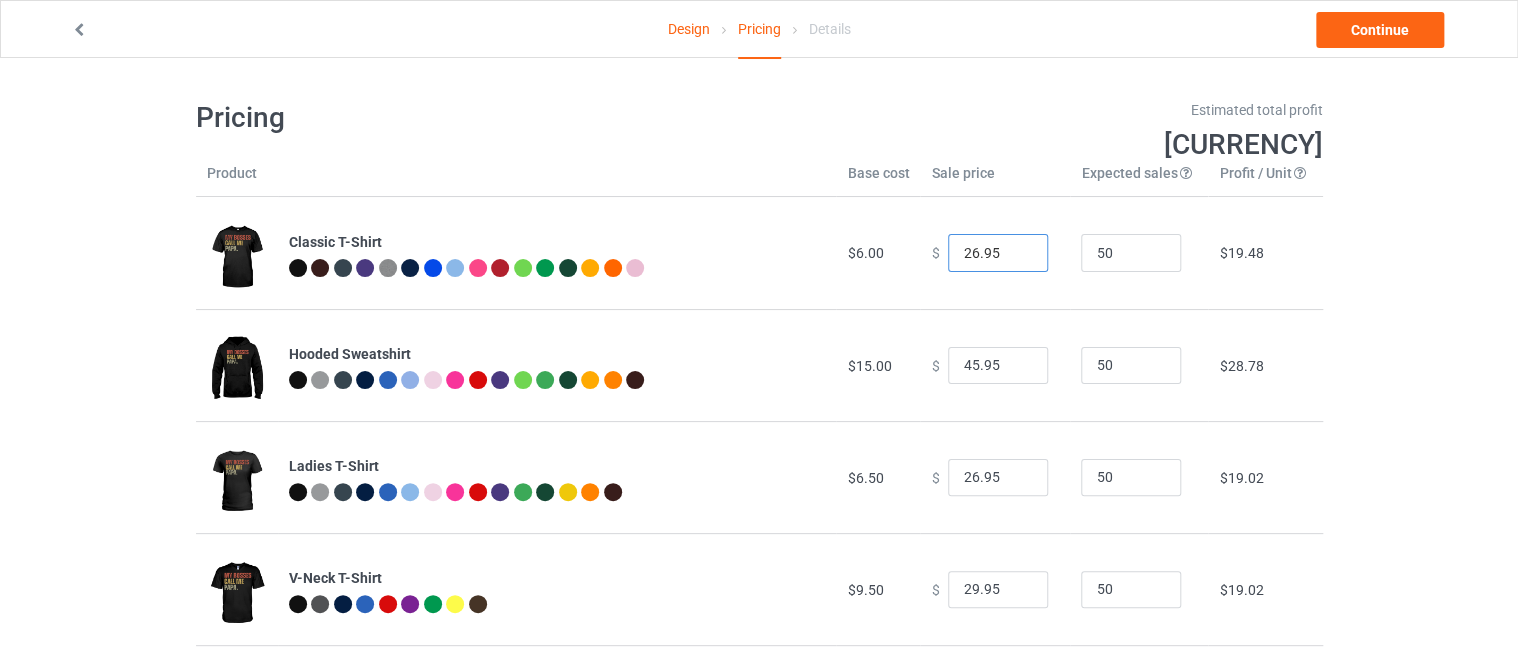 click on "26.95" at bounding box center (998, 253) 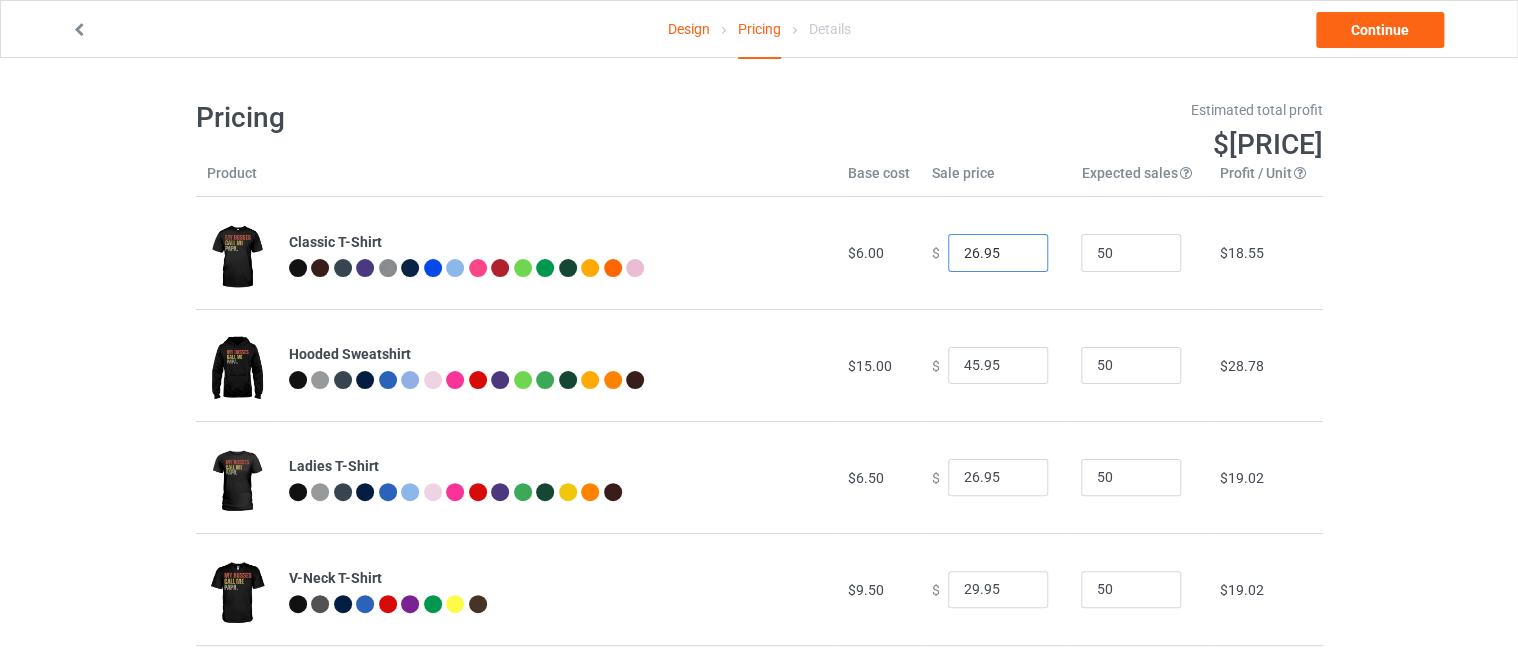 type on "[PRICE]" 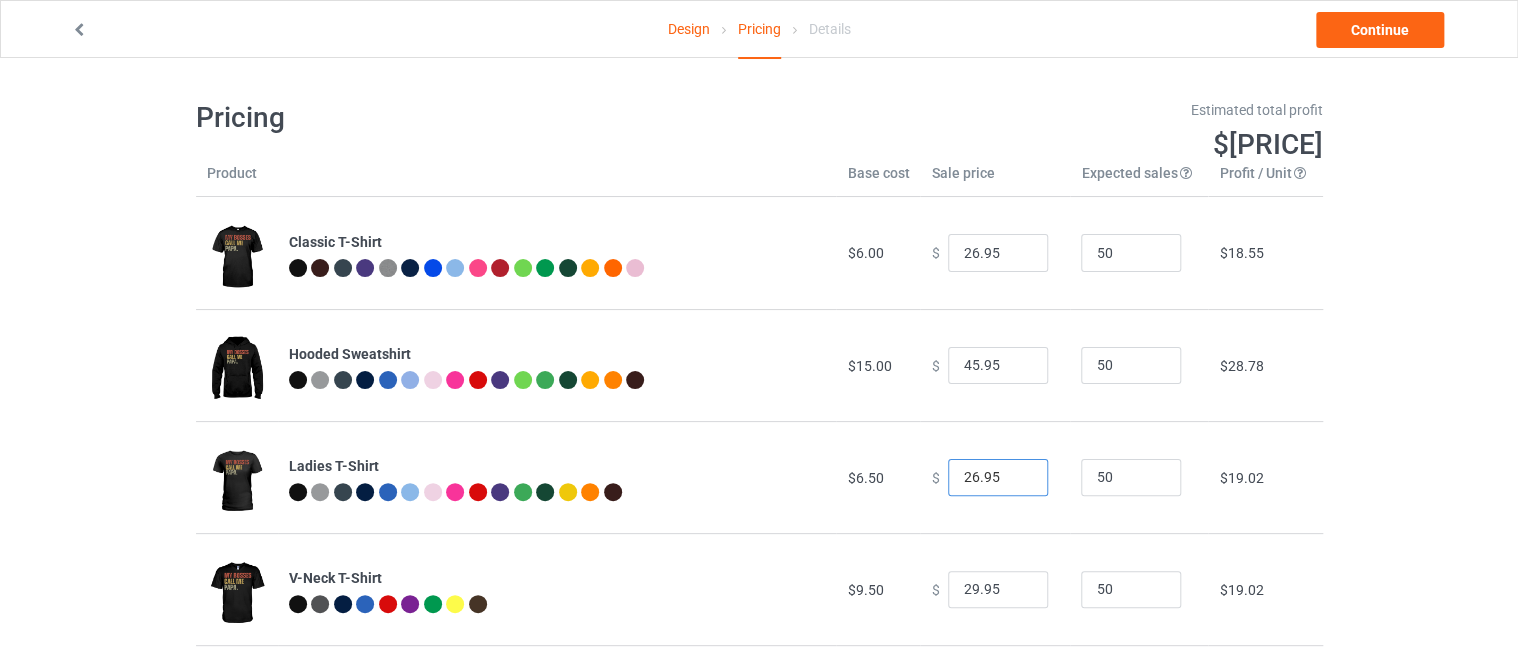 click on "26.95" at bounding box center [998, 478] 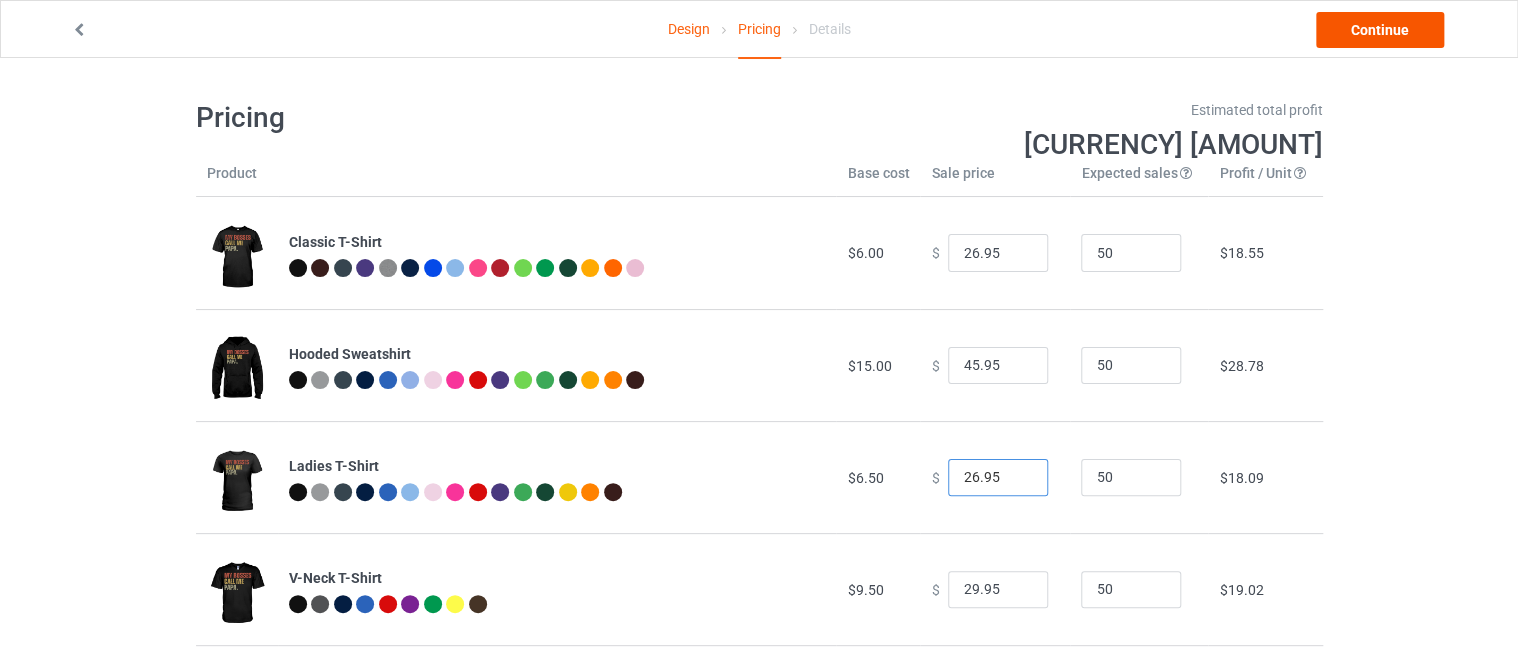 type on "[PRICE]" 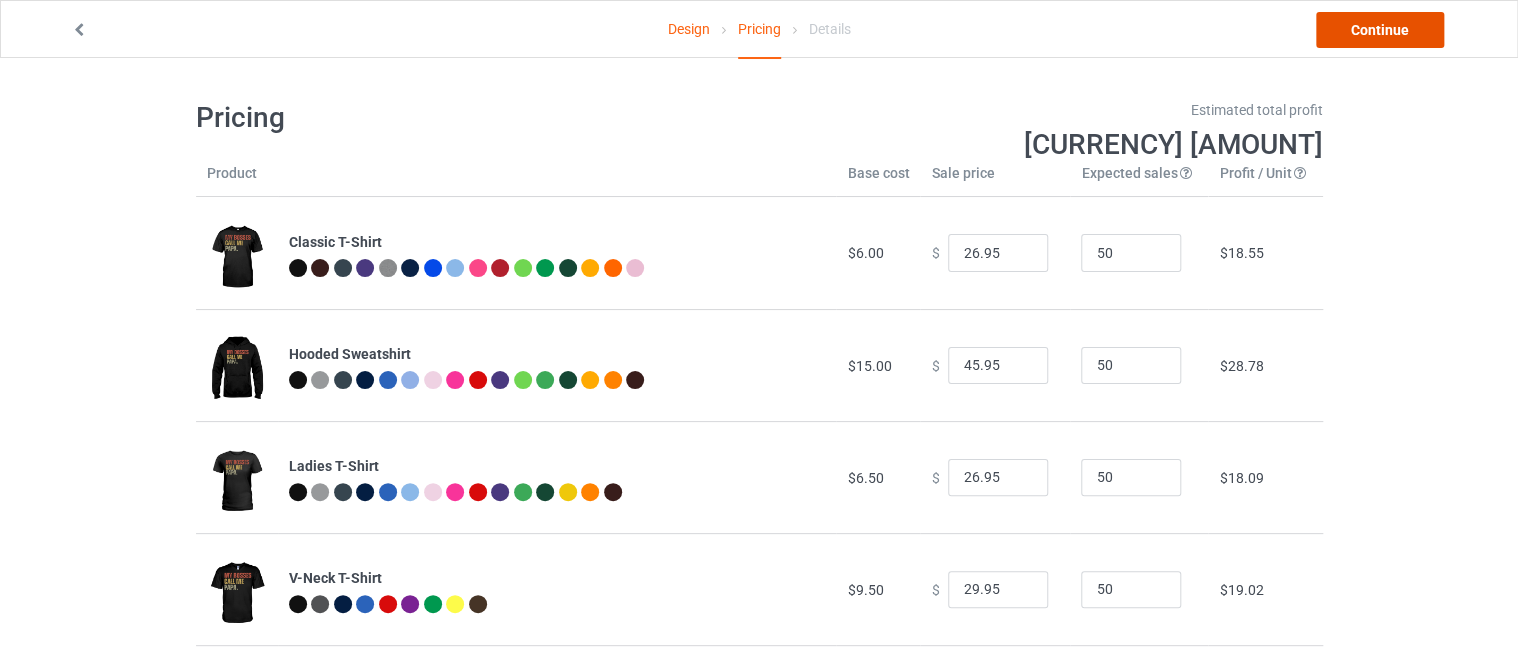 click on "Continue" at bounding box center (1380, 30) 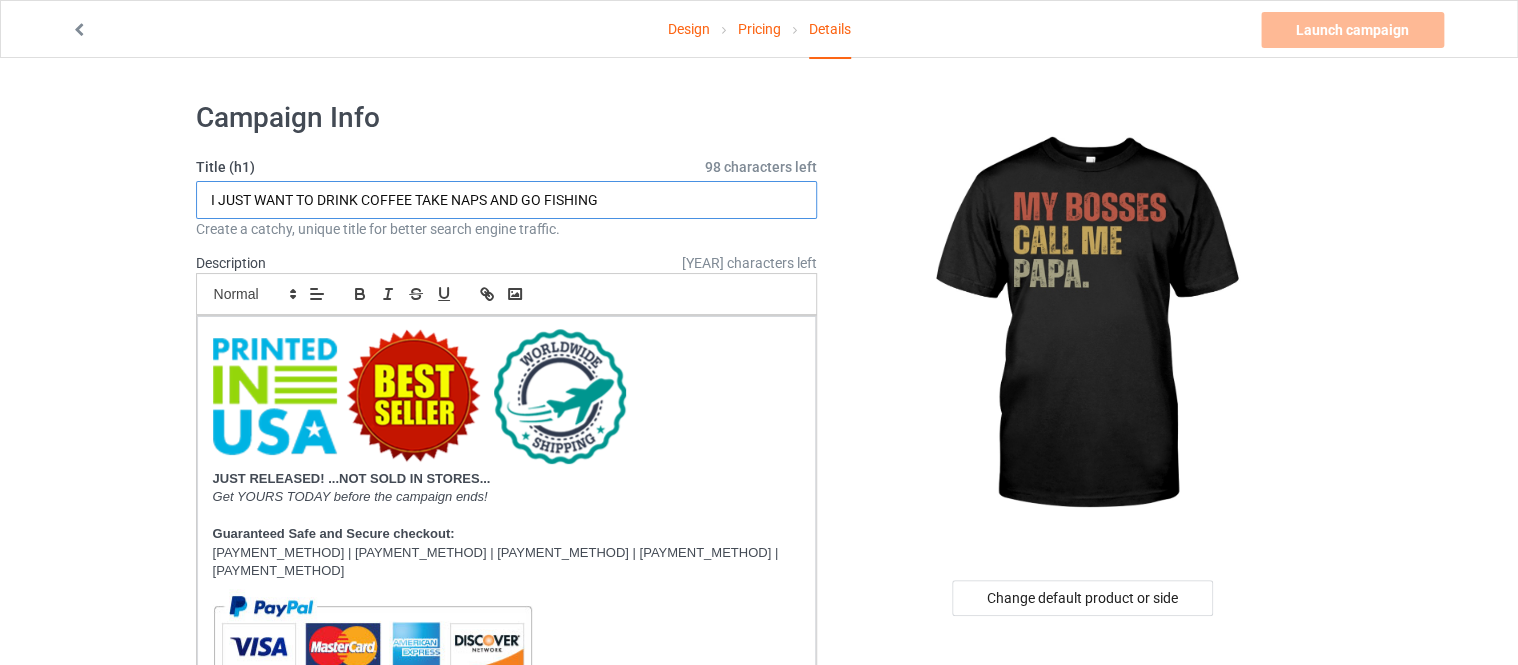click on "I JUST WANT TO DRINK COFFEE TAKE NAPS AND GO FISHING" at bounding box center (507, 200) 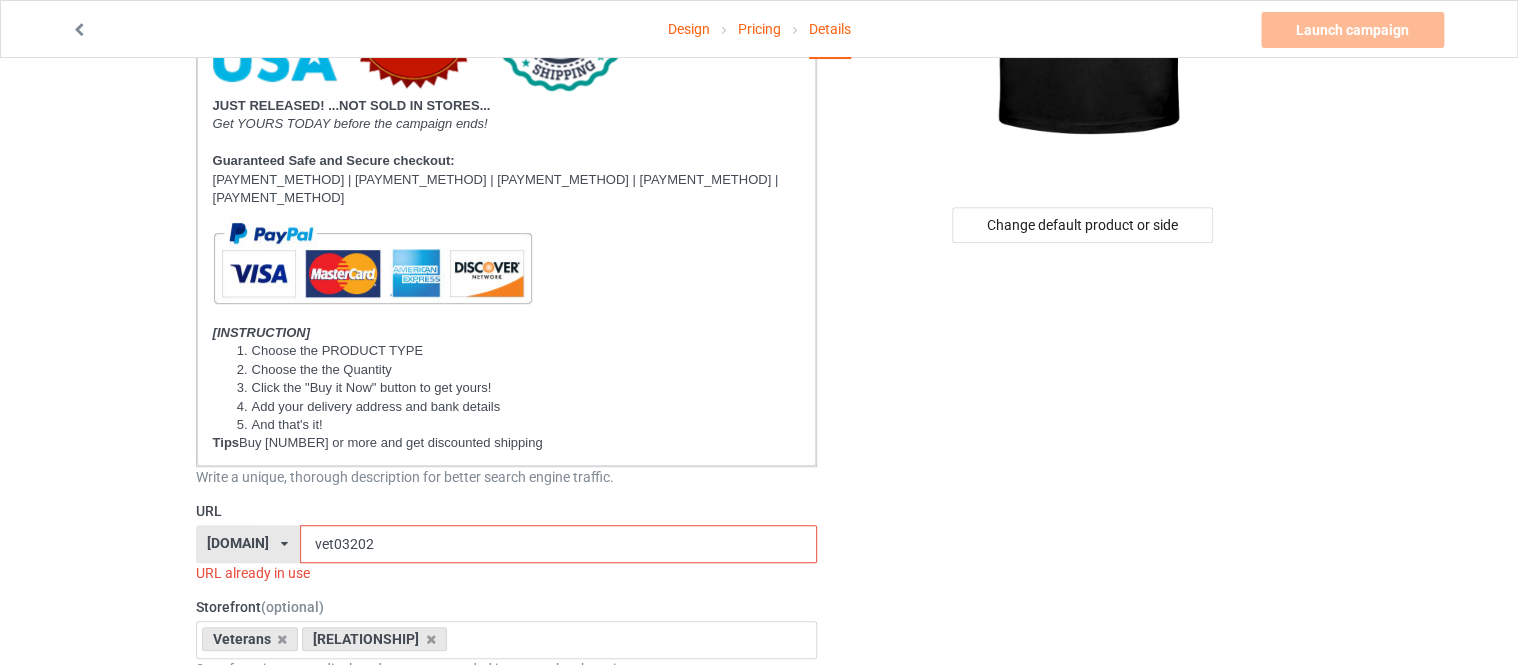 scroll, scrollTop: 560, scrollLeft: 0, axis: vertical 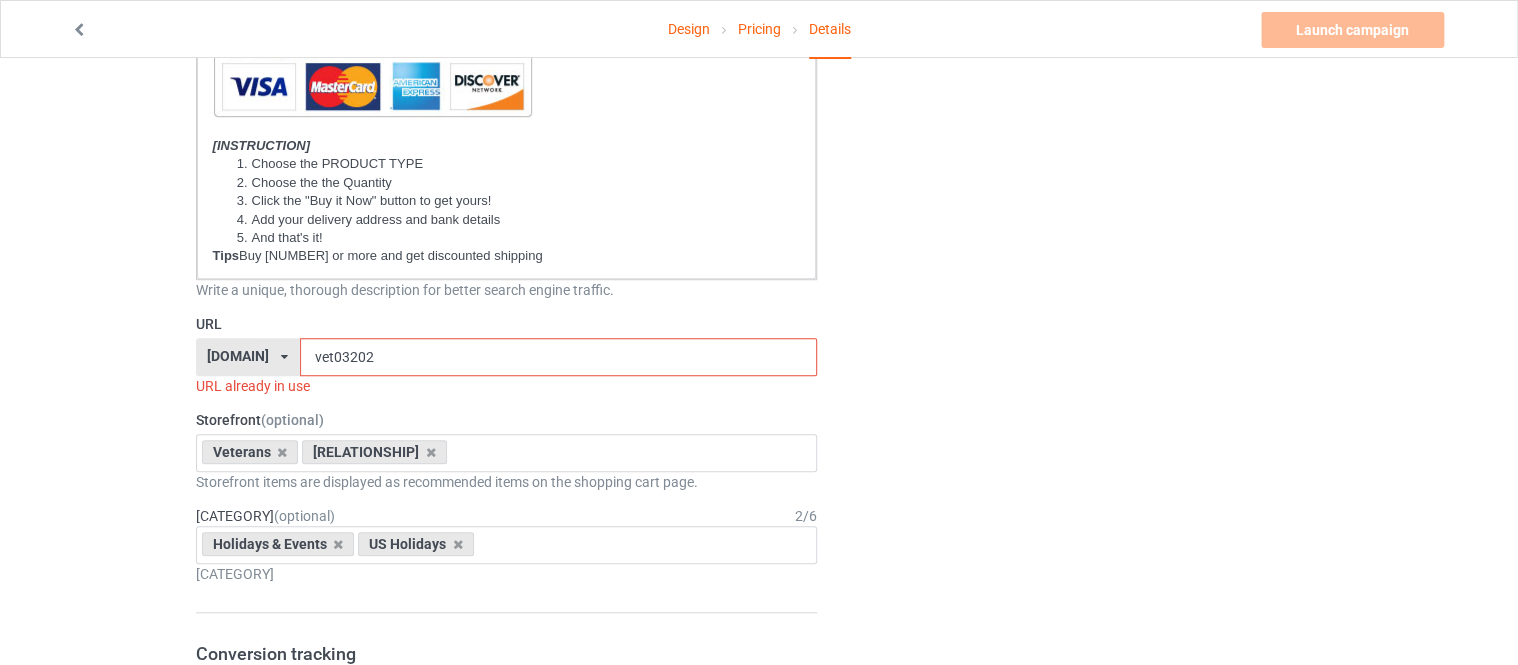 type on "MY BOSSES CALL ME [NICKNAME]" 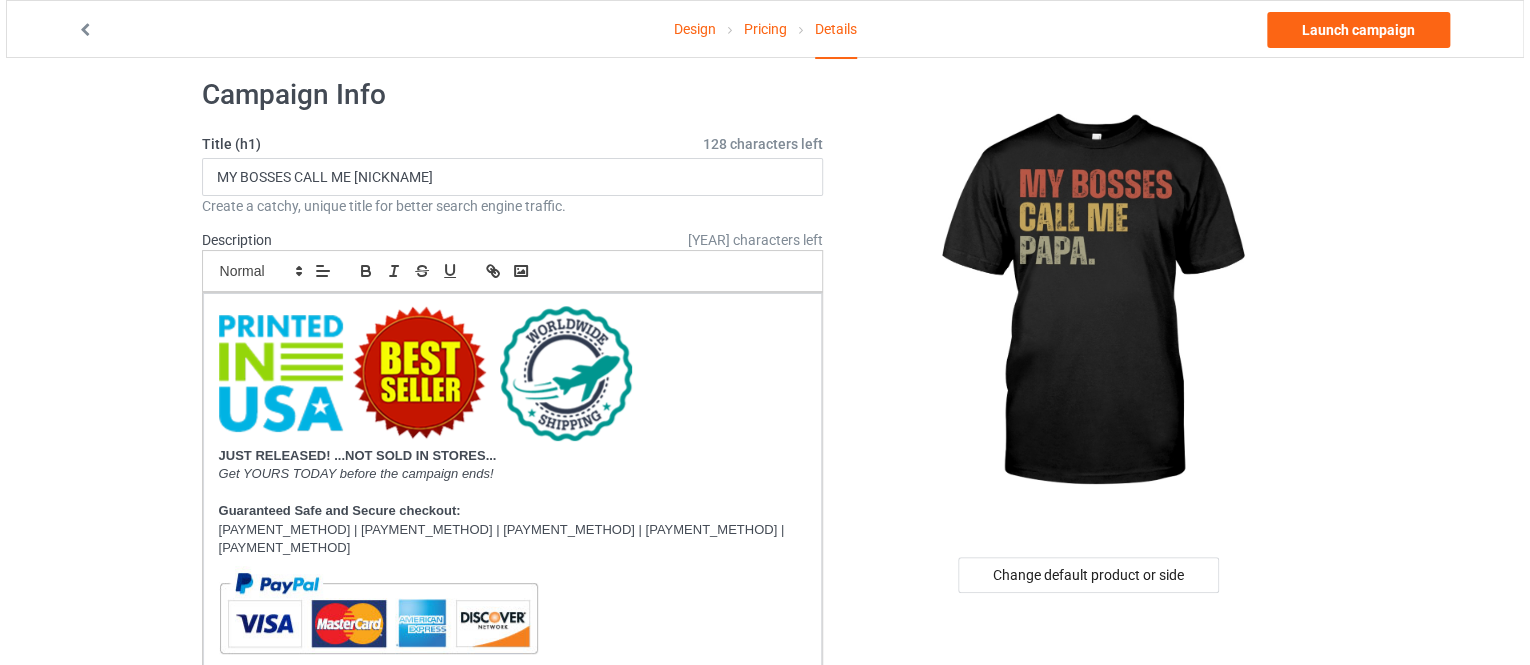 scroll, scrollTop: 0, scrollLeft: 0, axis: both 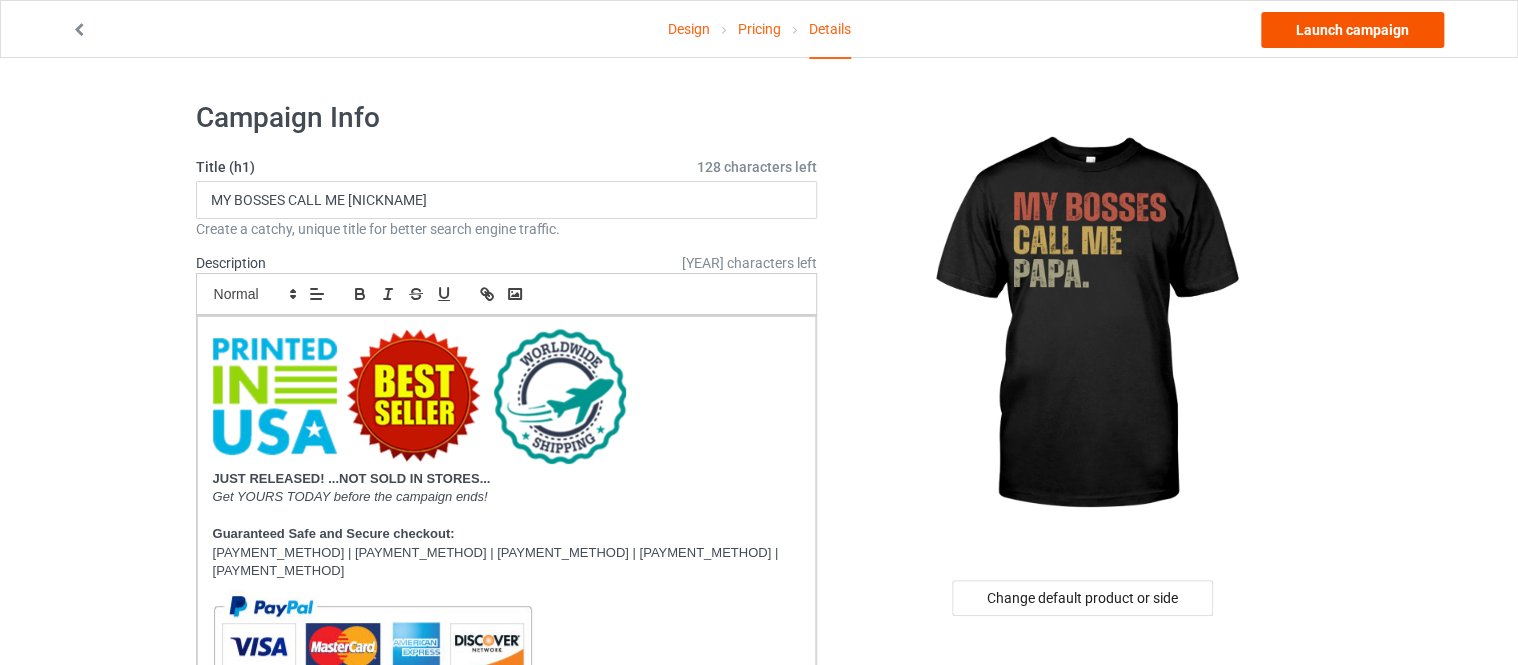type on "[UUID]" 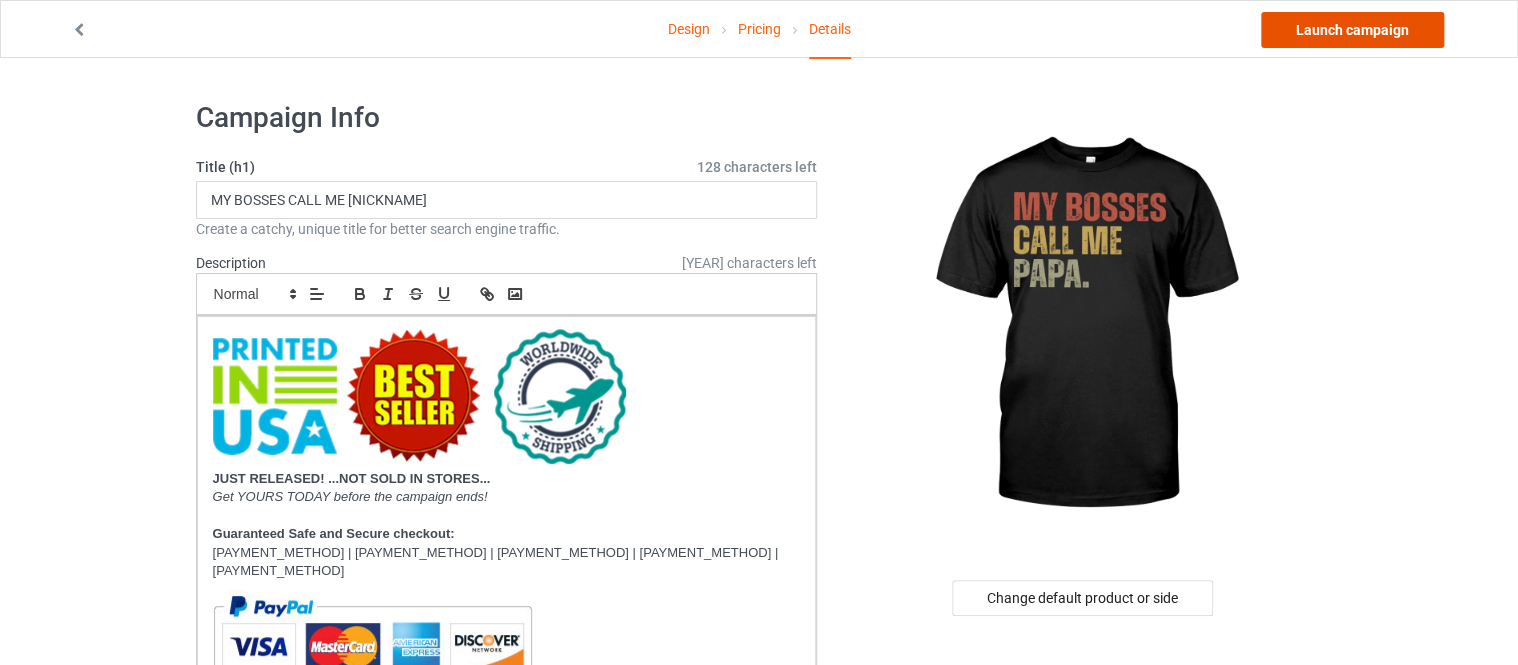 click on "Launch campaign" at bounding box center (1352, 30) 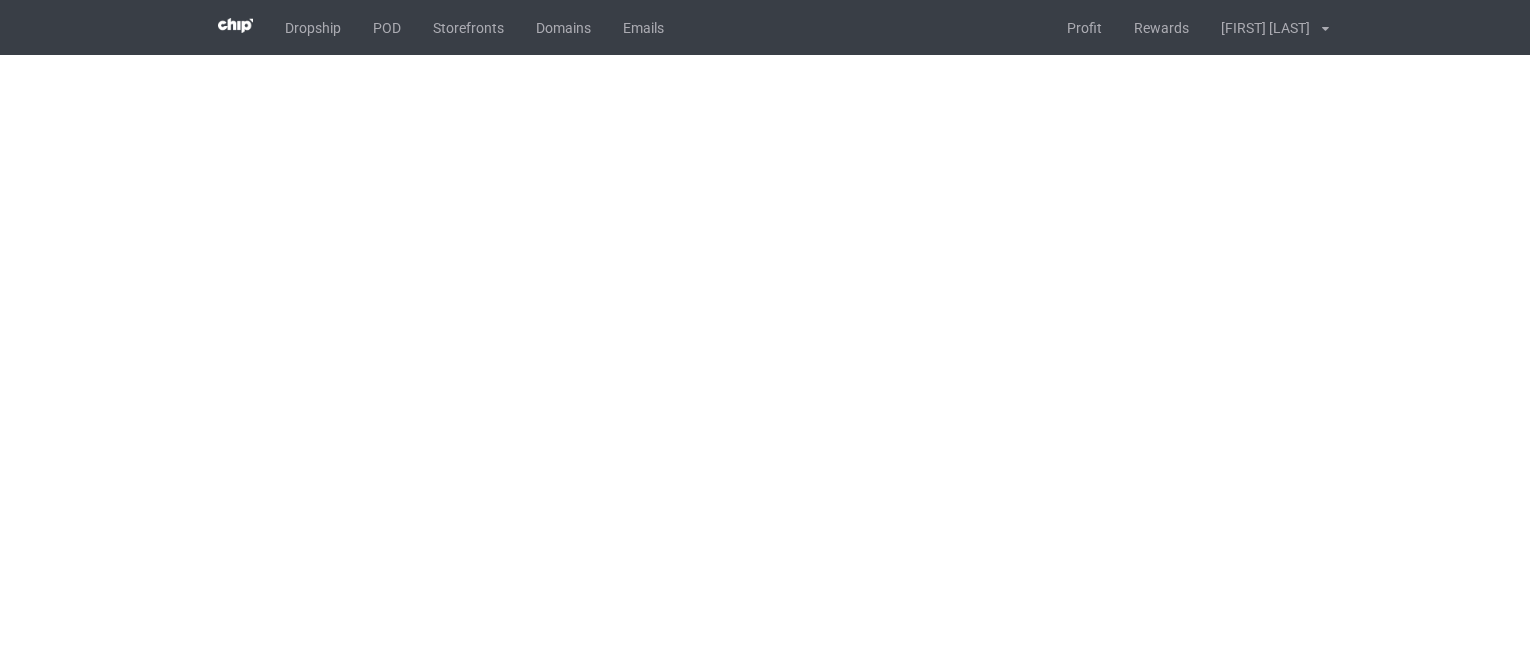 scroll, scrollTop: 0, scrollLeft: 0, axis: both 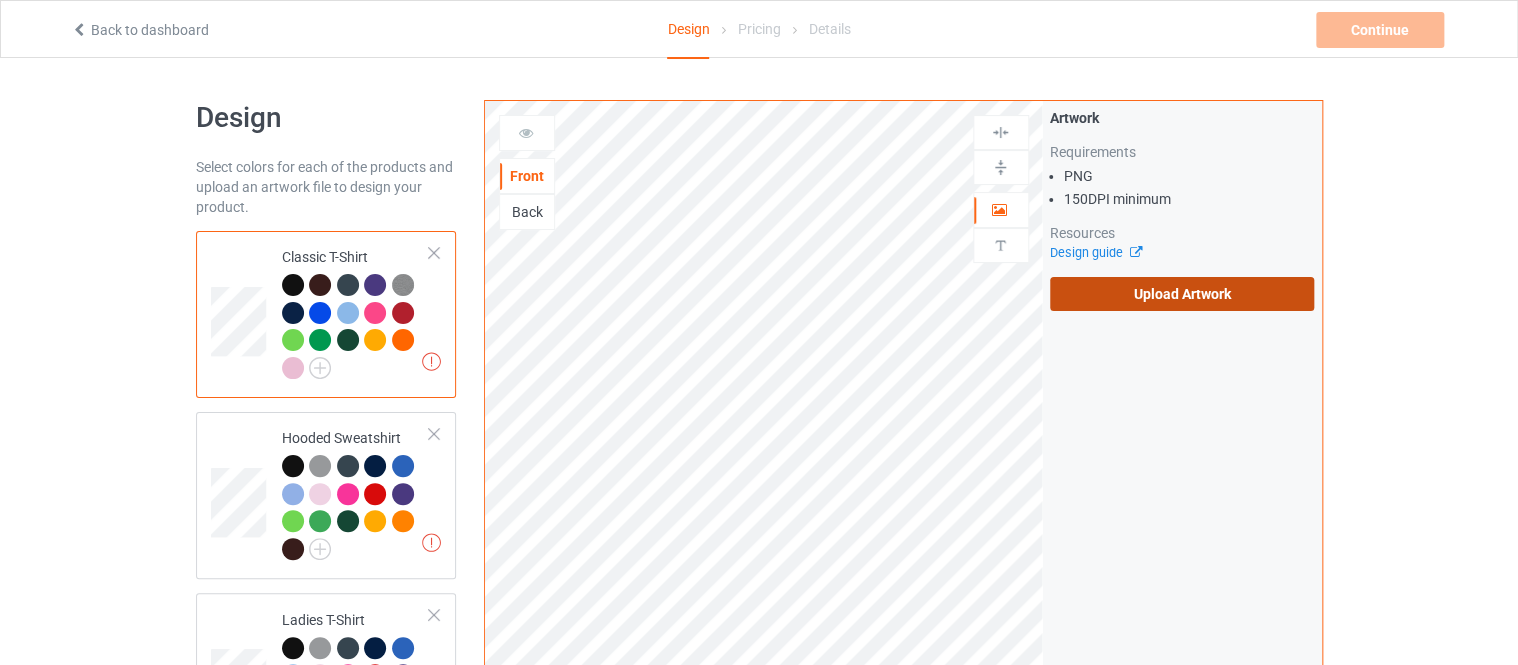 click on "Upload Artwork" at bounding box center [1182, 294] 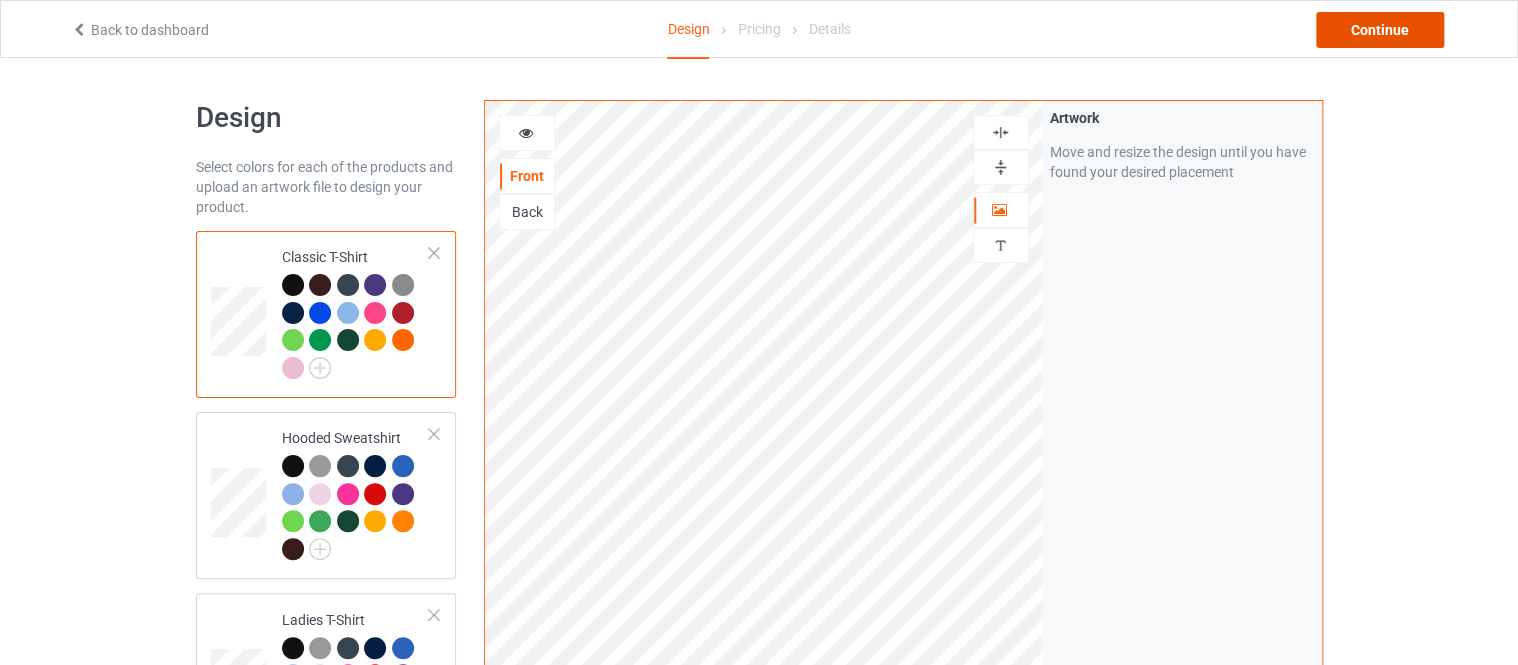 click on "Continue" at bounding box center (1380, 30) 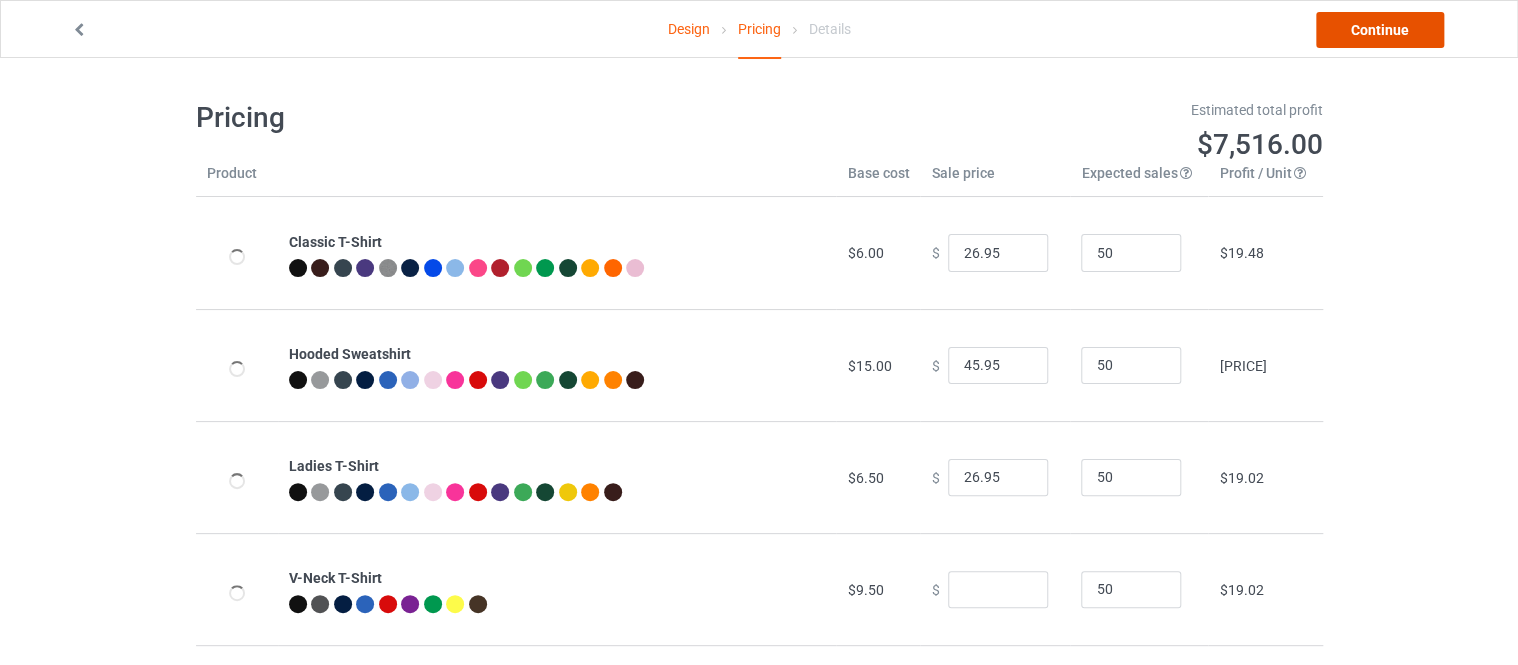 click on "Continue" at bounding box center [1380, 30] 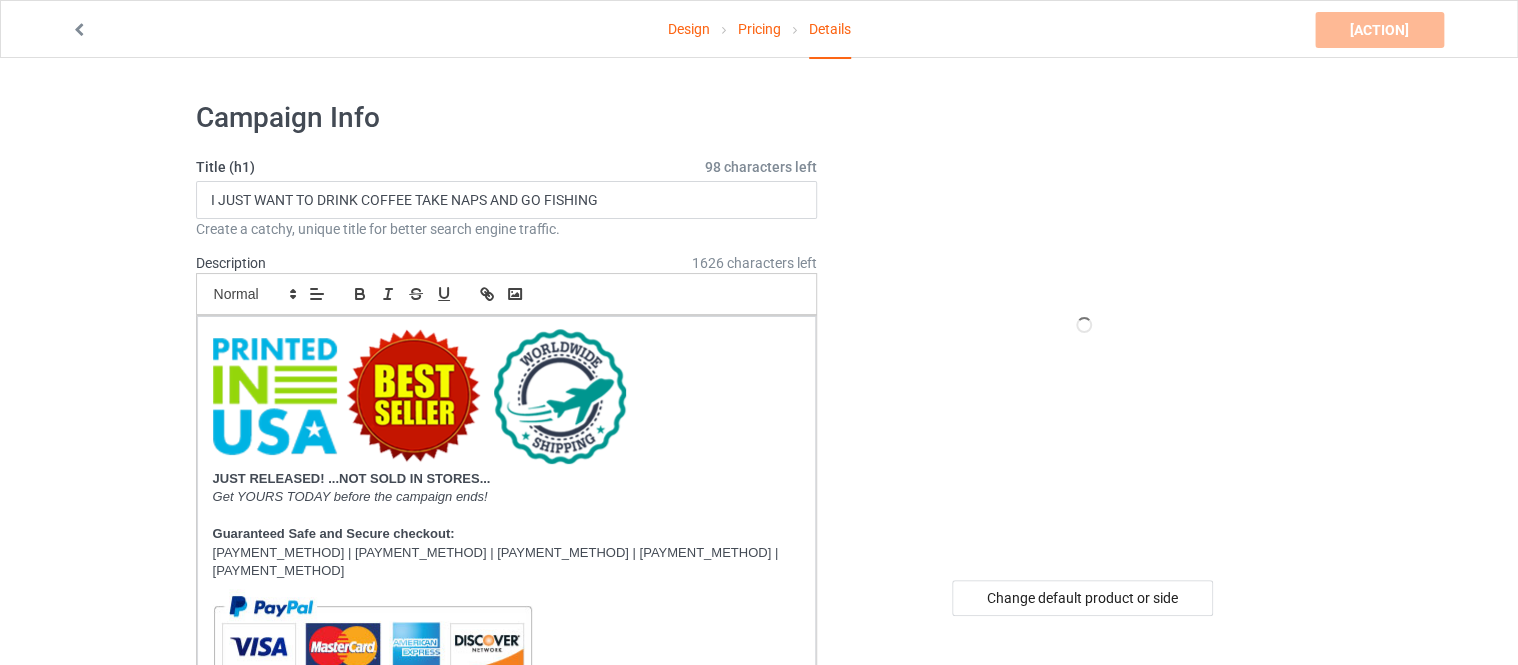 click on "Pricing" at bounding box center [759, 29] 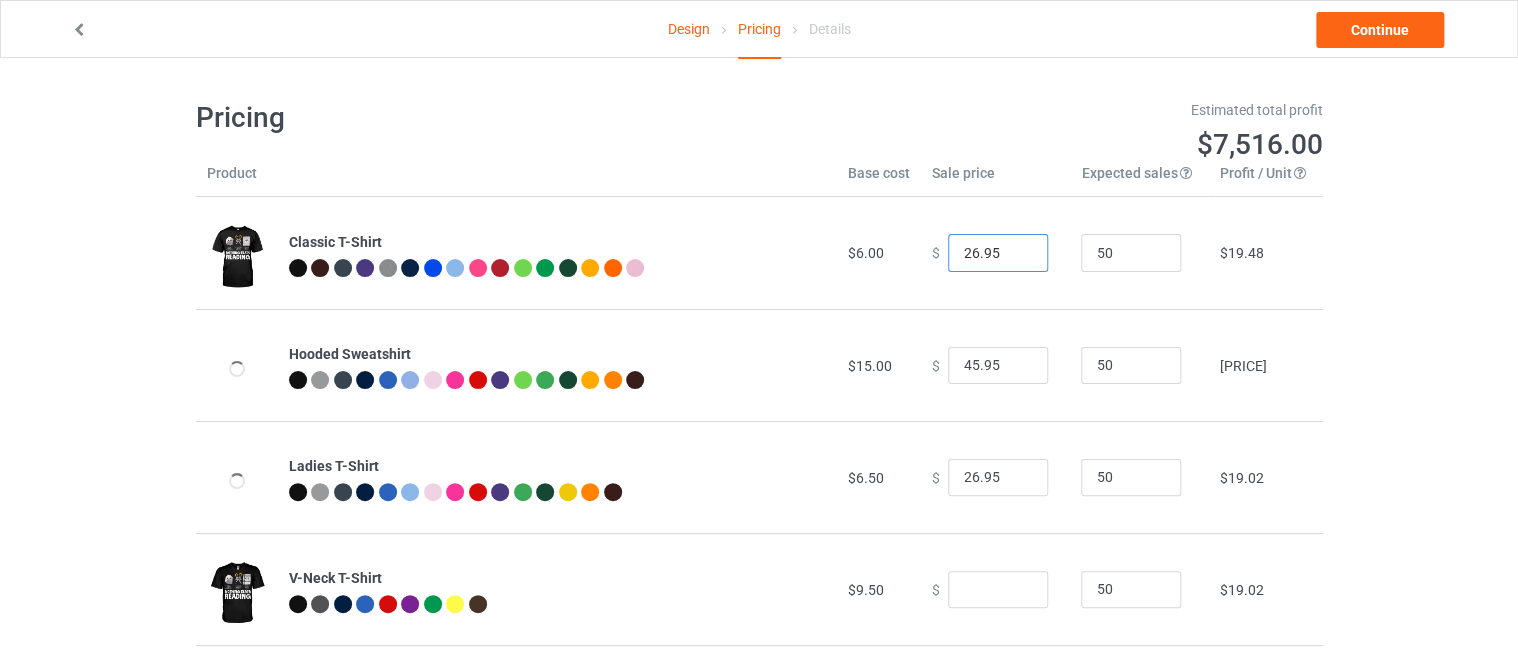 click on "26.95" at bounding box center [998, 253] 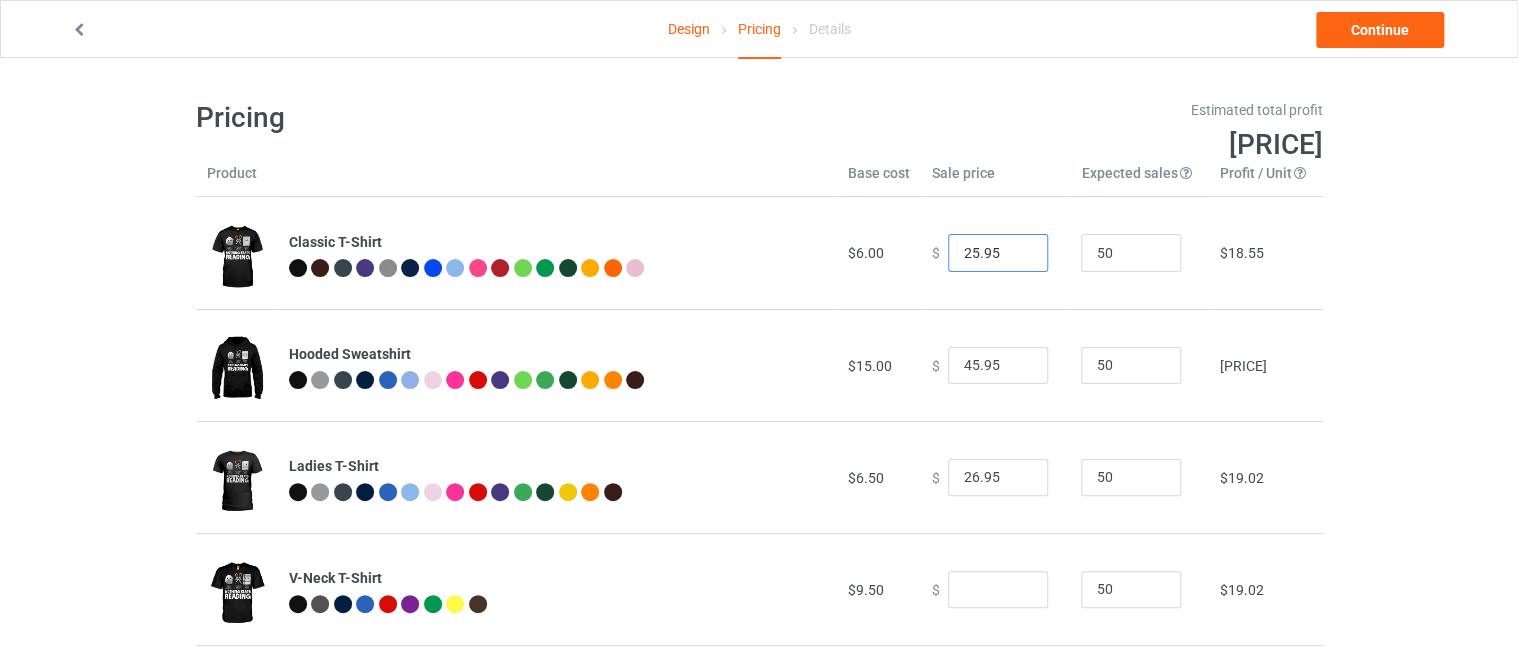 type on "[PRICE]" 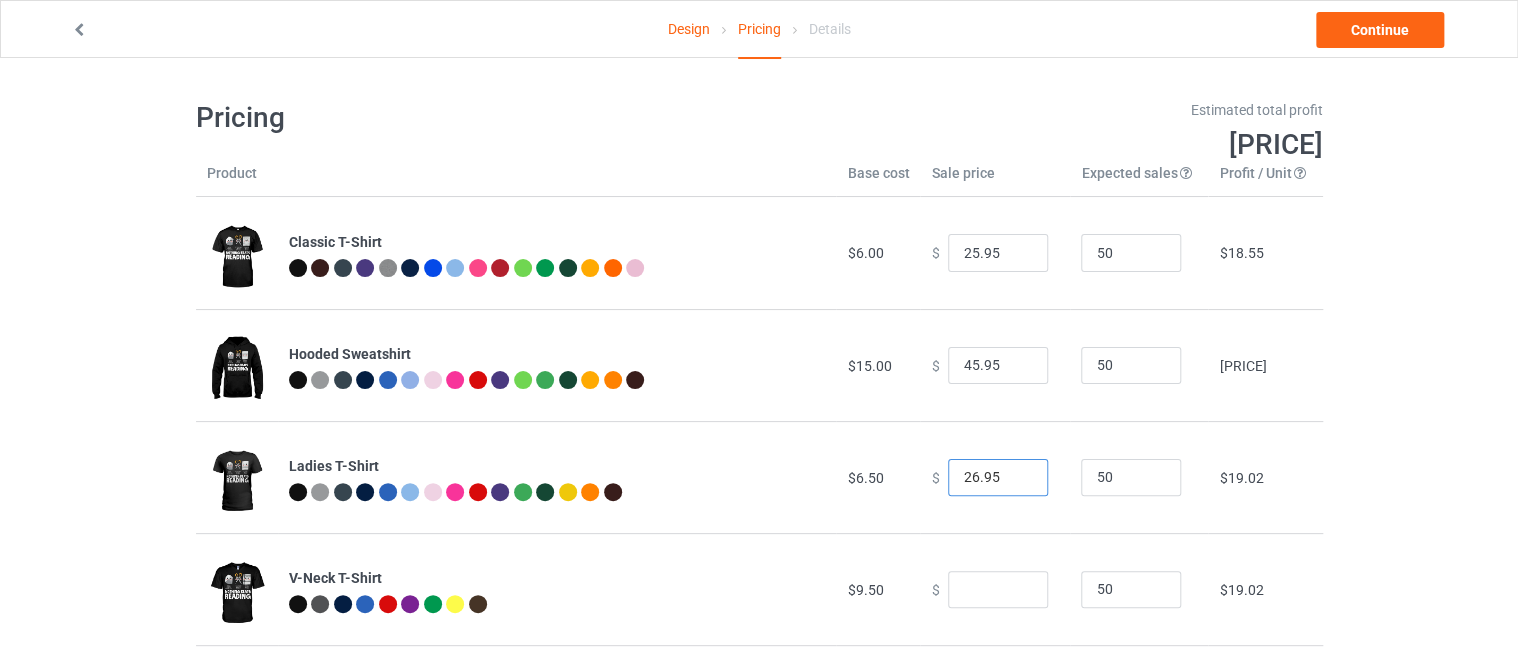 click on "26.95" at bounding box center [998, 478] 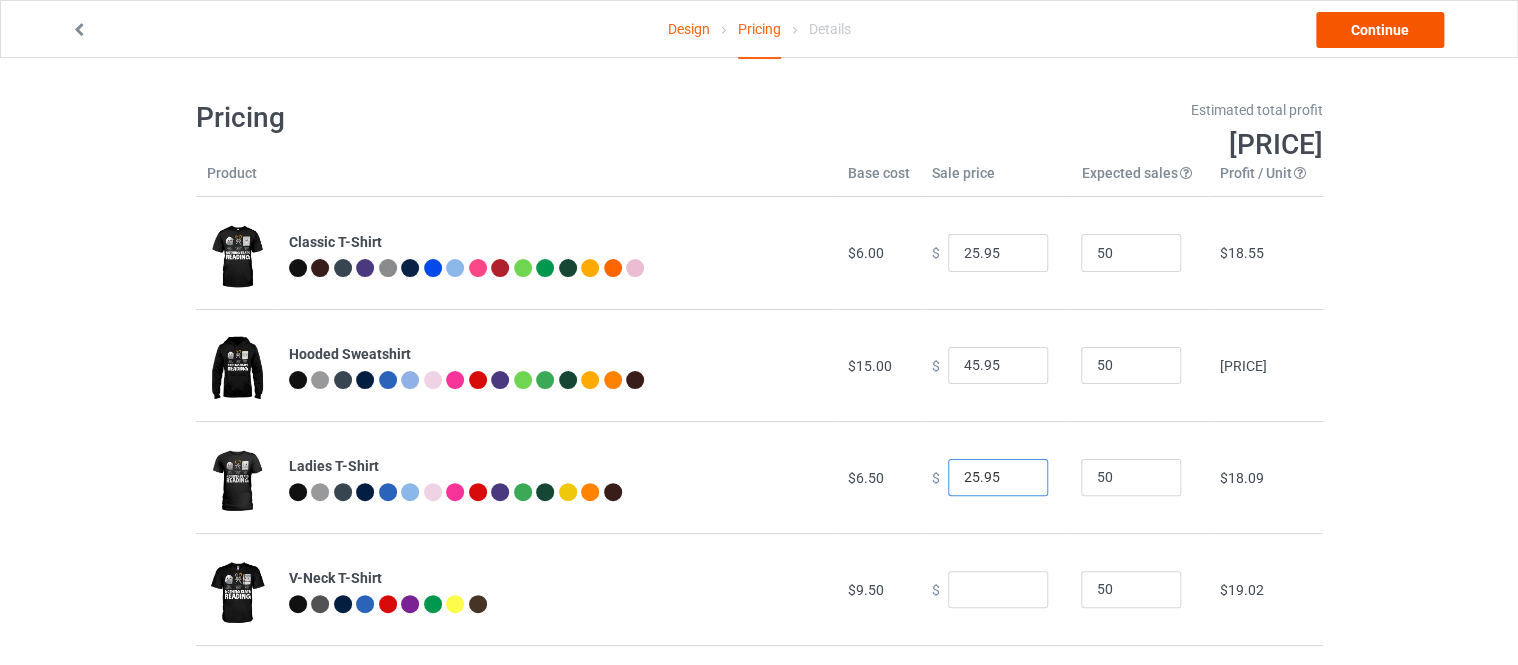 type on "[PRICE]" 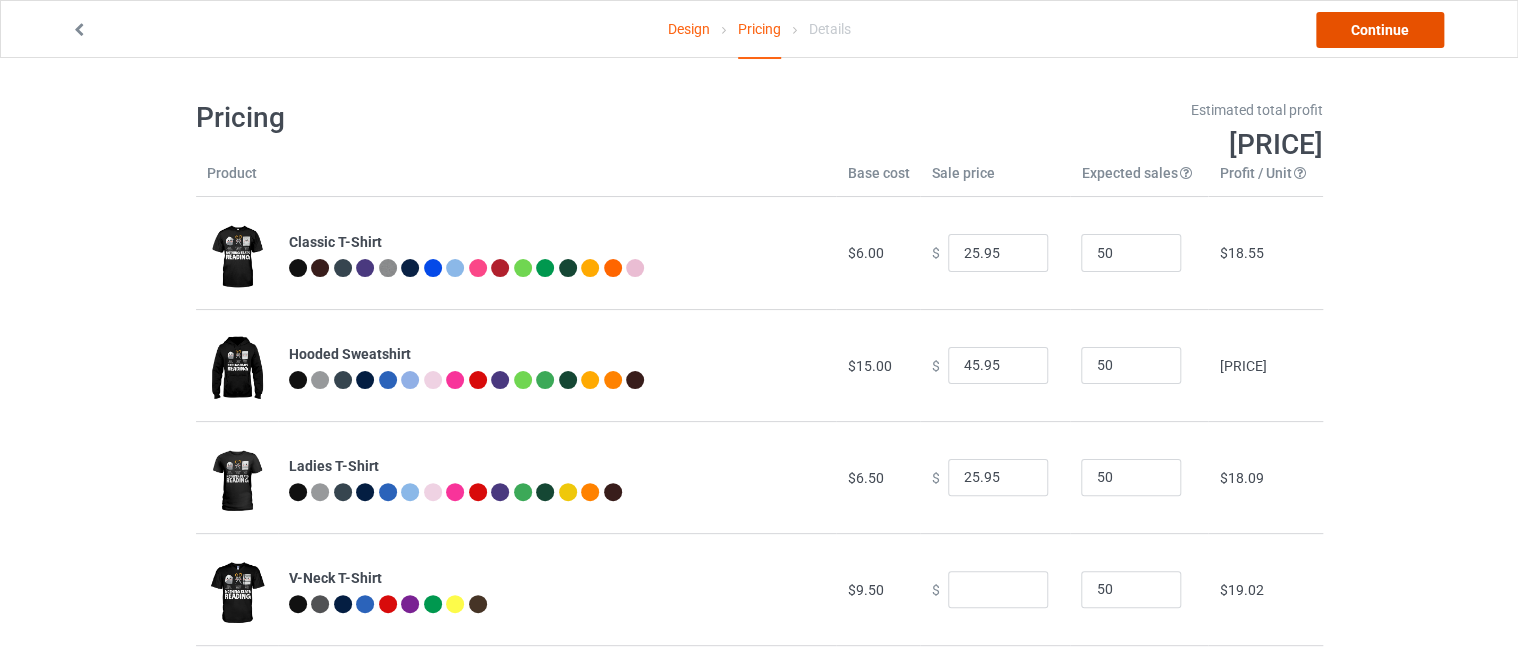 click on "Continue" at bounding box center (1380, 30) 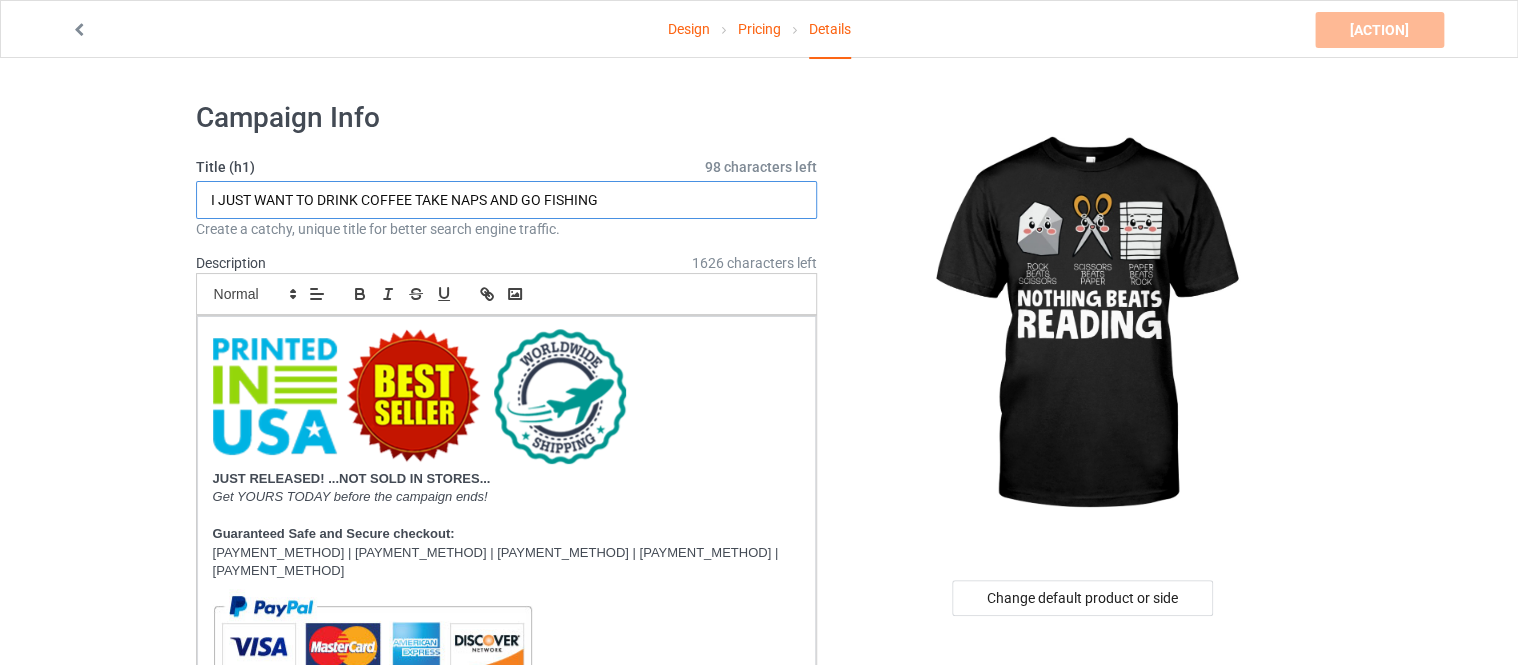 click on "I JUST WANT TO DRINK COFFEE TAKE NAPS AND GO FISHING" at bounding box center (507, 200) 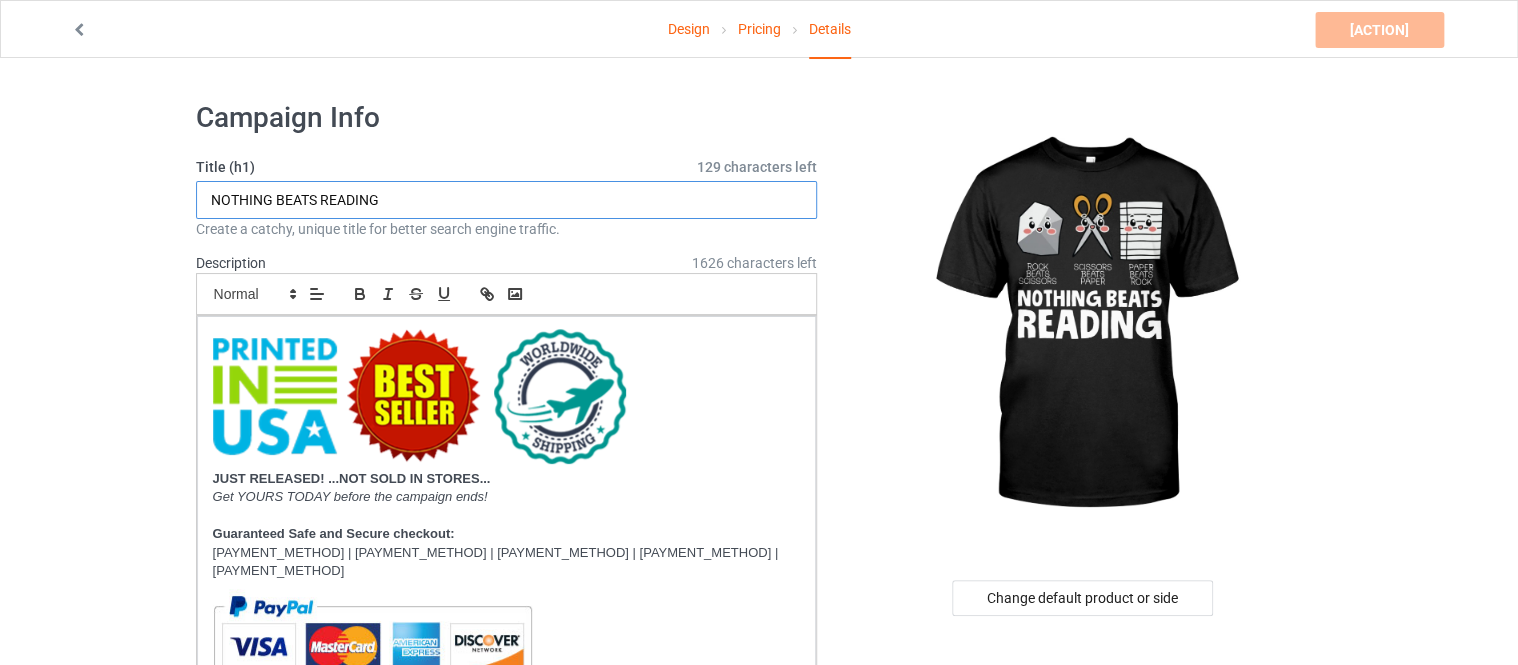 scroll, scrollTop: 560, scrollLeft: 0, axis: vertical 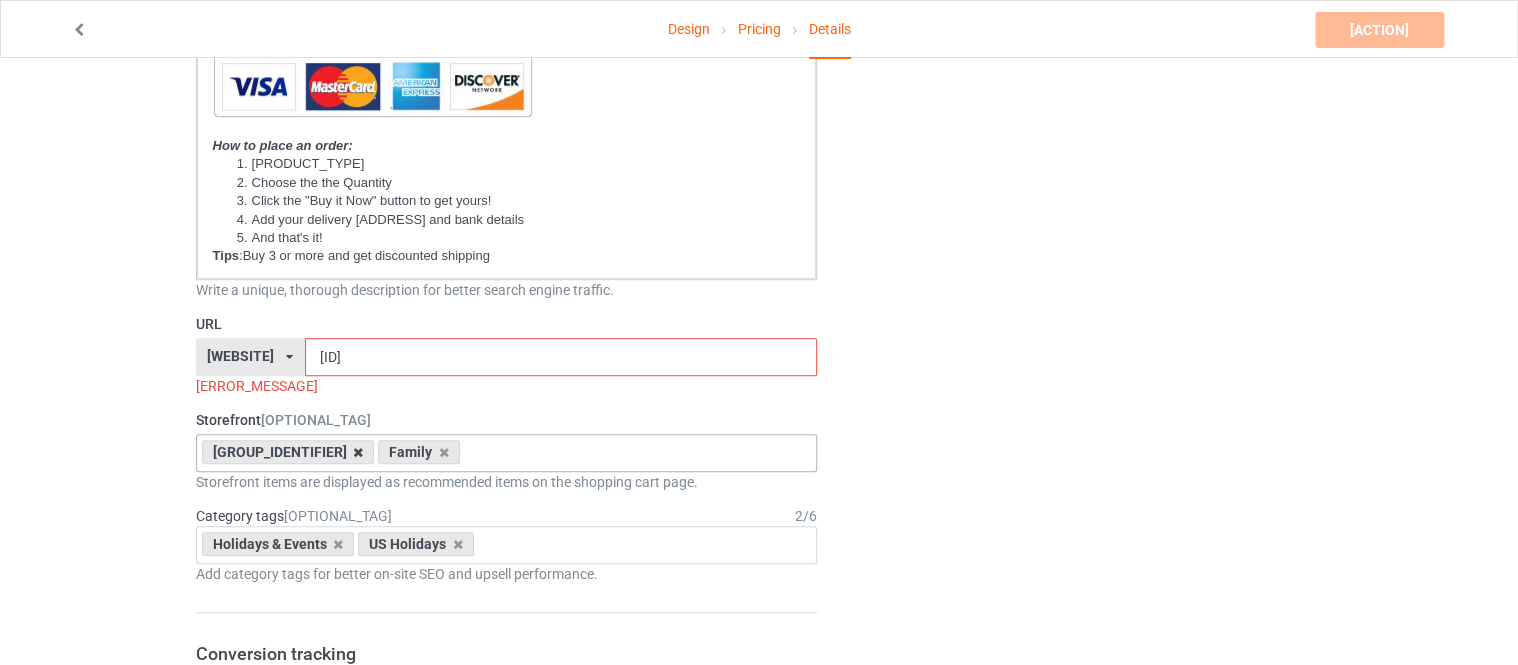 type on "NOTHING BEATS READING" 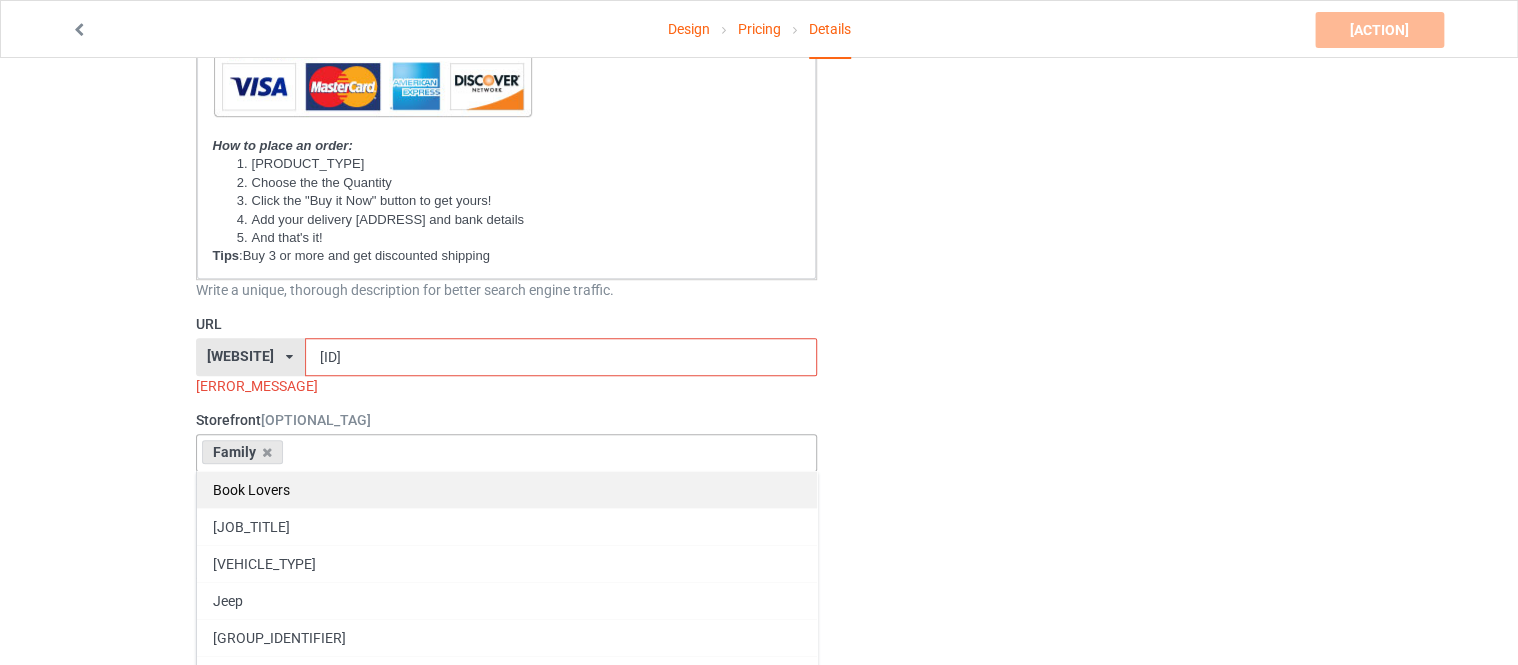click on "Book Lovers" at bounding box center (507, 489) 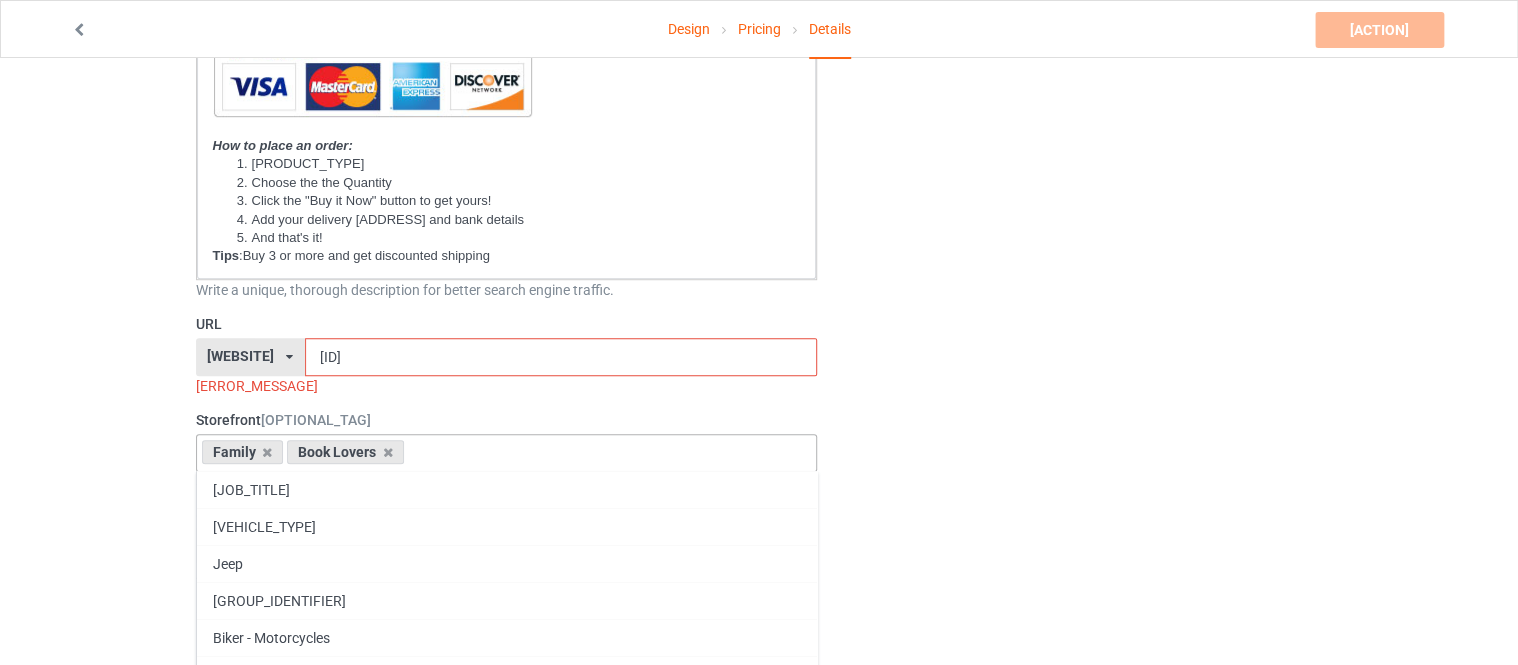 click on "Change default product or side" at bounding box center [1083, 1159] 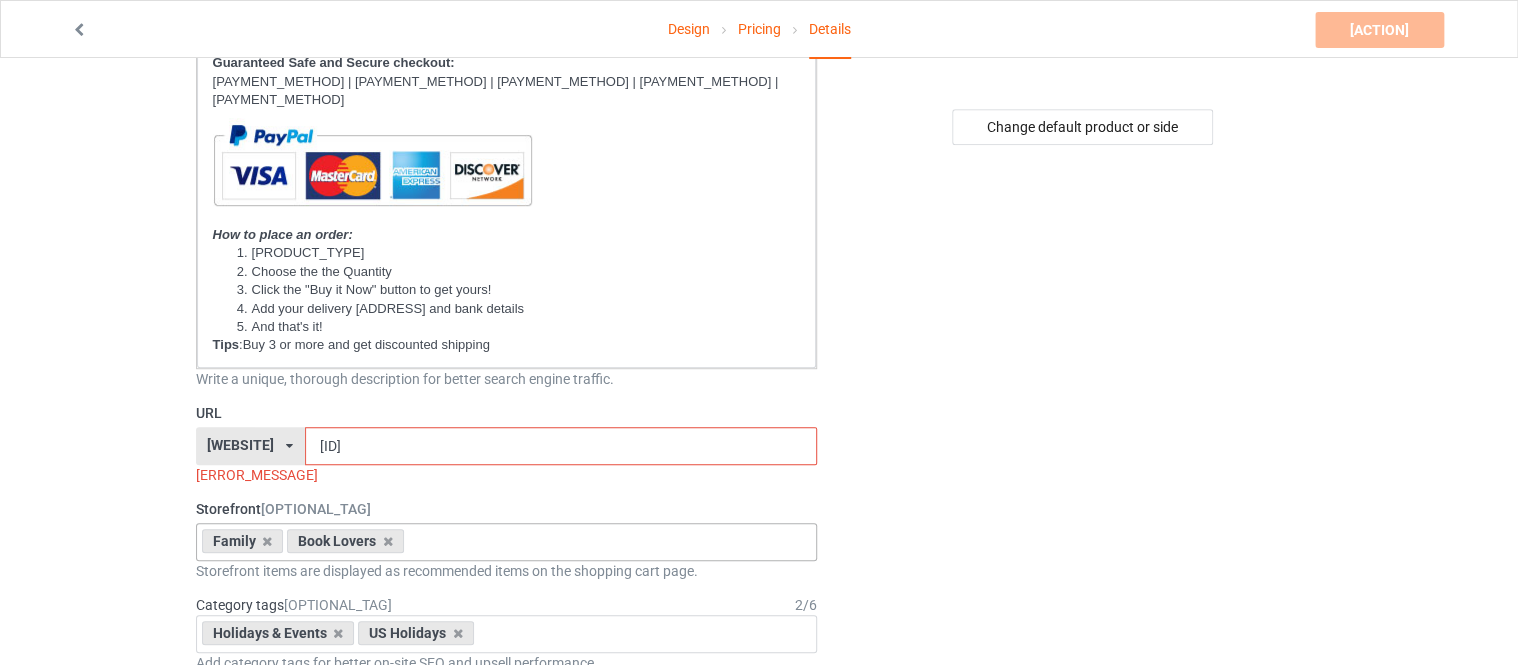 scroll, scrollTop: 373, scrollLeft: 0, axis: vertical 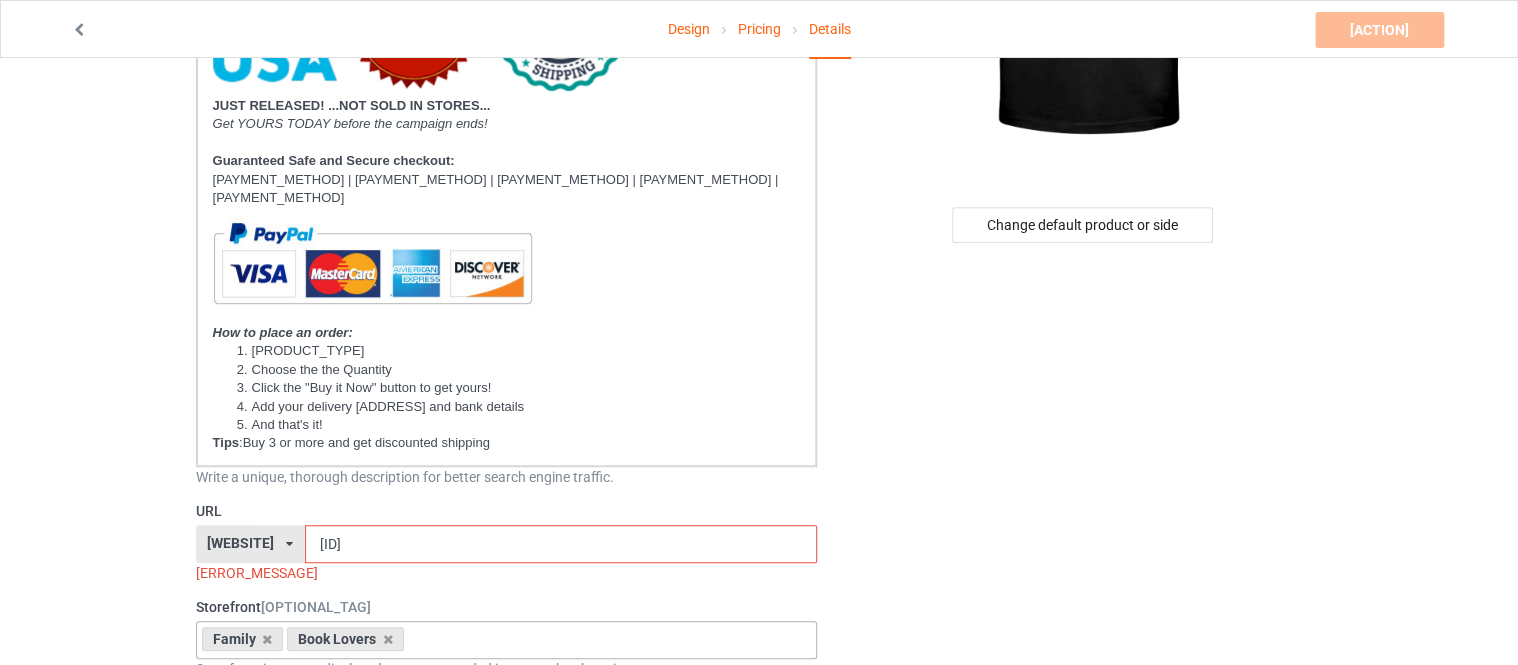 drag, startPoint x: 335, startPoint y: 519, endPoint x: 347, endPoint y: 524, distance: 13 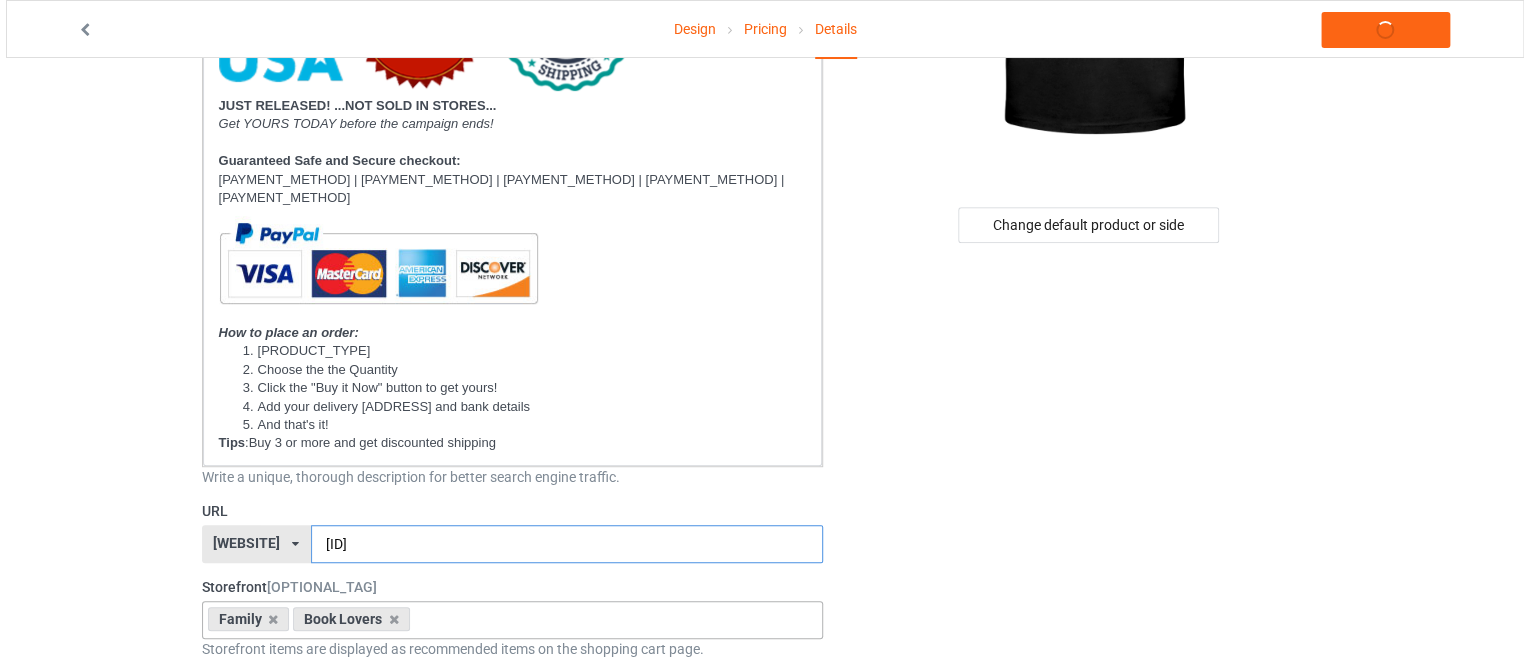 scroll, scrollTop: 0, scrollLeft: 0, axis: both 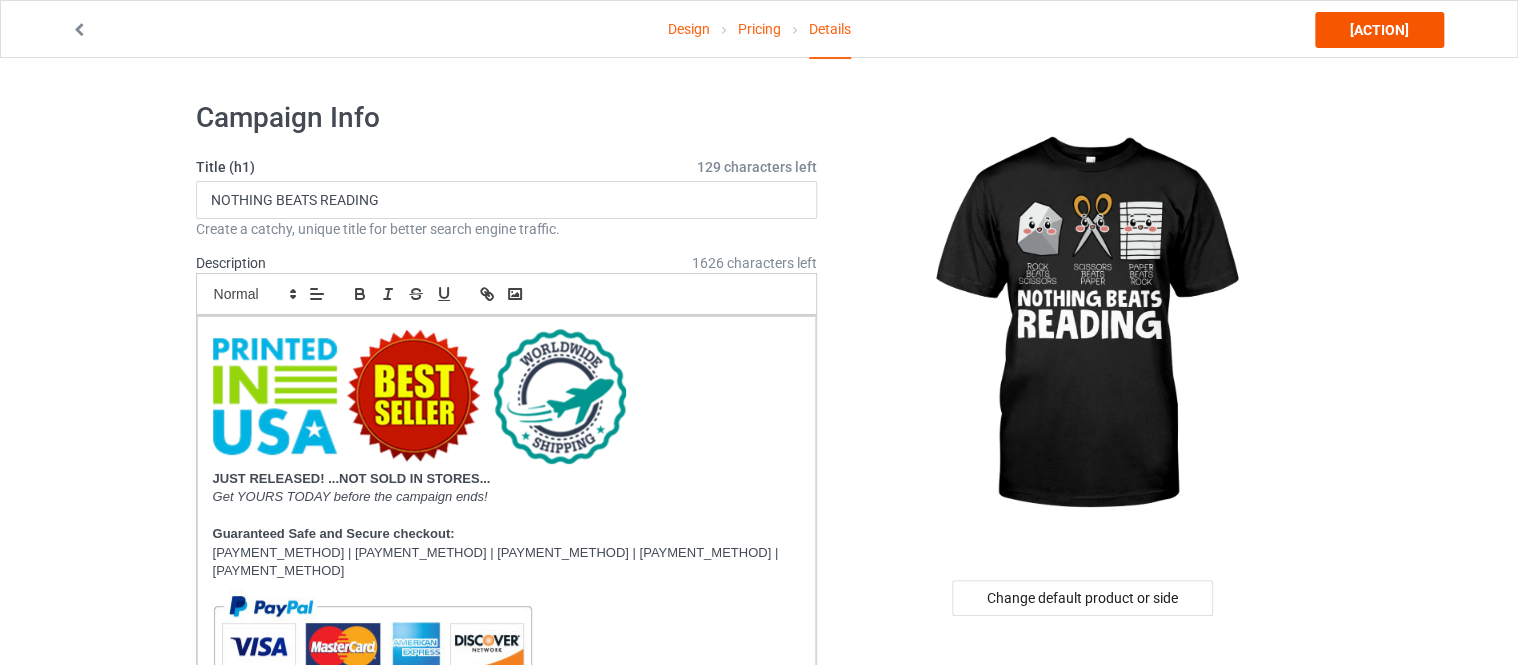 type on "ve08082" 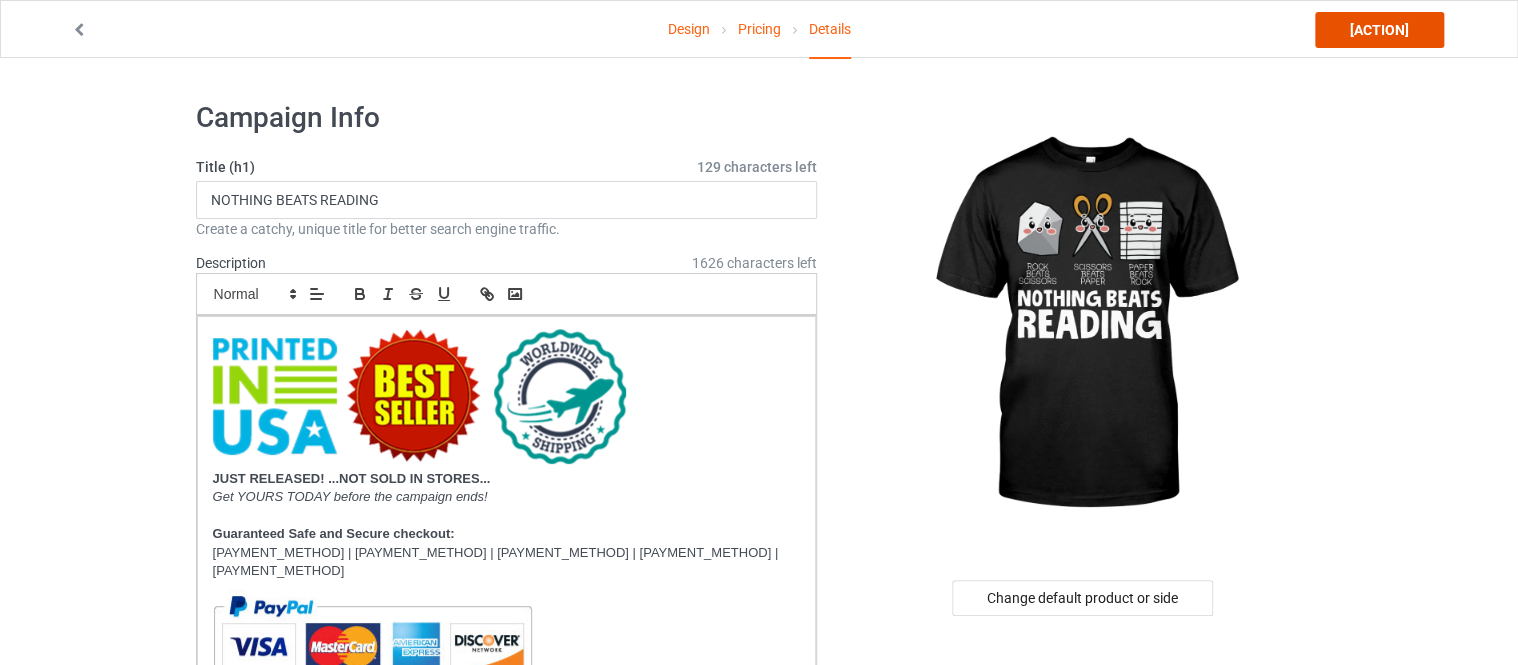 click on "Launch campaign" at bounding box center [1379, 30] 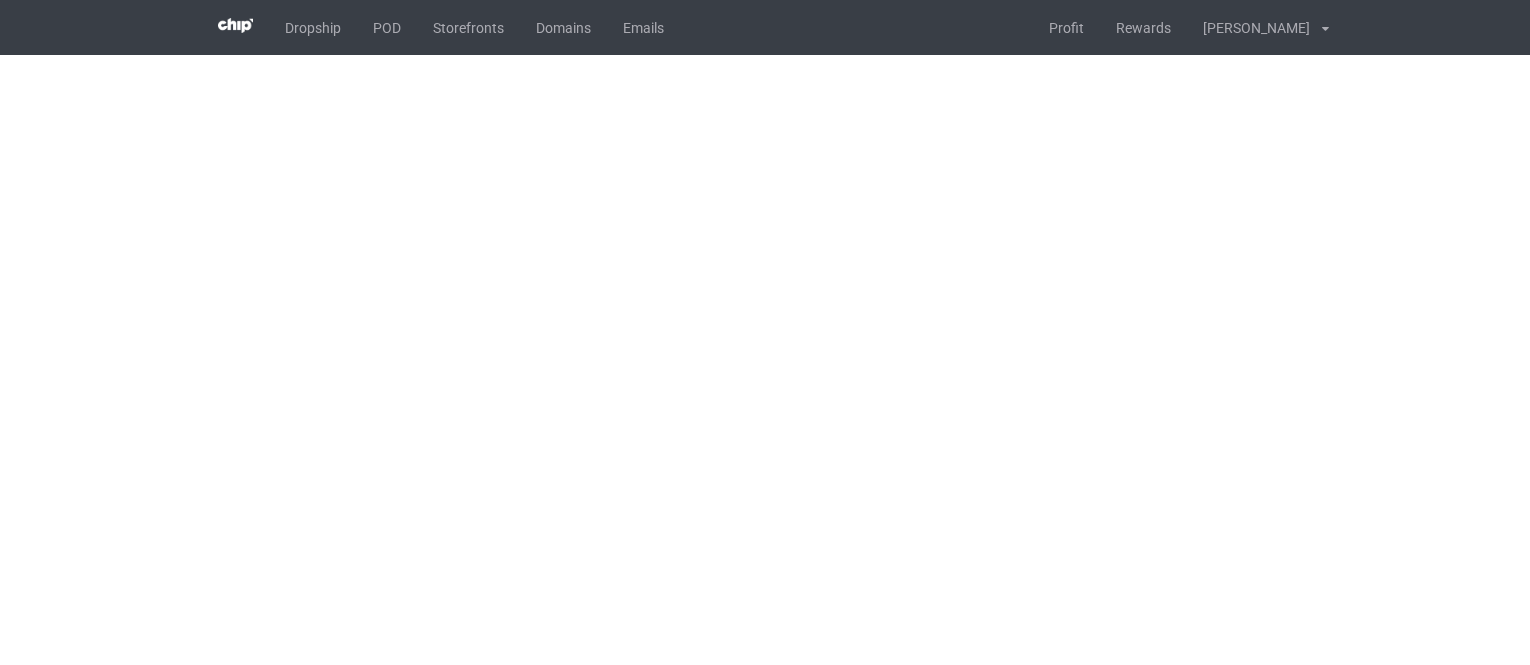 scroll, scrollTop: 0, scrollLeft: 0, axis: both 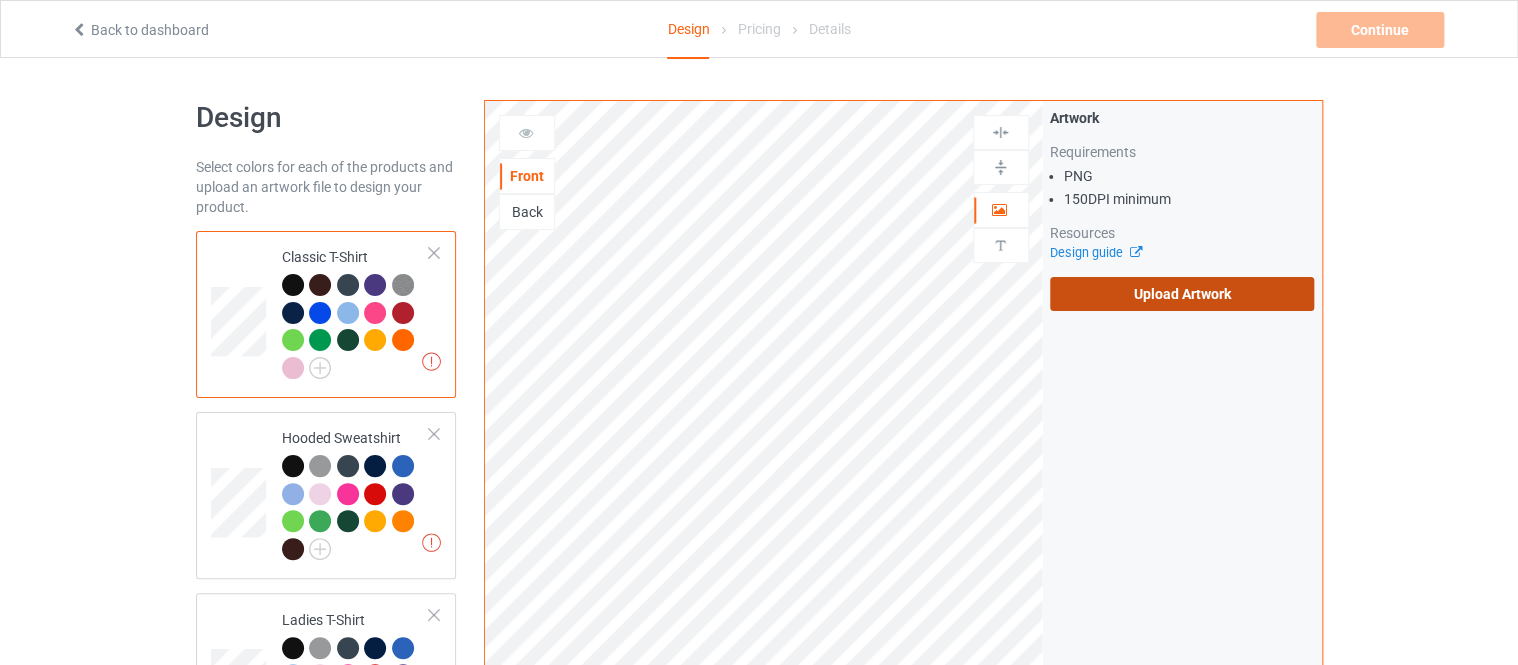 click on "Upload Artwork" at bounding box center (1182, 294) 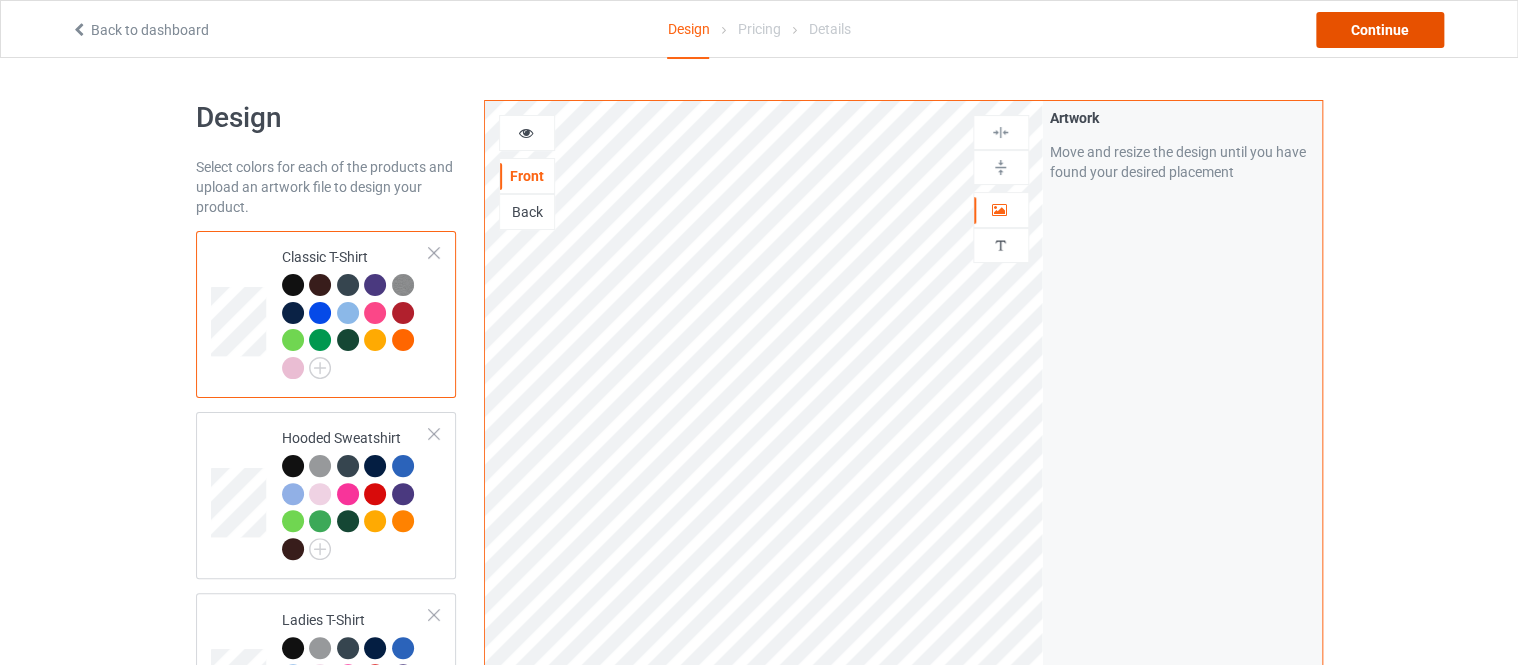 click on "Continue" at bounding box center [1380, 30] 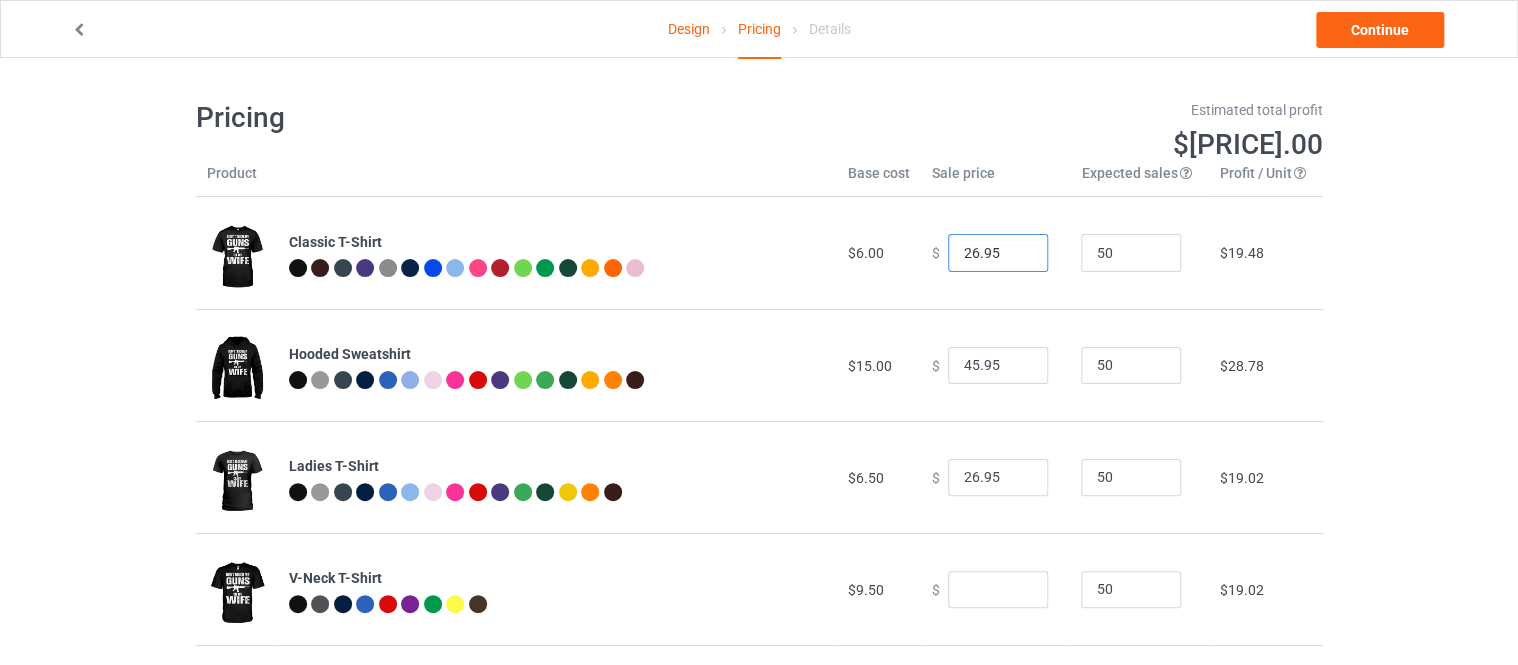 click on "26.95" at bounding box center (998, 253) 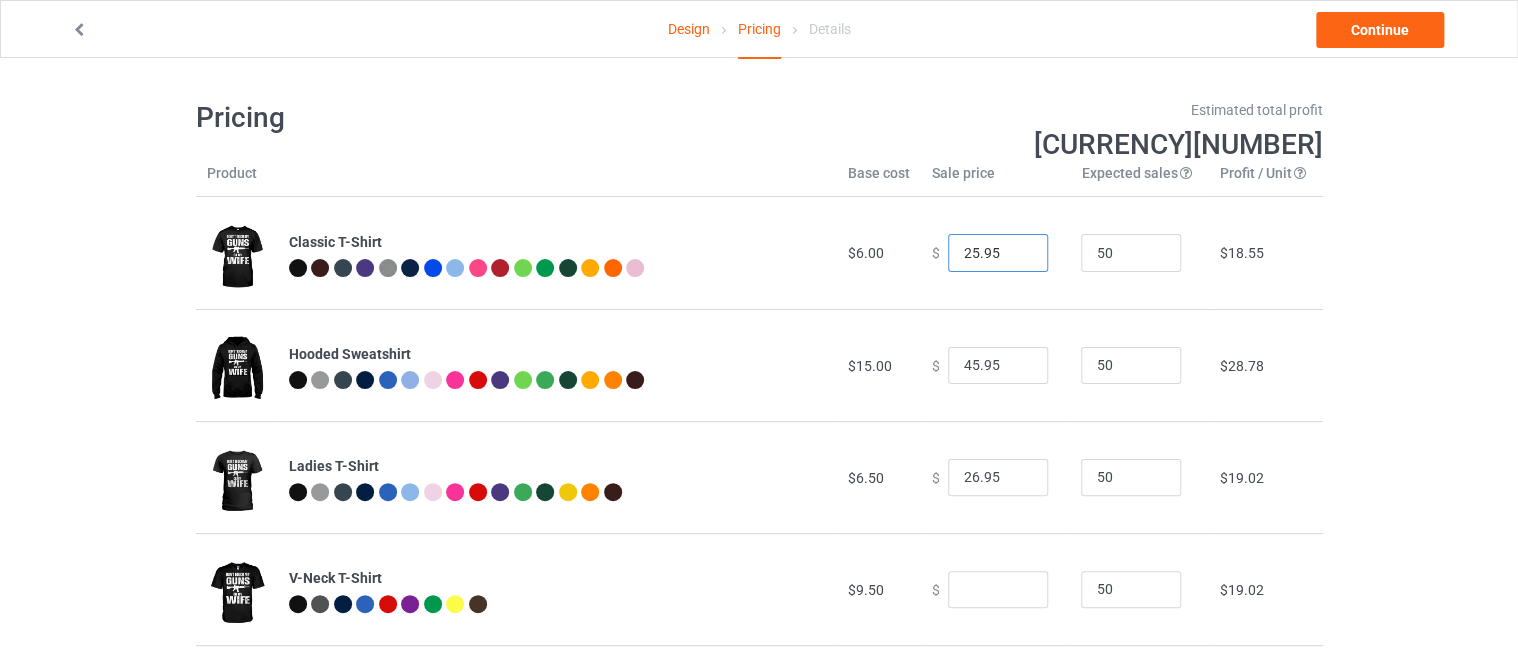 type on "25.95" 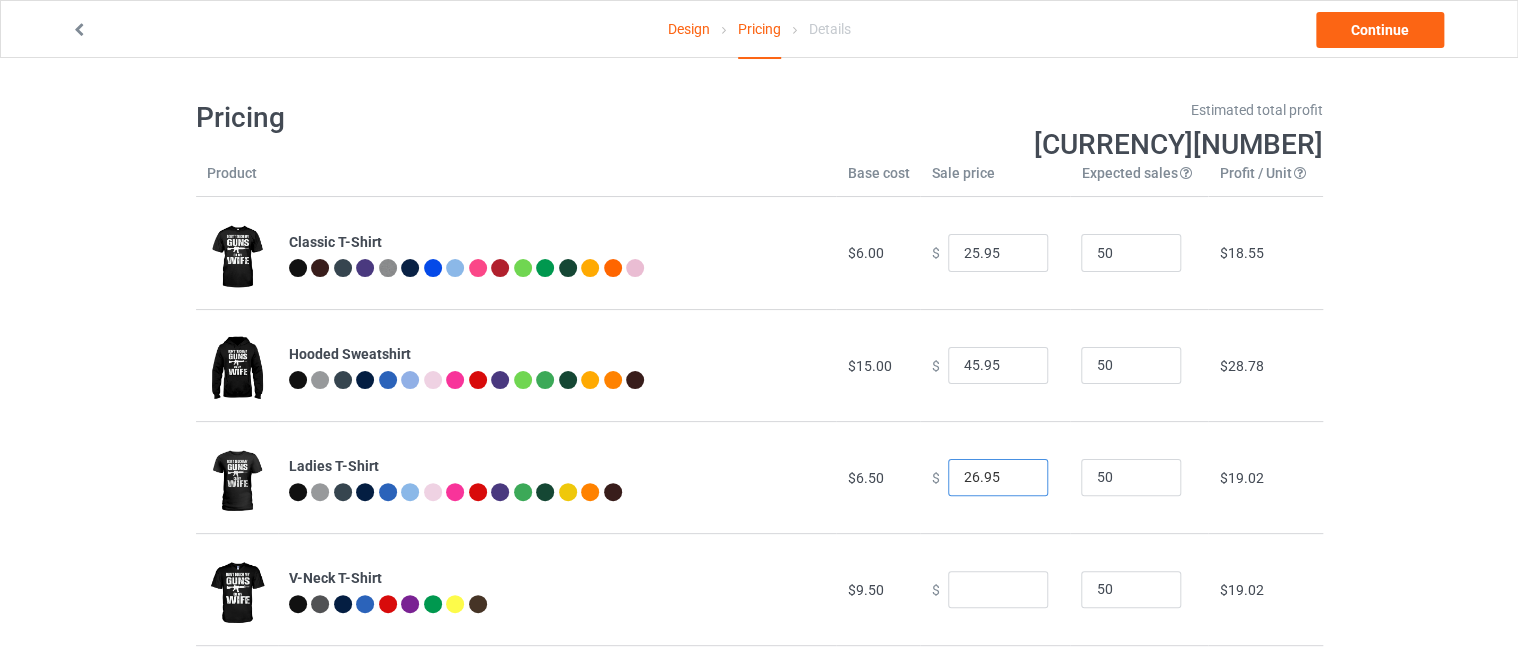 click on "26.95" at bounding box center [998, 478] 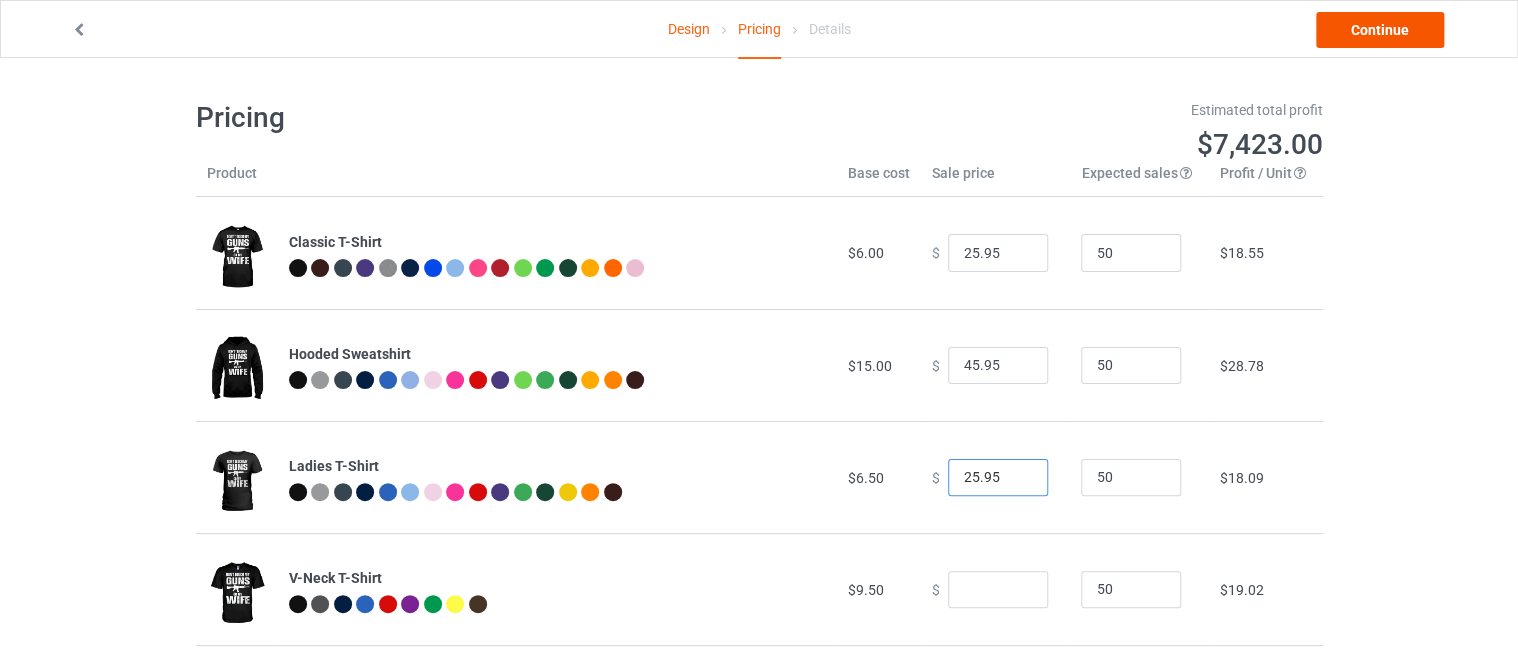 type on "25.95" 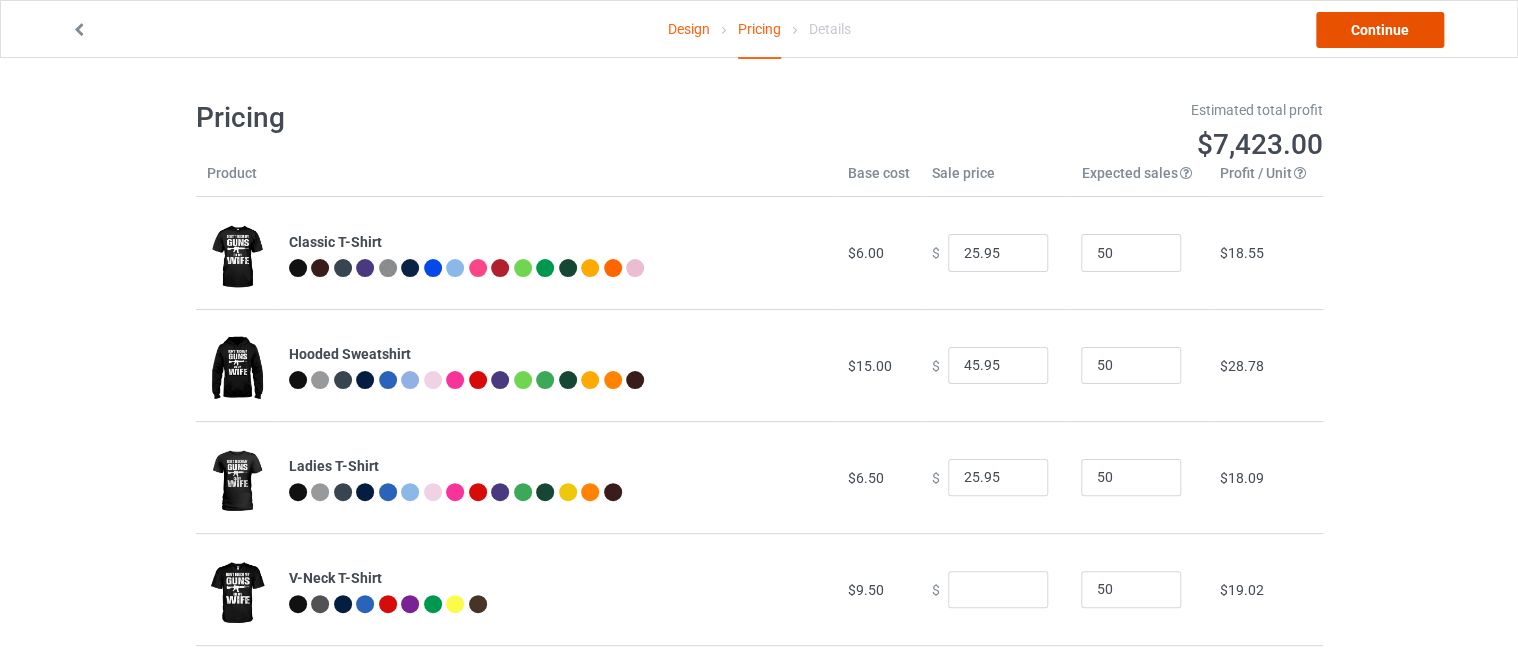 click on "Continue" at bounding box center (1380, 30) 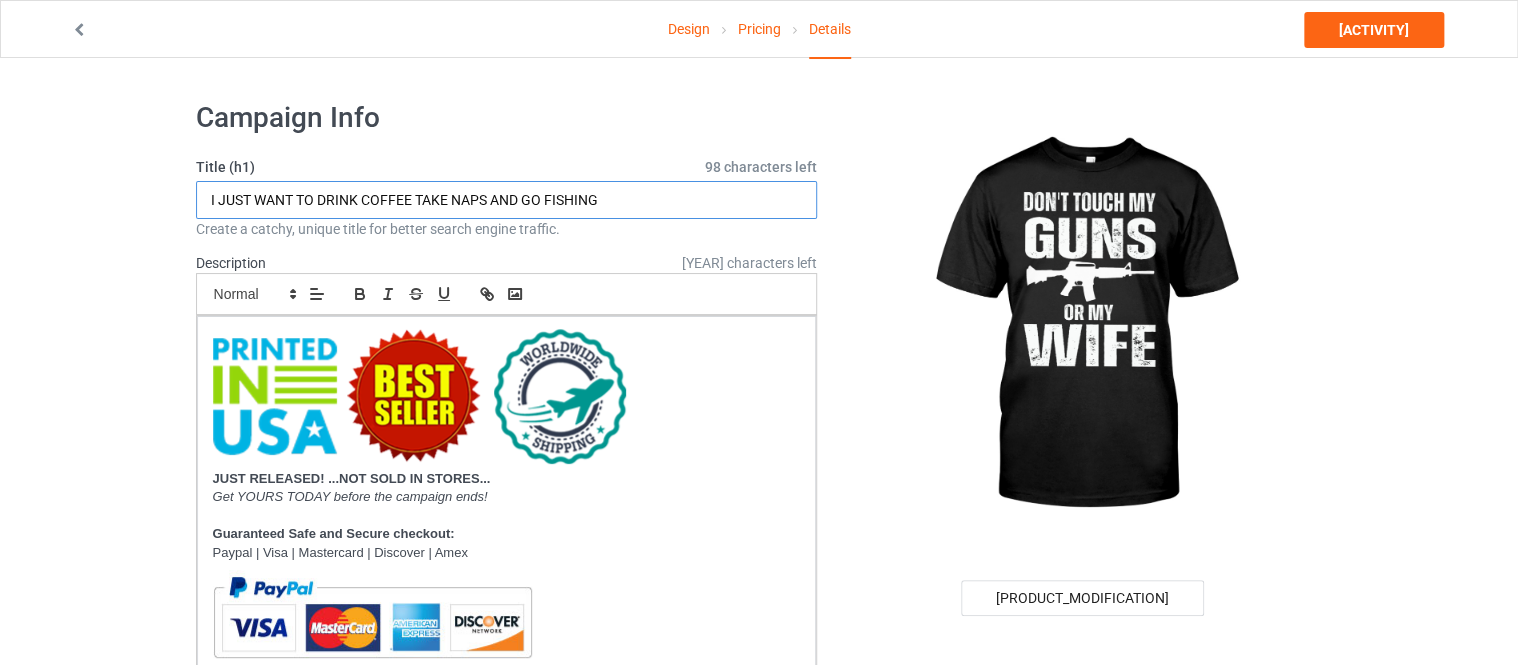 drag, startPoint x: 549, startPoint y: 216, endPoint x: 563, endPoint y: 200, distance: 21.260292 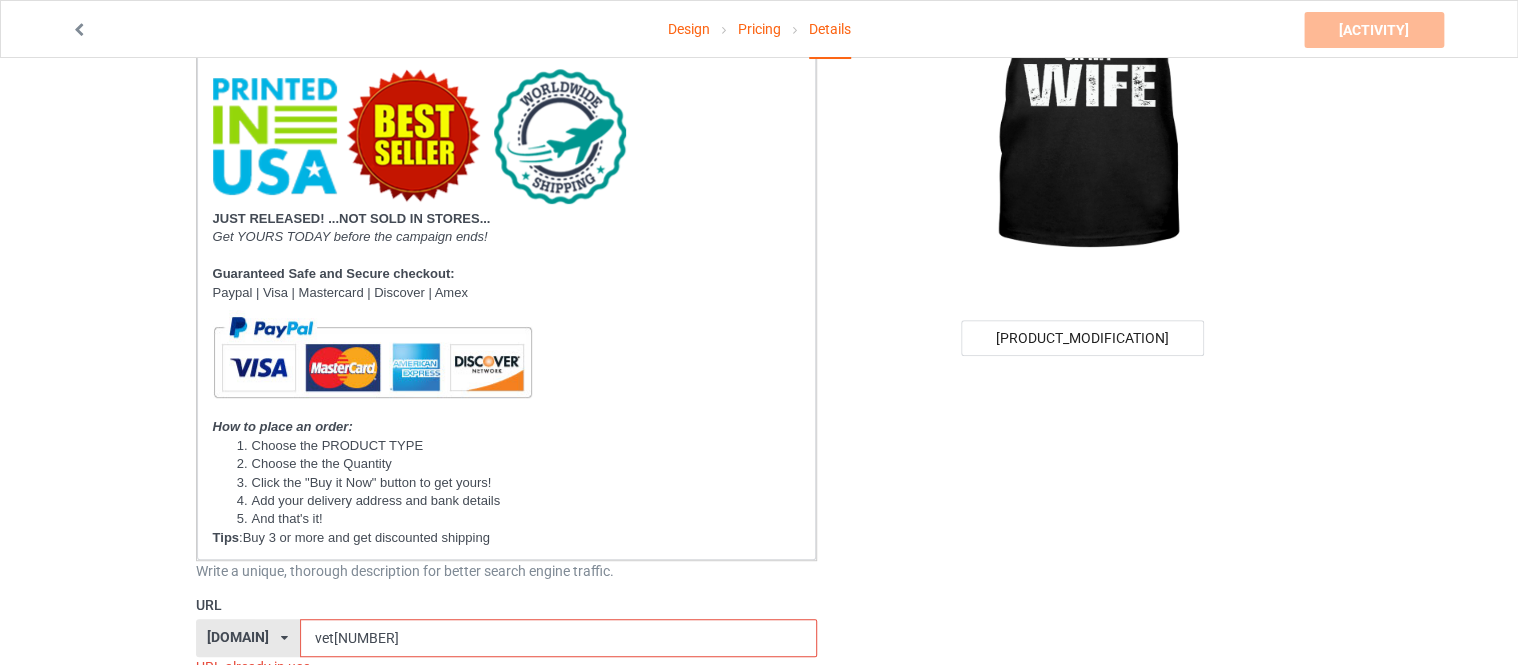 scroll, scrollTop: 373, scrollLeft: 0, axis: vertical 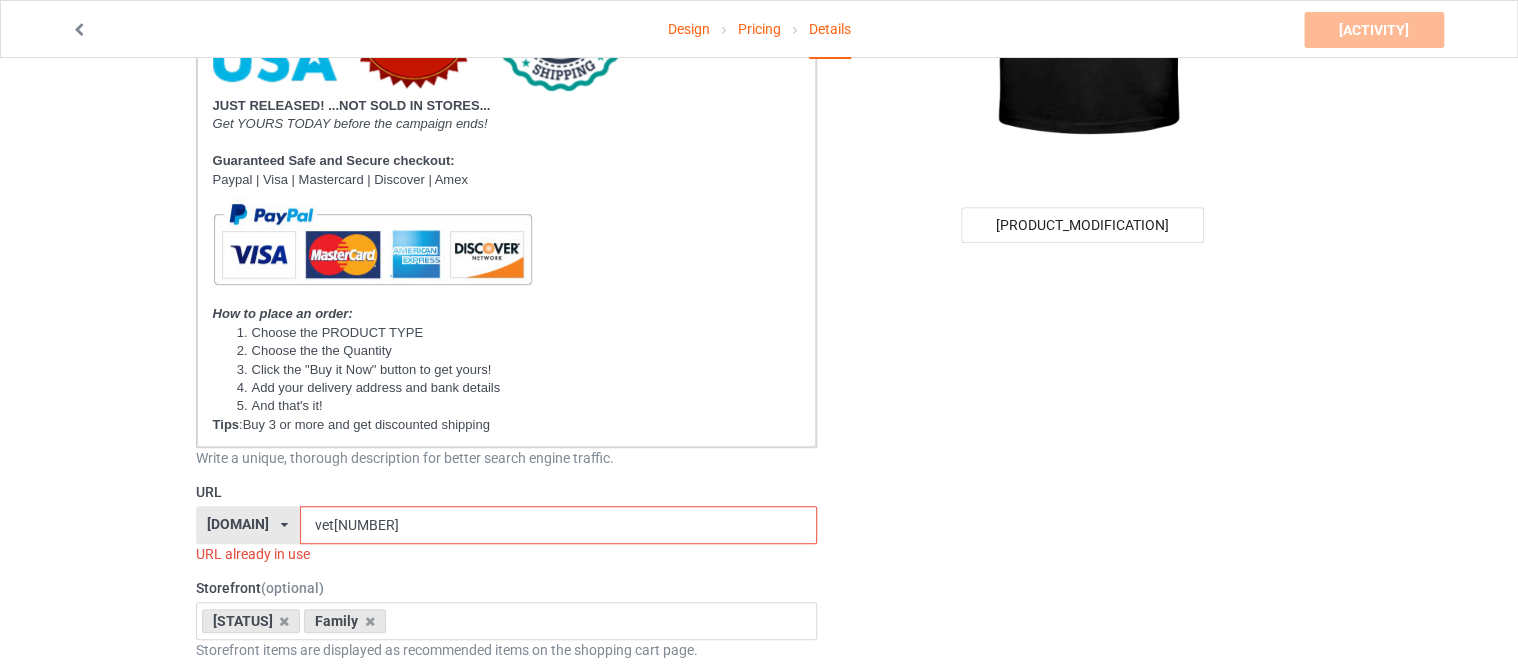 type on "DON'T TOUCH MY GUNS OR MY WIFE" 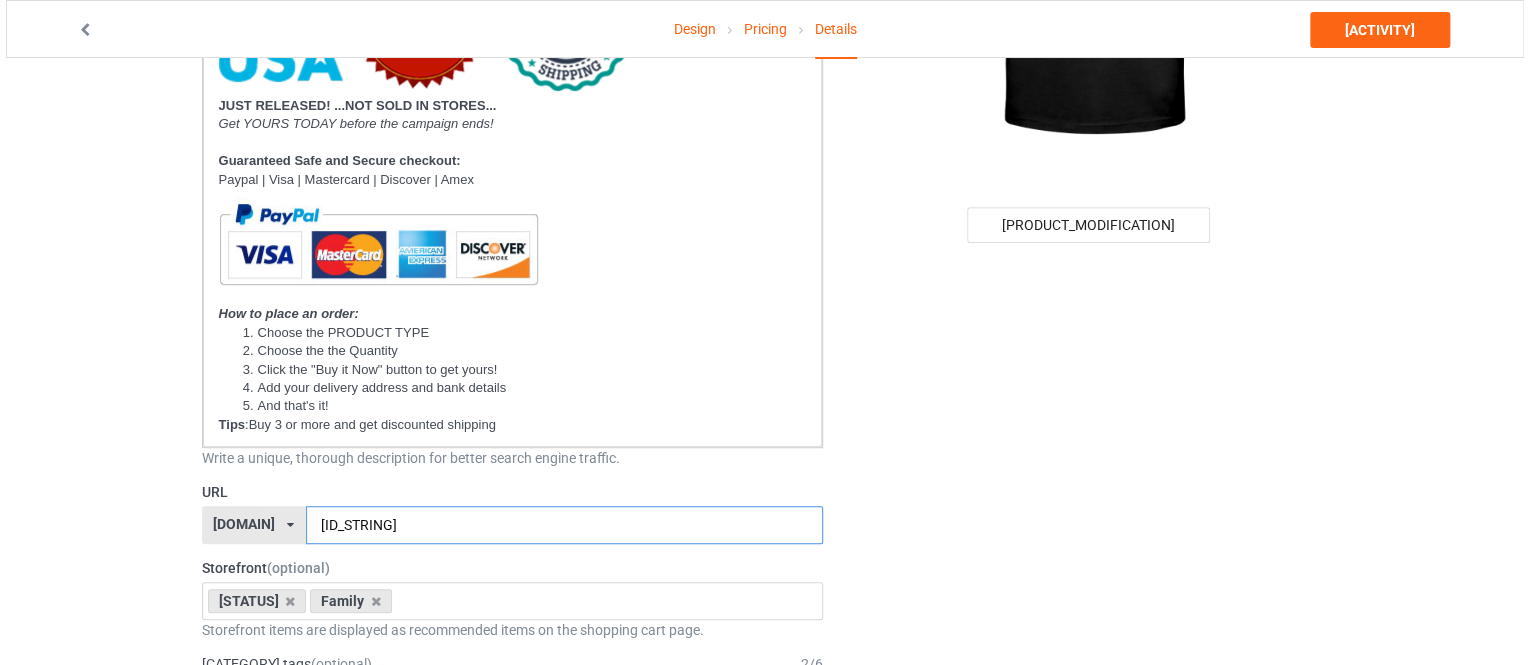 scroll, scrollTop: 0, scrollLeft: 0, axis: both 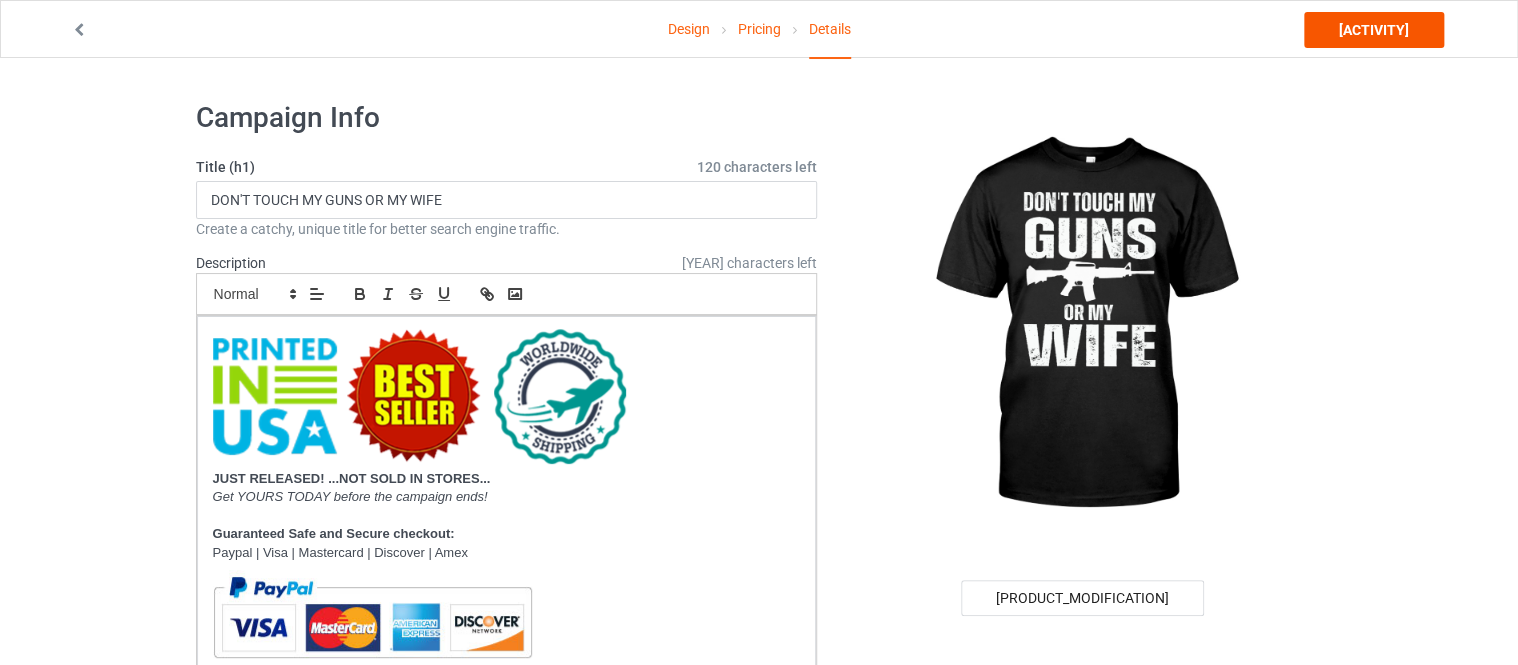 type on "ve08083" 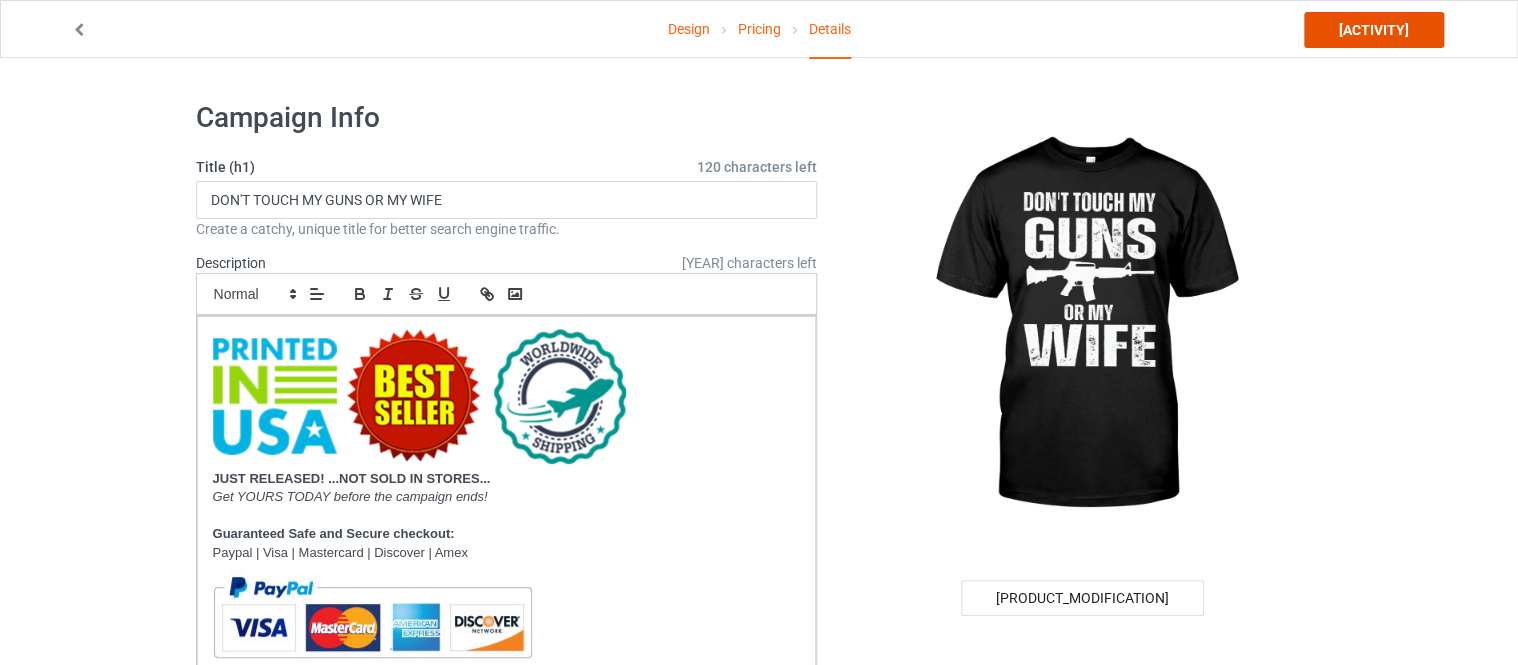 click on "[ACTION]" at bounding box center [1374, 30] 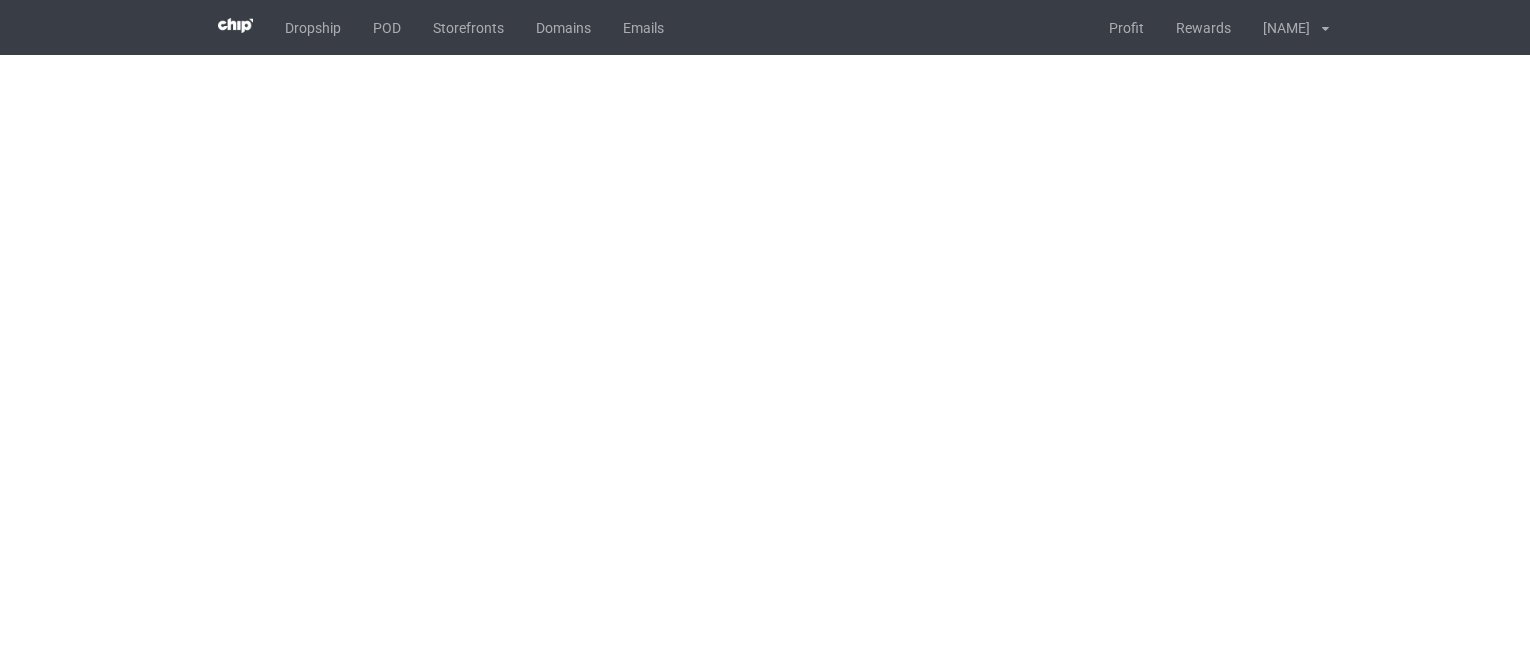 scroll, scrollTop: 0, scrollLeft: 0, axis: both 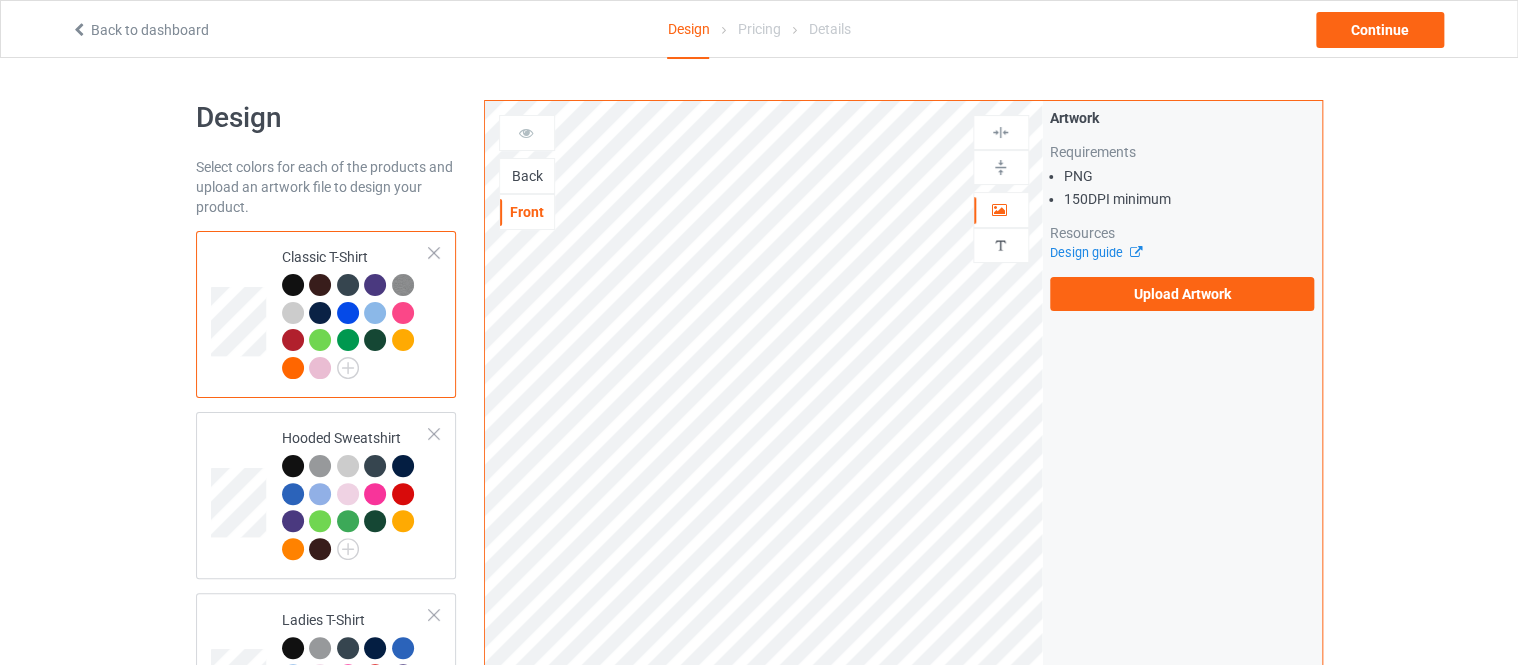 click on "Back" at bounding box center (527, 176) 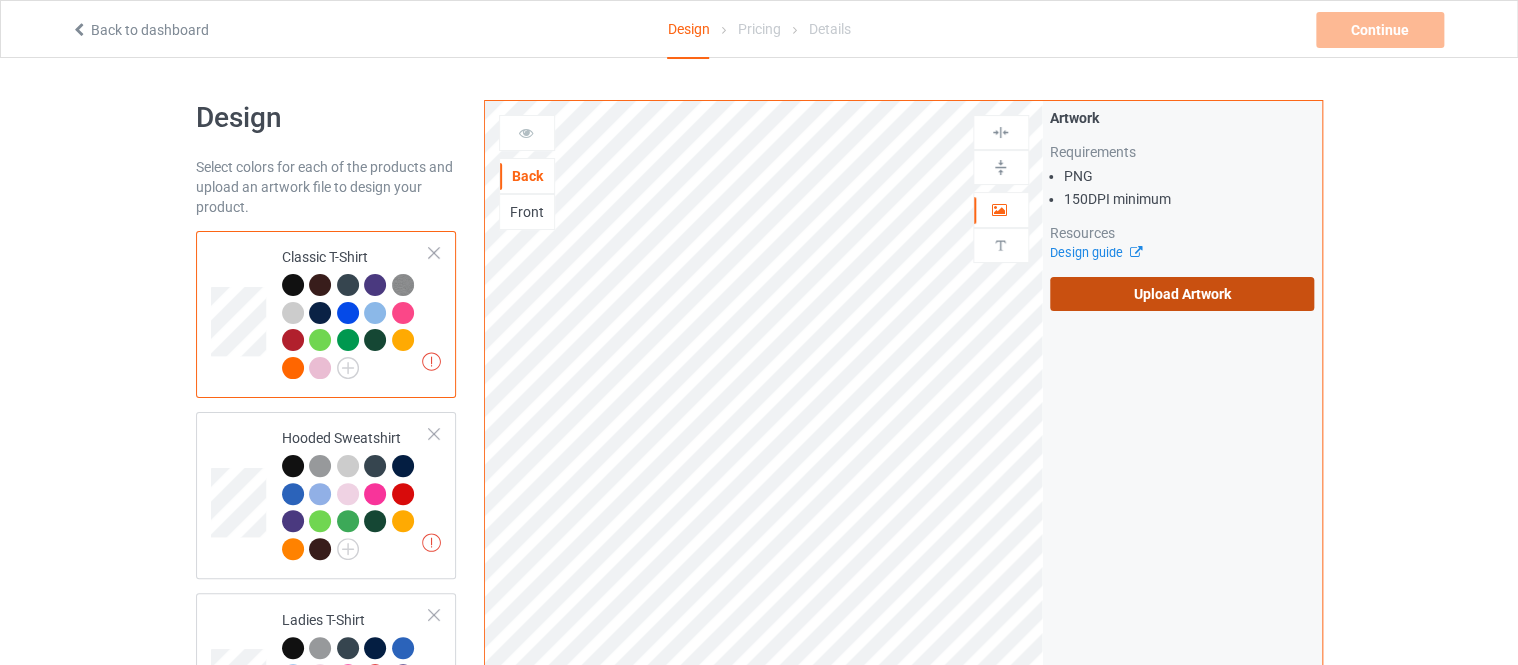 click on "Upload Artwork" at bounding box center (1182, 294) 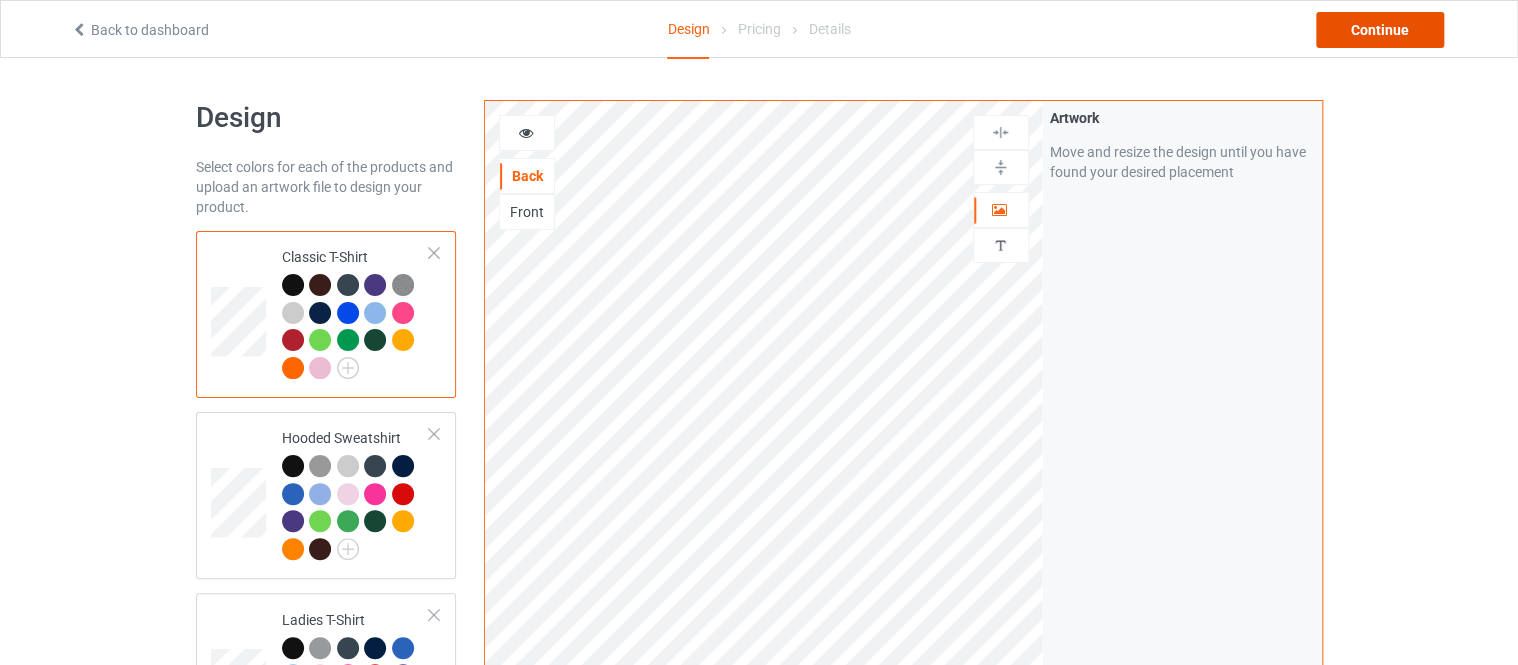 click on "Continue" at bounding box center [1380, 30] 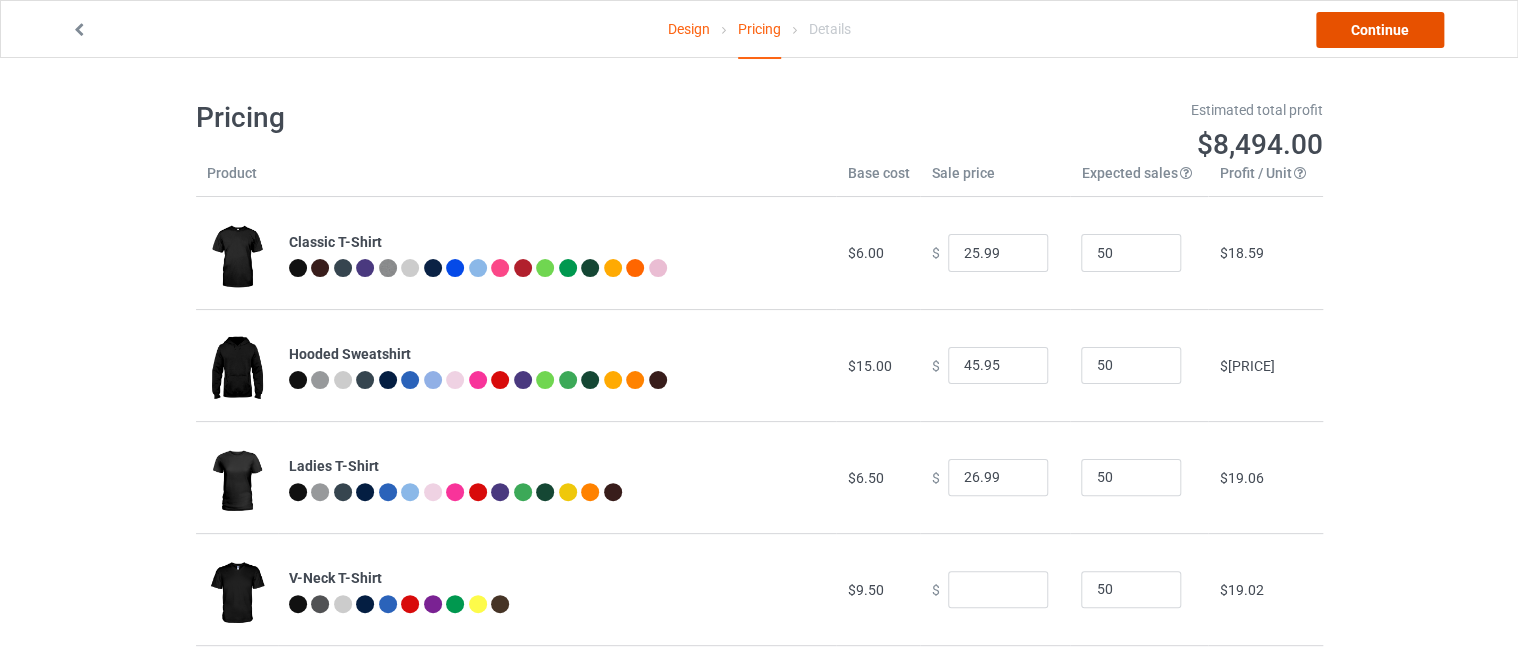 click on "Continue" at bounding box center (1380, 30) 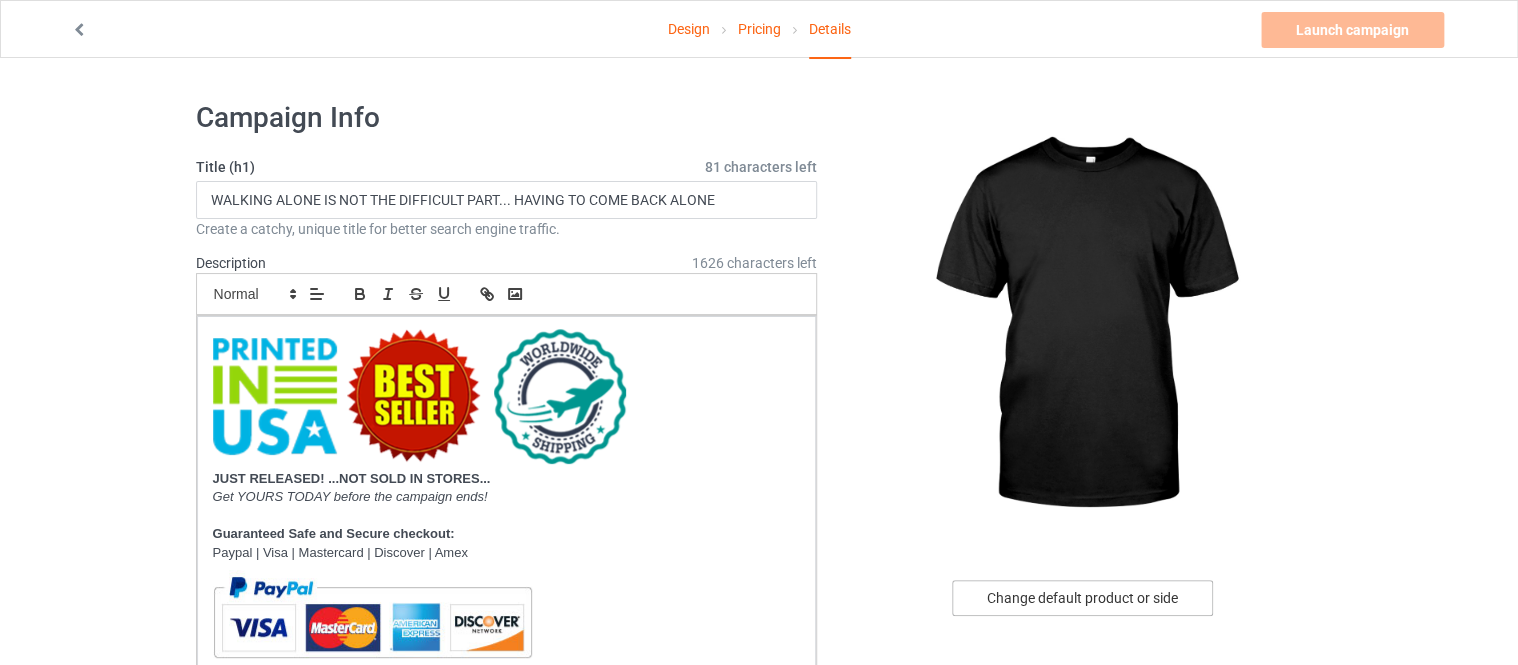 click on "Change default product or side" at bounding box center [1082, 598] 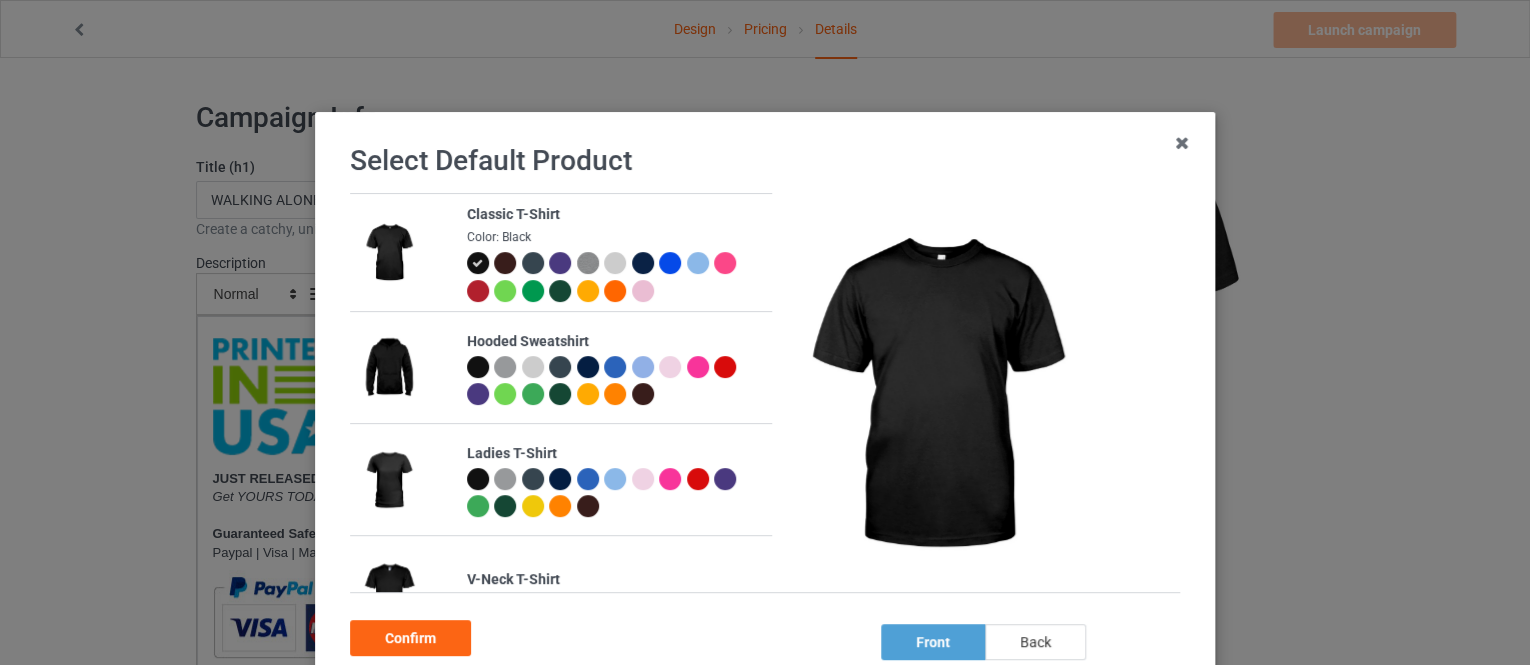 click on "back" at bounding box center [1035, 642] 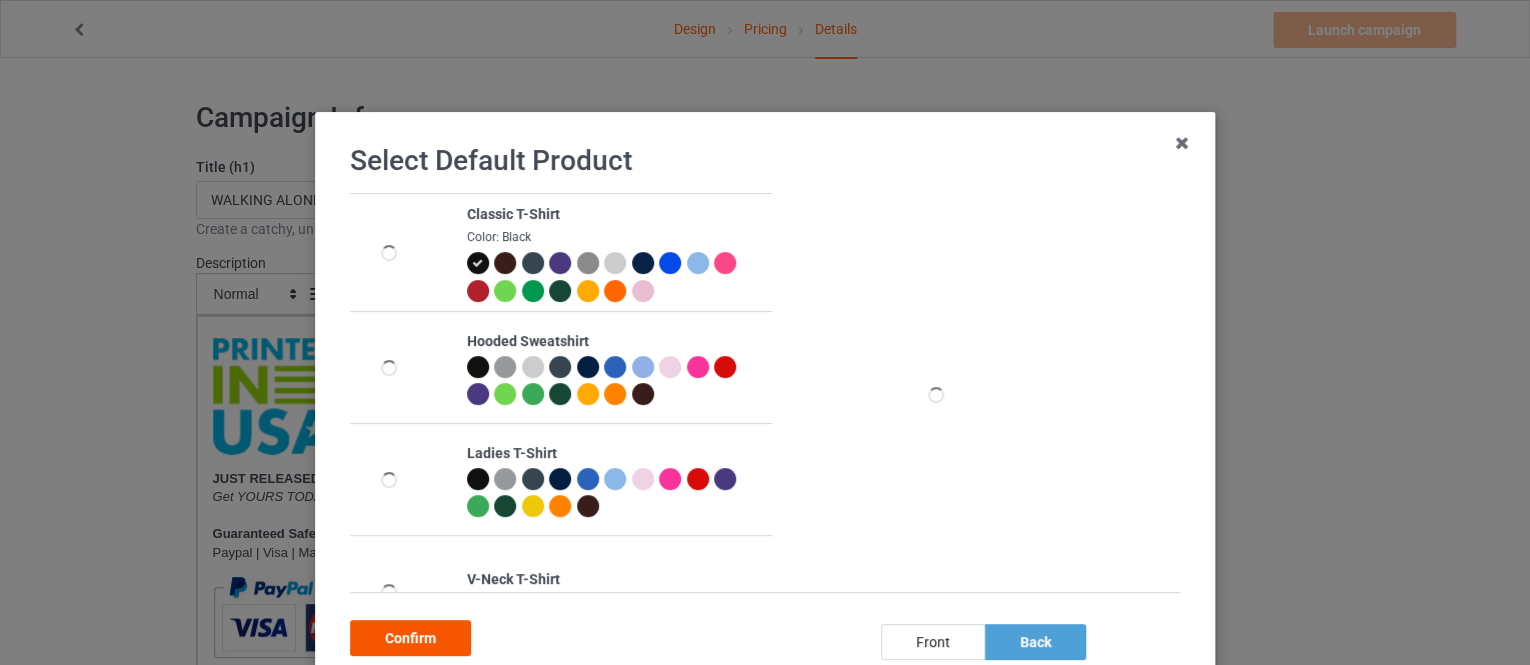click on "Confirm" at bounding box center (410, 638) 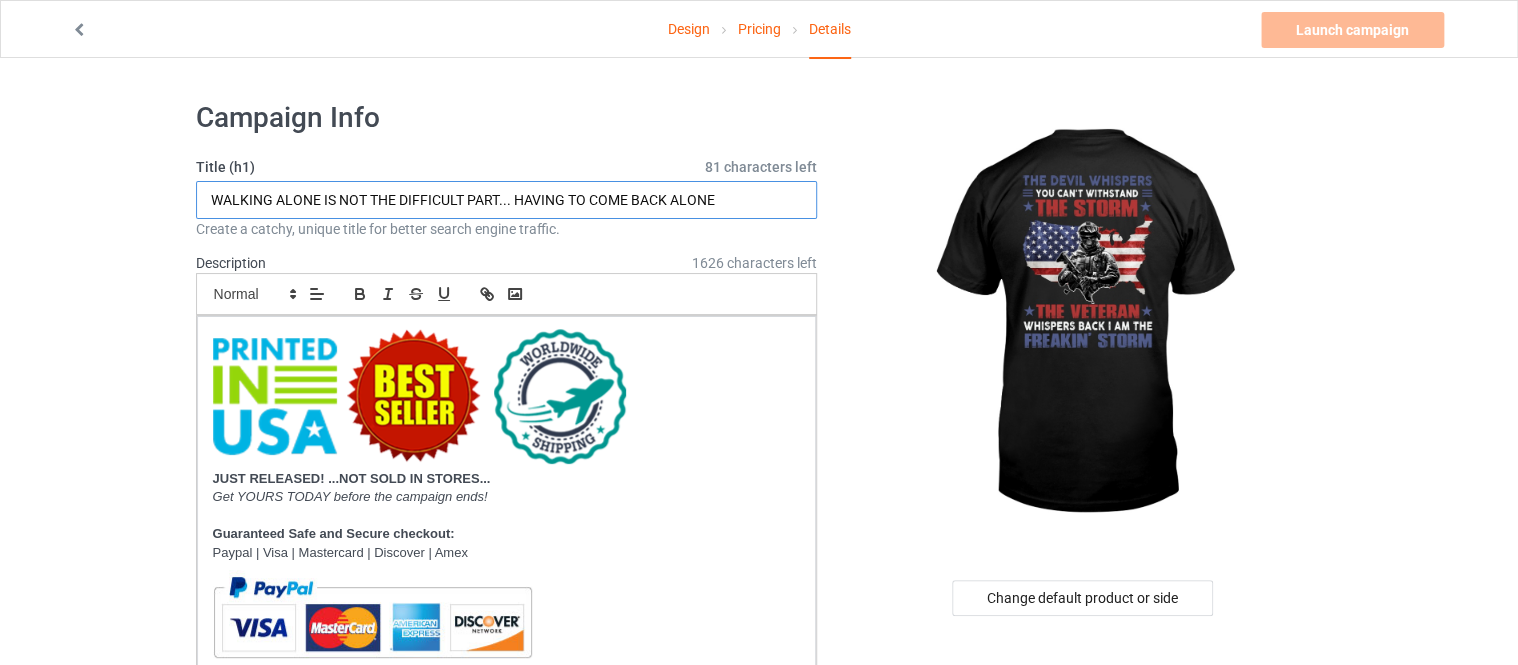 click on "WALKING ALONE IS NOT THE DIFFICULT PART... HAVING TO COME BACK ALONE" at bounding box center (507, 200) 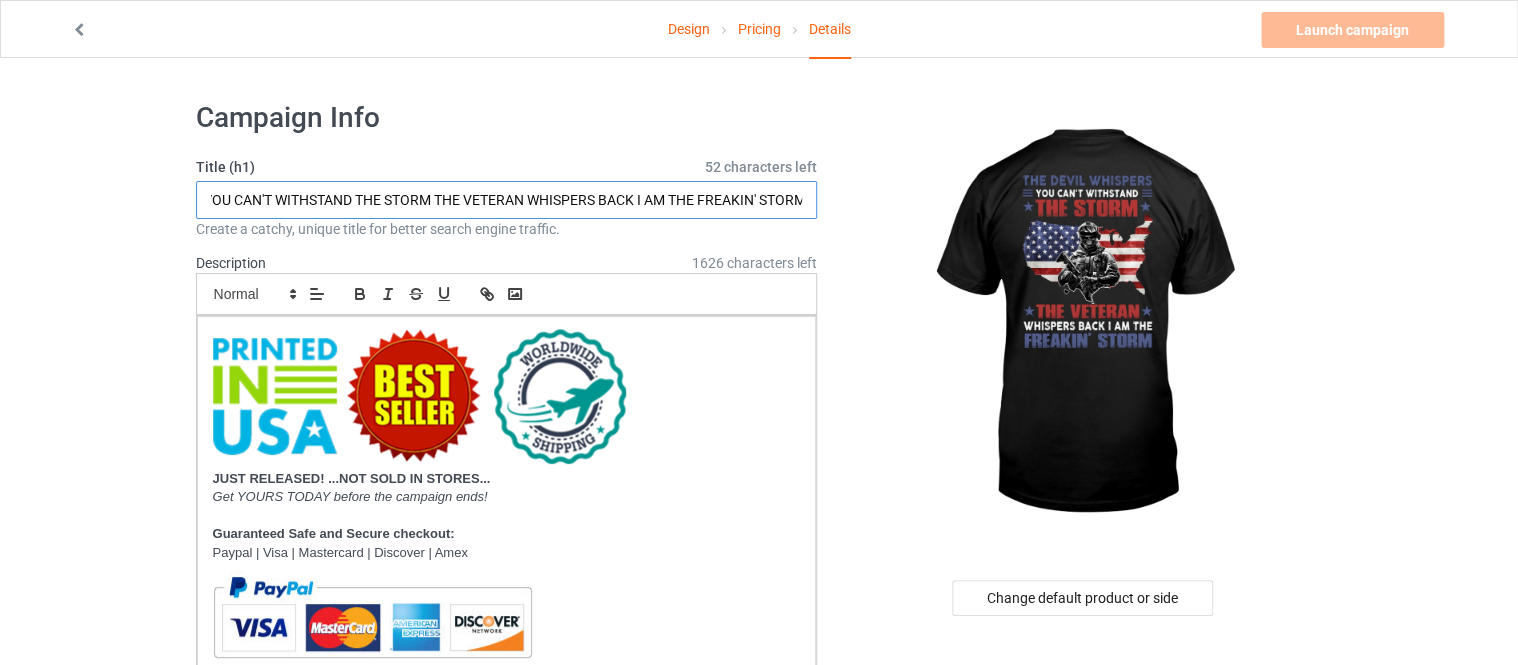 scroll, scrollTop: 0, scrollLeft: 160, axis: horizontal 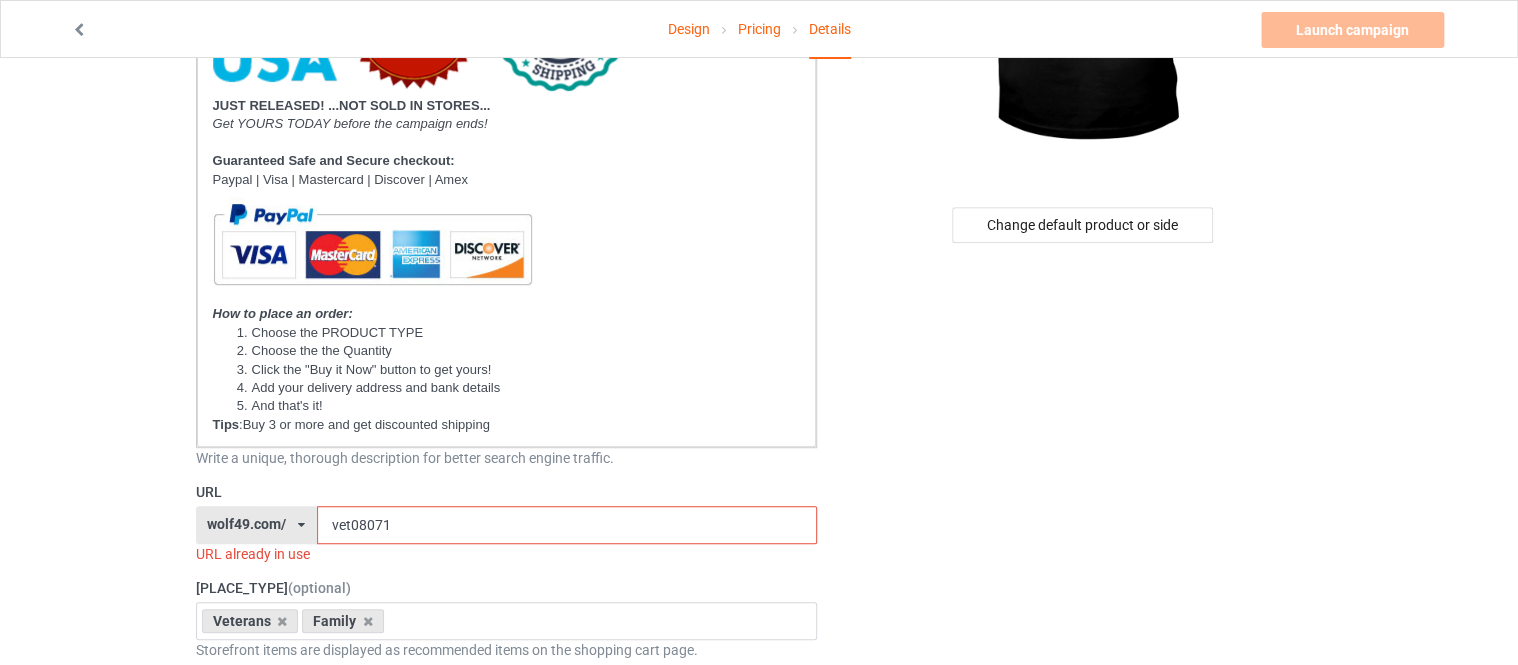 type on "THE DEVIL WHISPERS YOU CAN'T WITHSTAND THE STORM THE VETERAN WHISPERS BACK I AM THE FREAKIN' STORM" 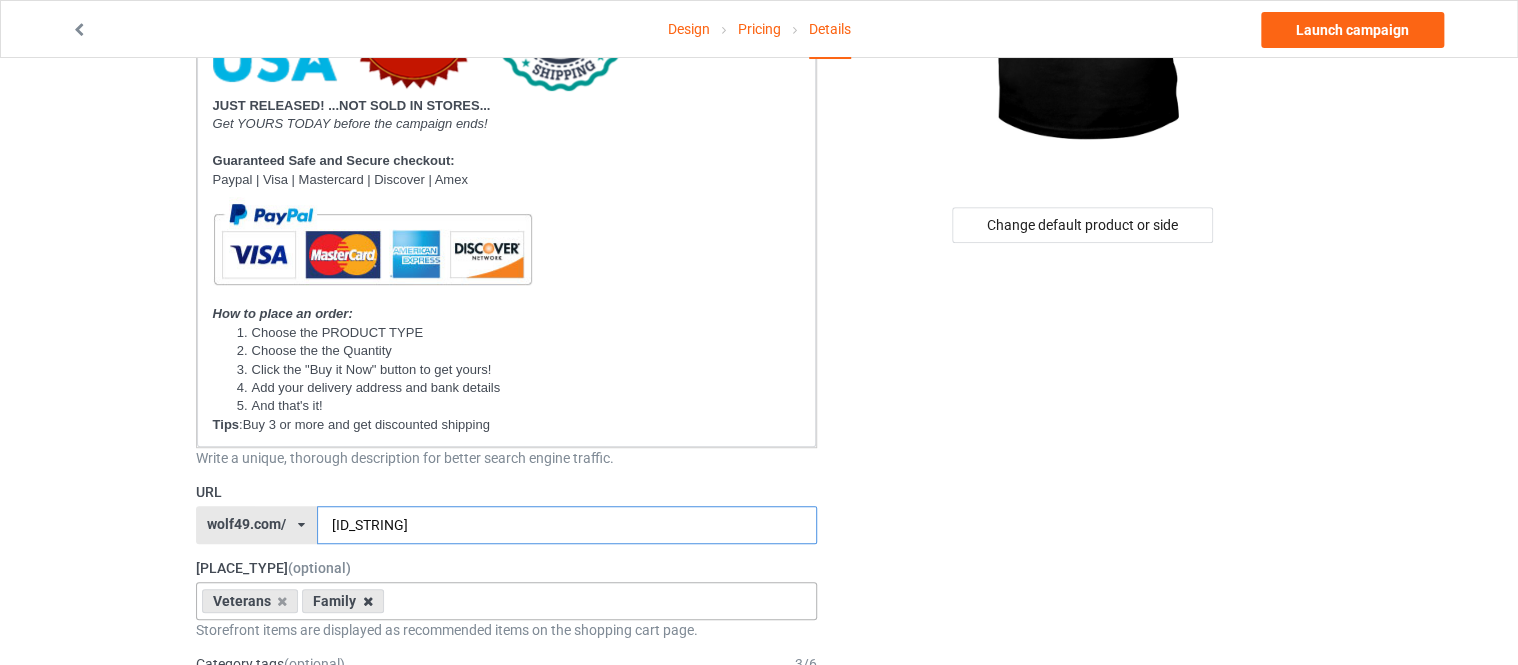 type on "ve08084" 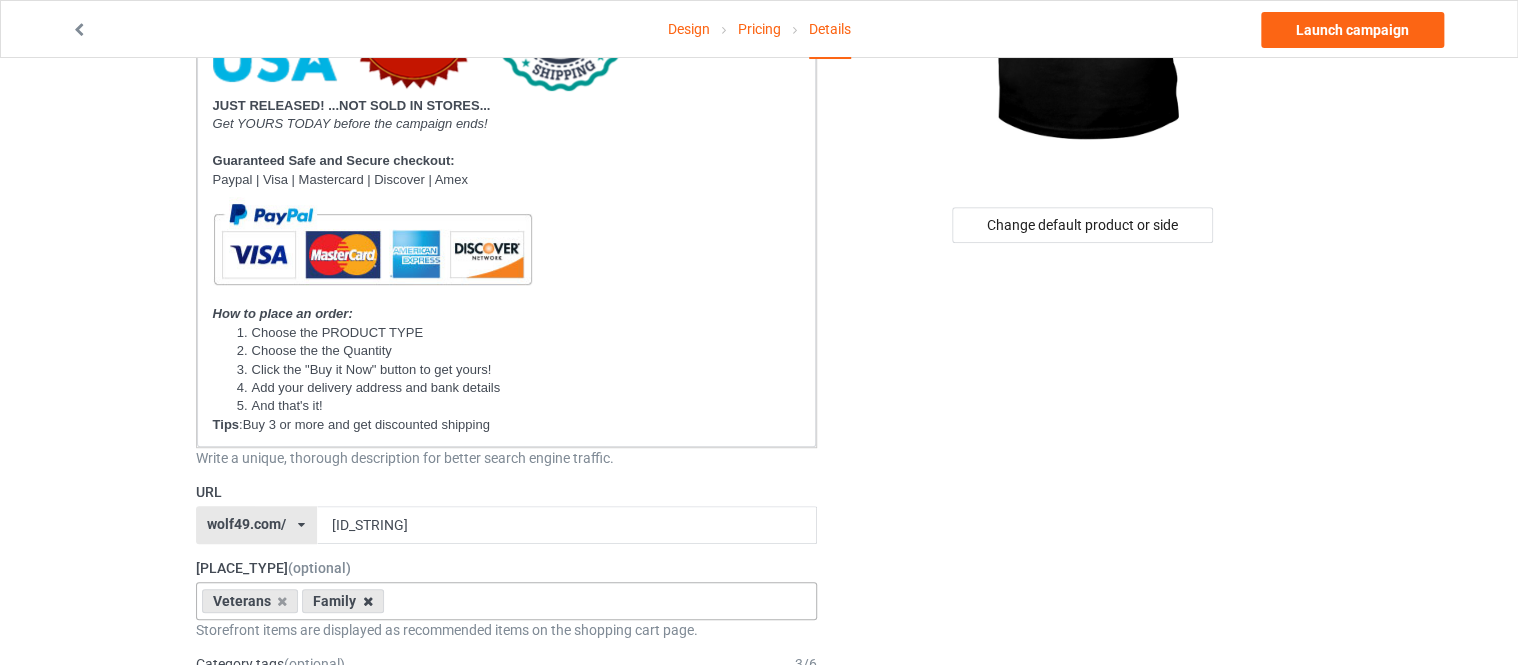 click at bounding box center [368, 601] 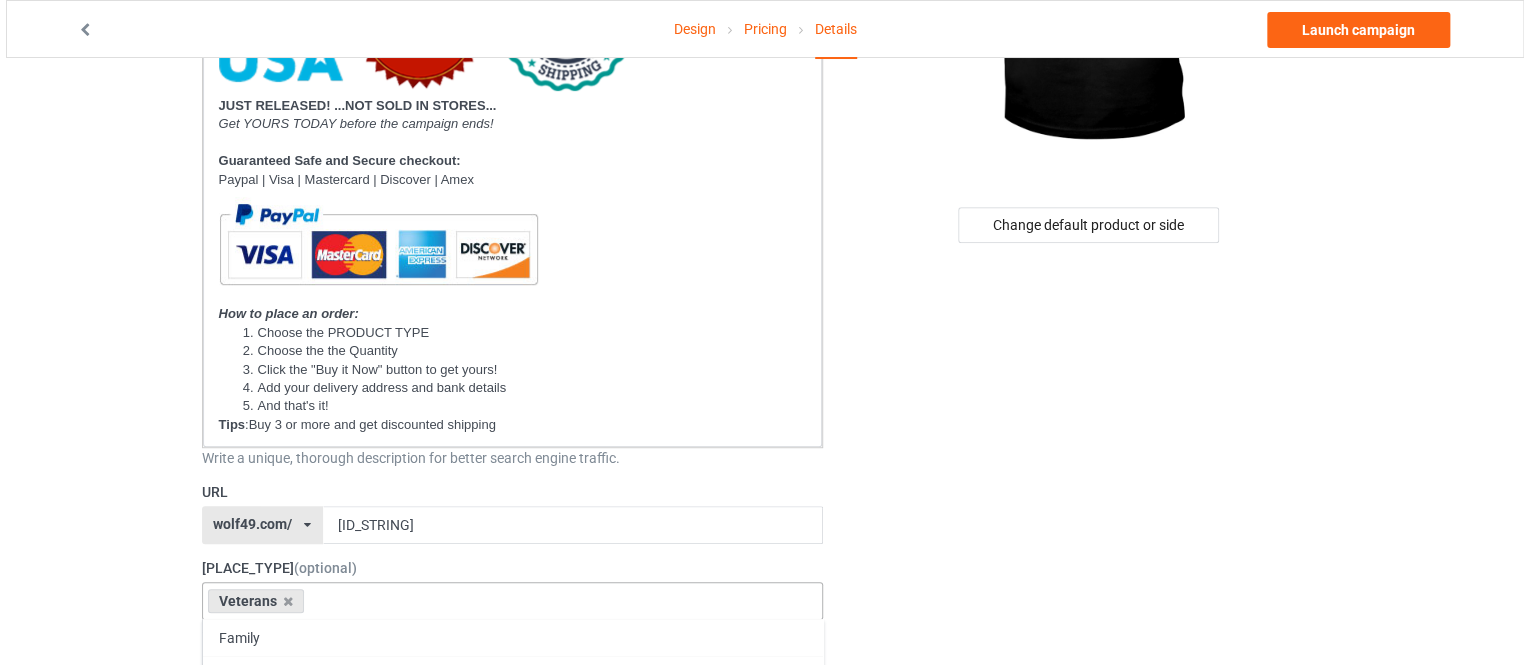 scroll, scrollTop: 0, scrollLeft: 0, axis: both 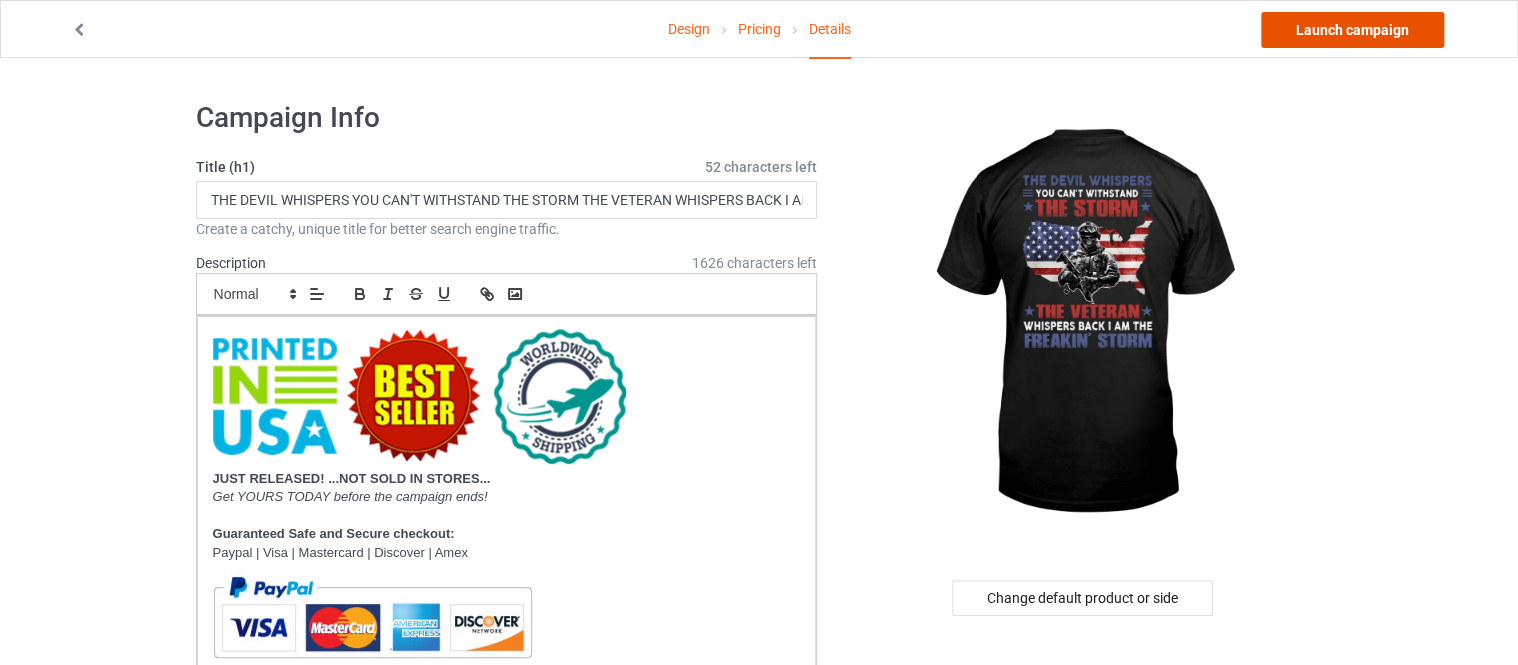 click on "Launch campaign" at bounding box center (1352, 30) 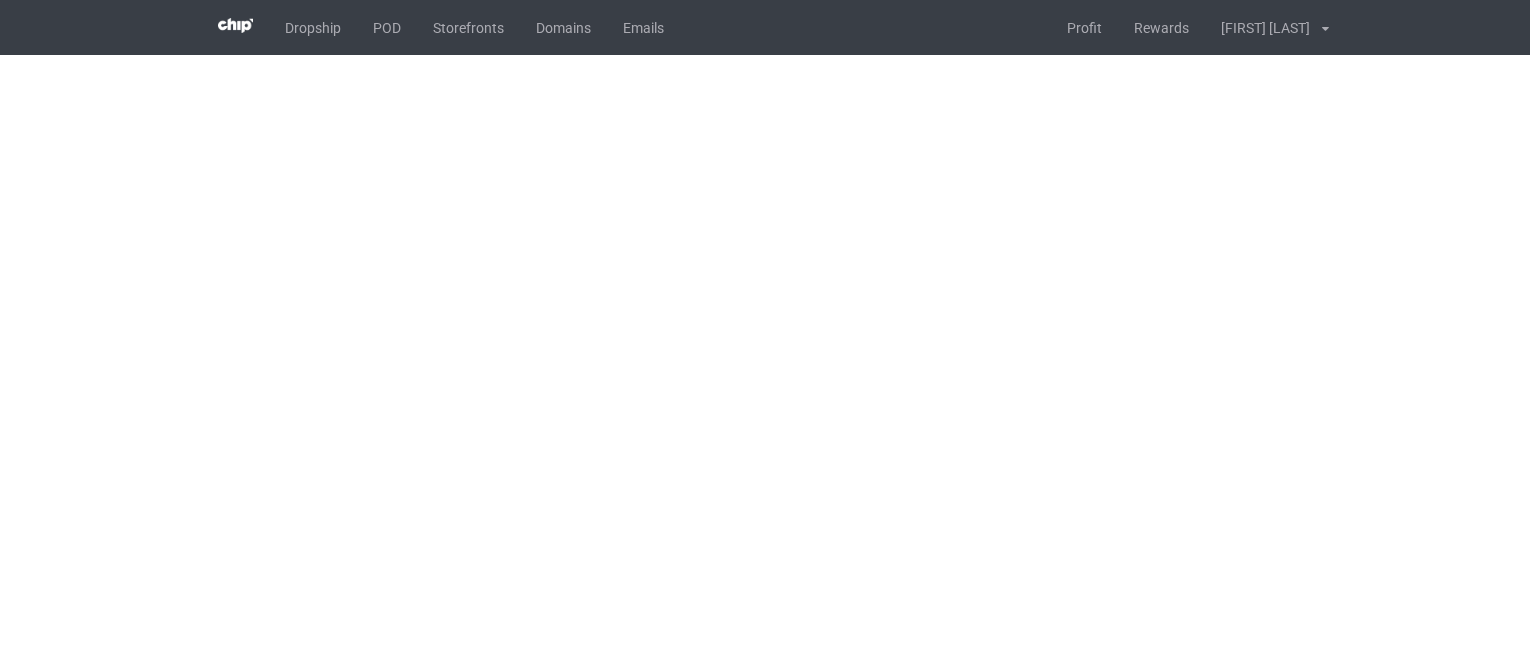 scroll, scrollTop: 0, scrollLeft: 0, axis: both 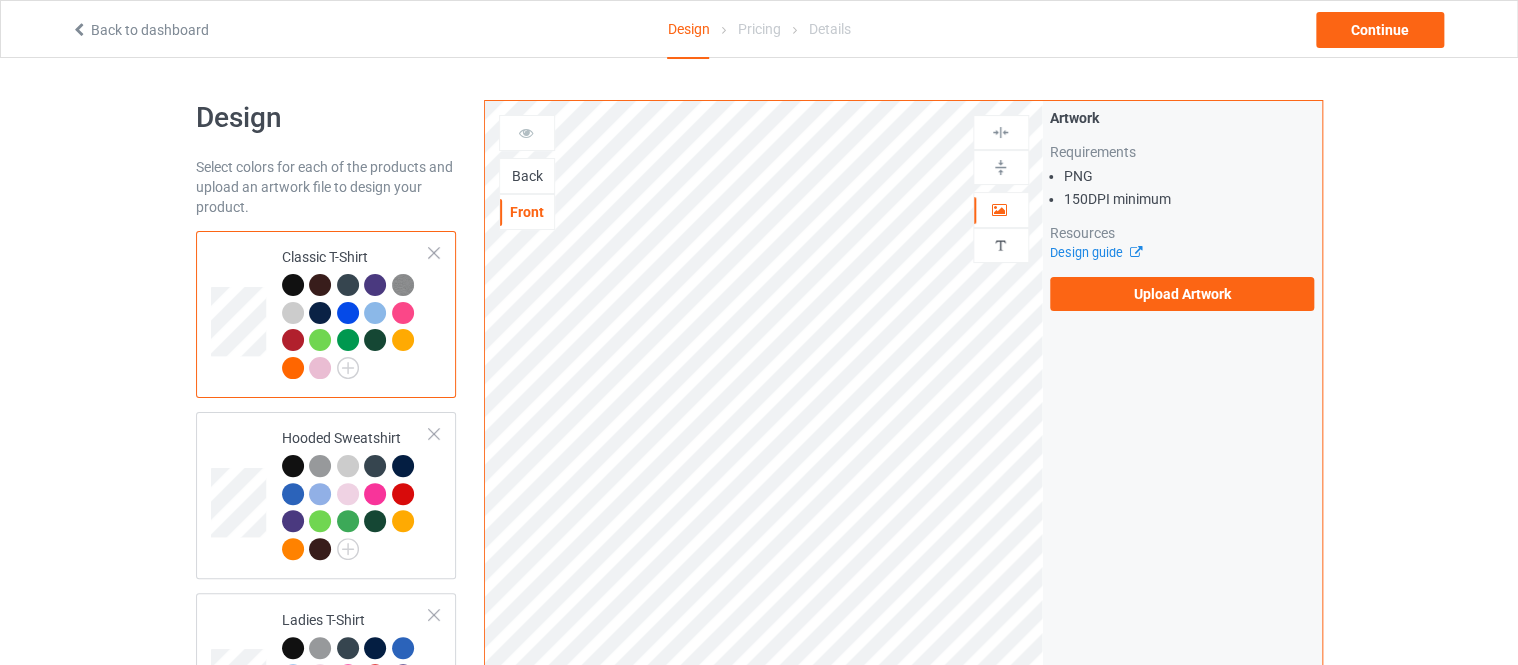 click on "Back" at bounding box center [527, 176] 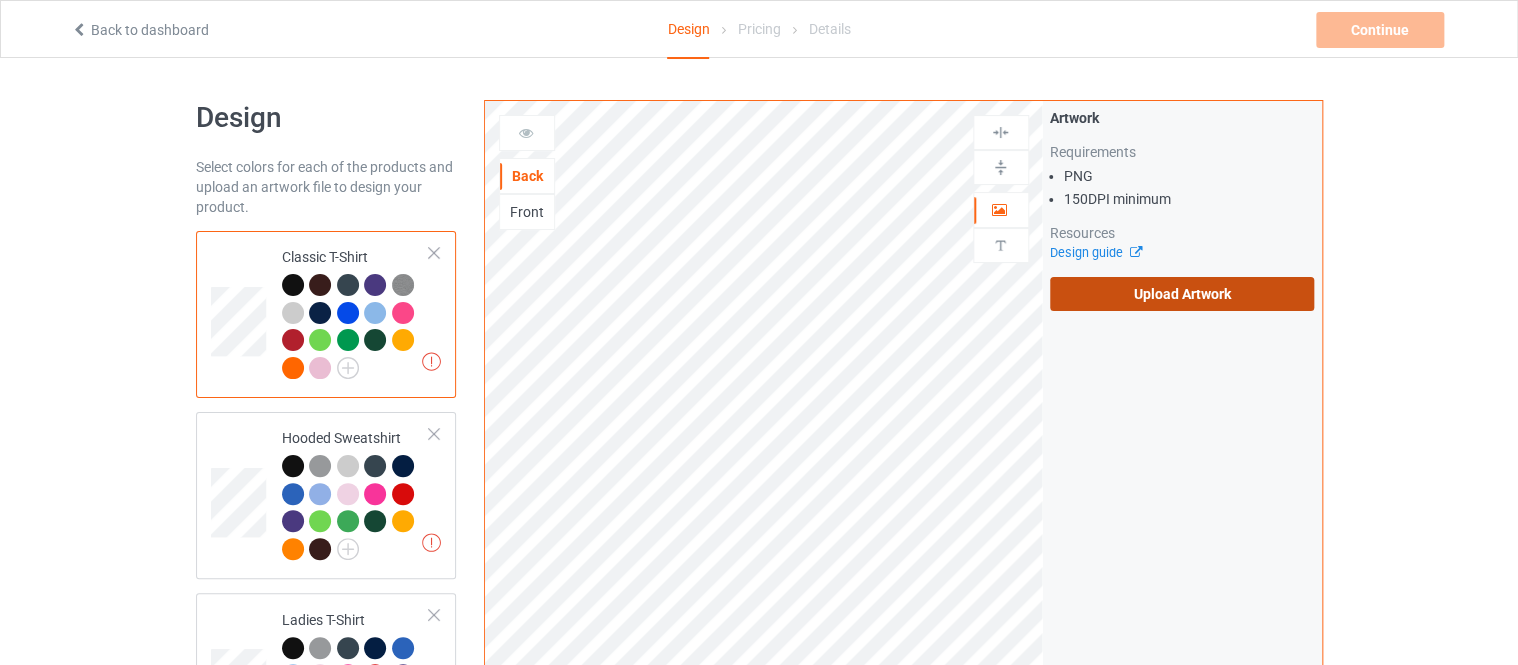 click on "Upload Artwork" at bounding box center (1182, 294) 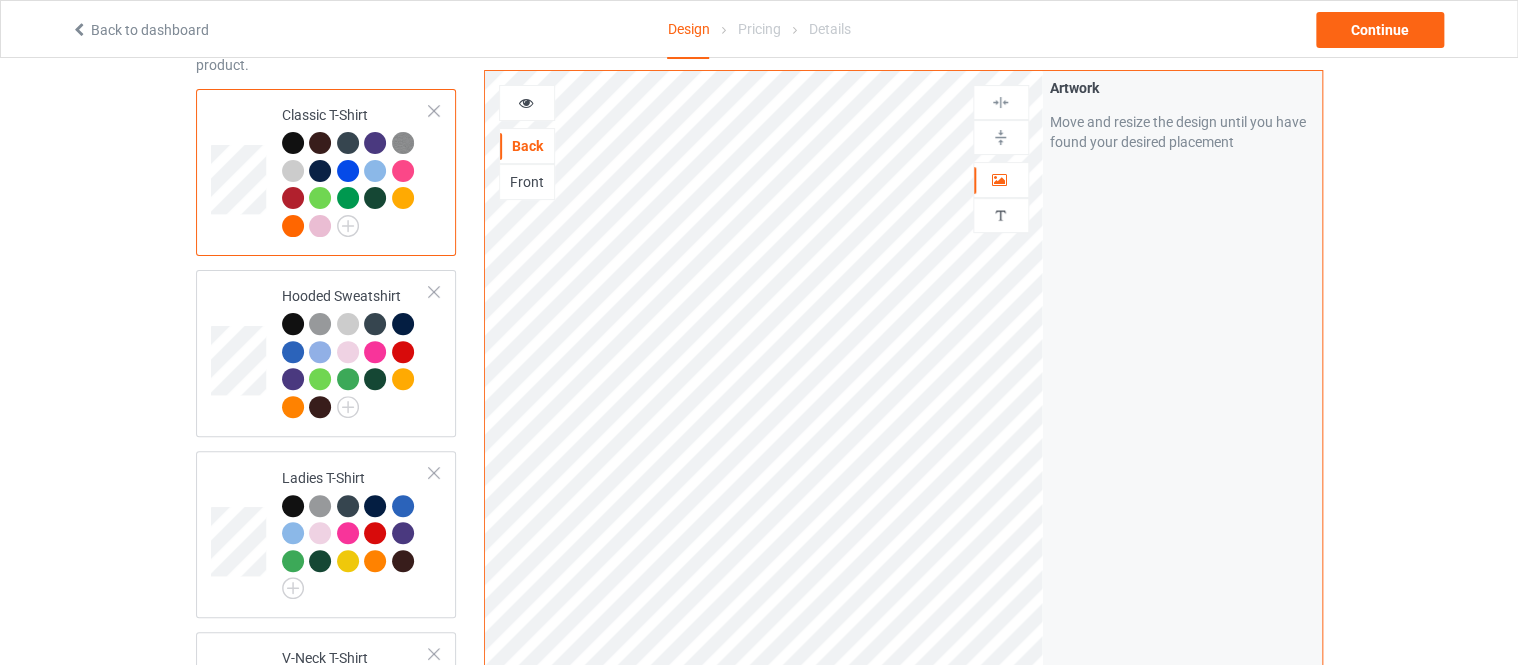 scroll, scrollTop: 0, scrollLeft: 0, axis: both 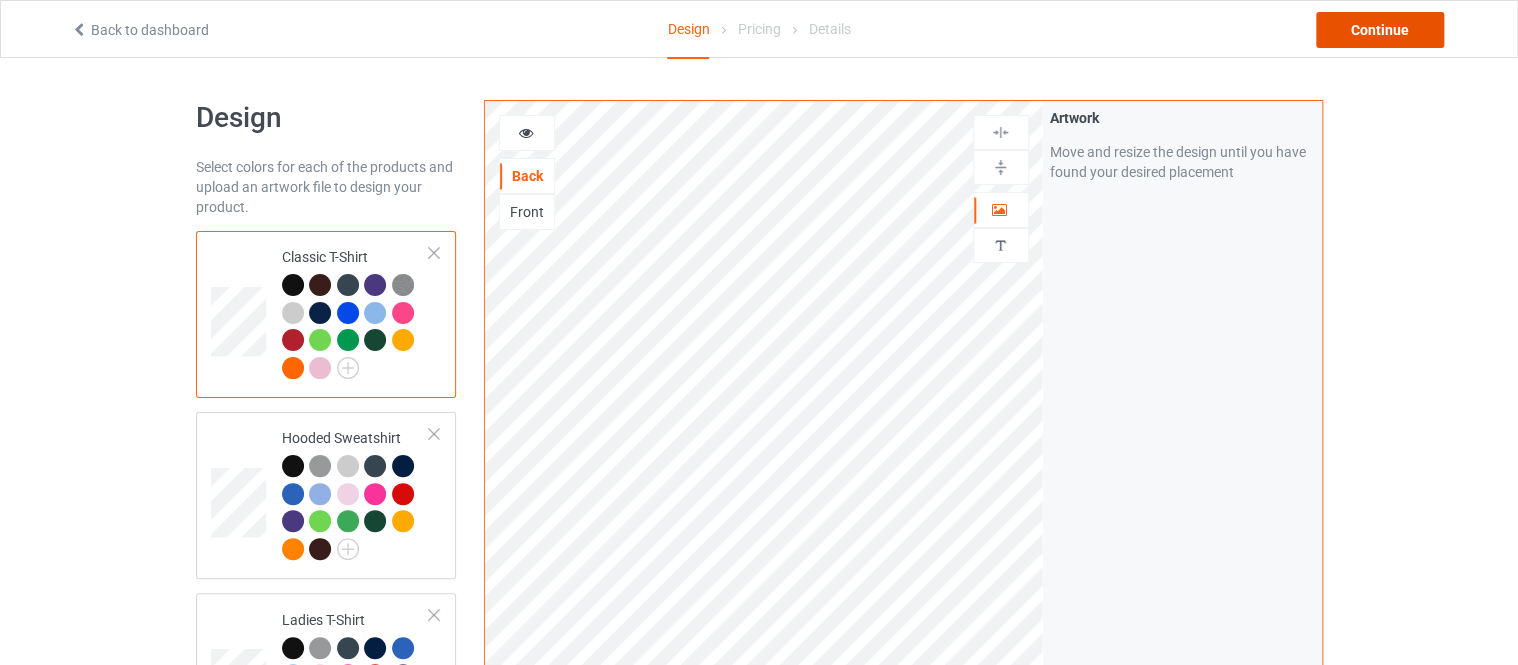 click on "Continue" at bounding box center (1380, 30) 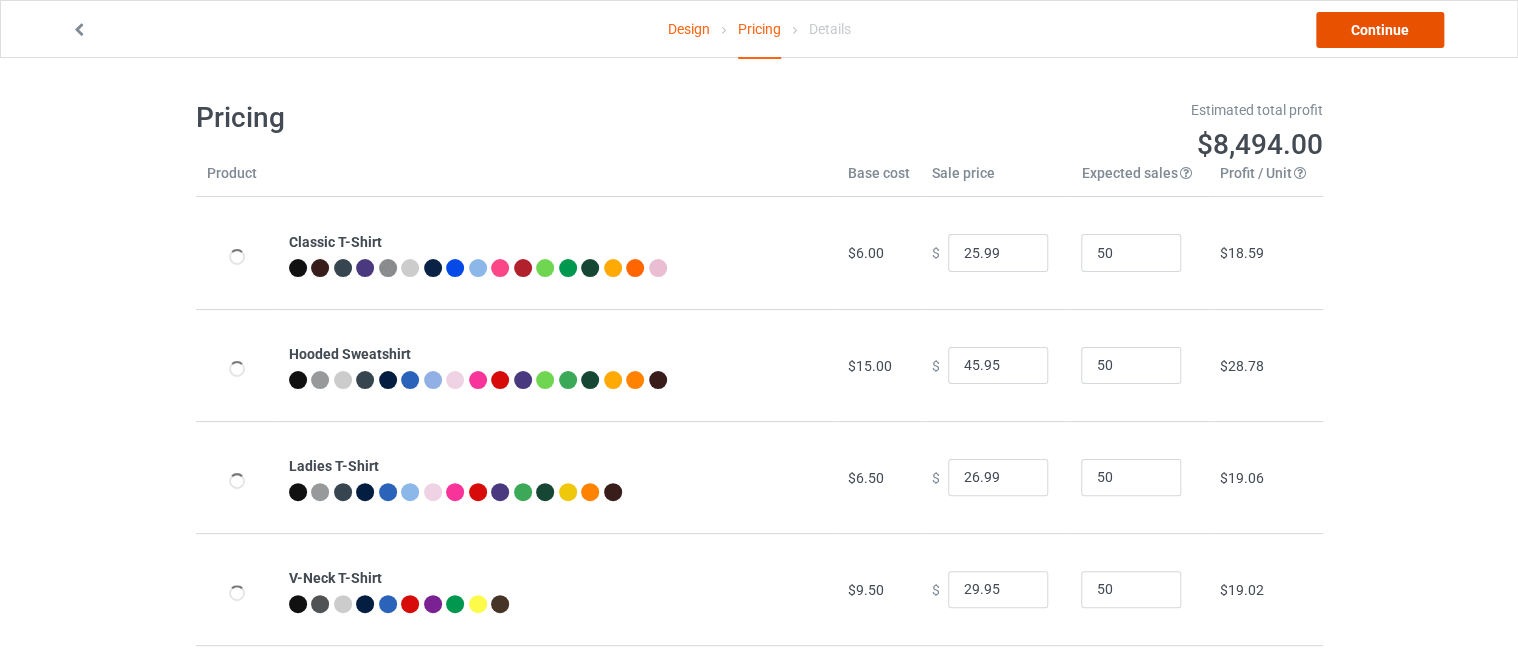 click on "Continue" at bounding box center (1380, 30) 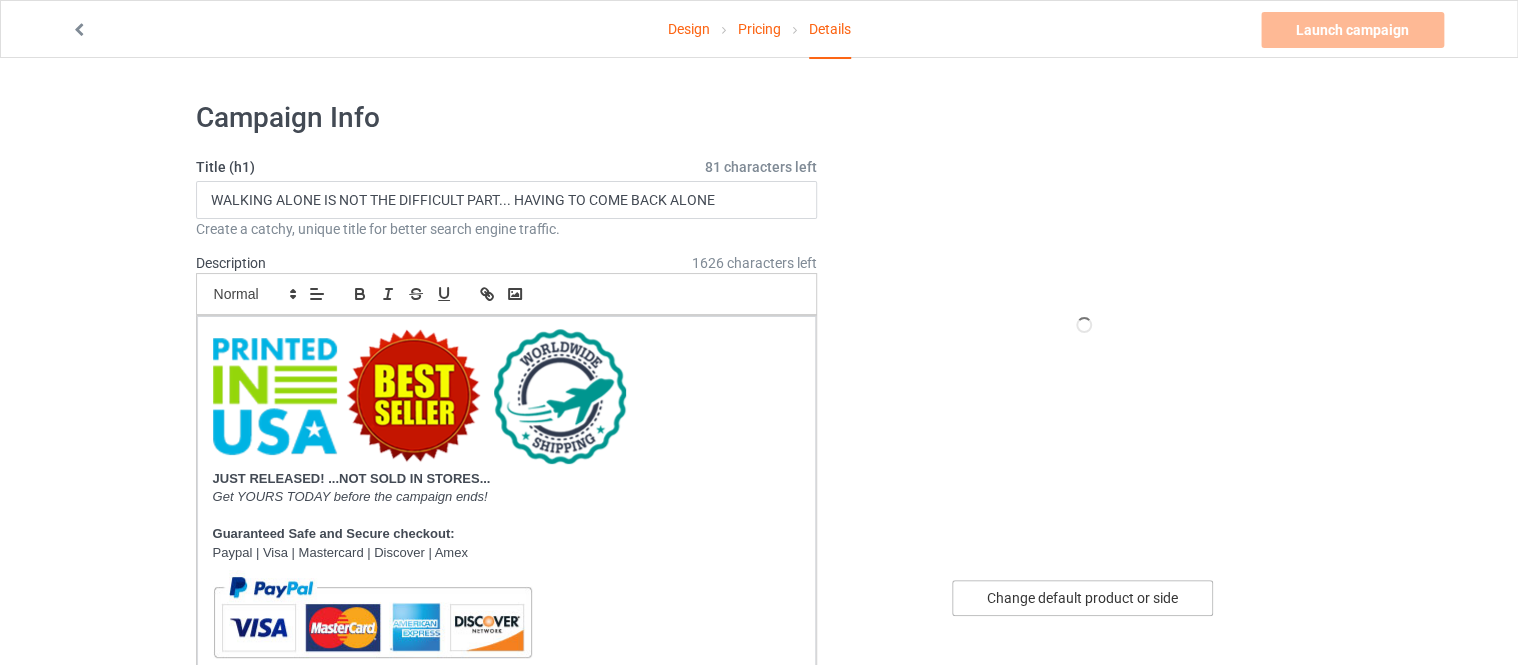 click on "Change default product or side" at bounding box center (1082, 598) 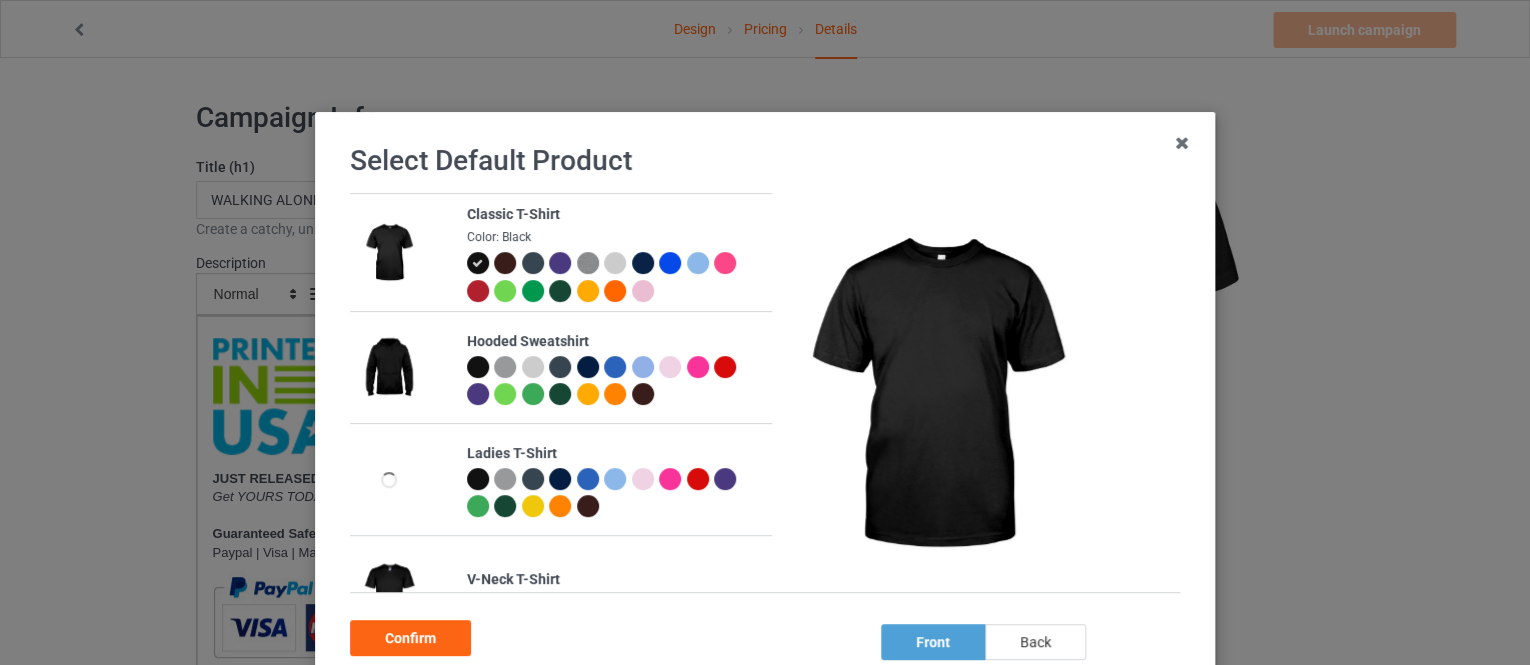 click on "back" at bounding box center (1035, 642) 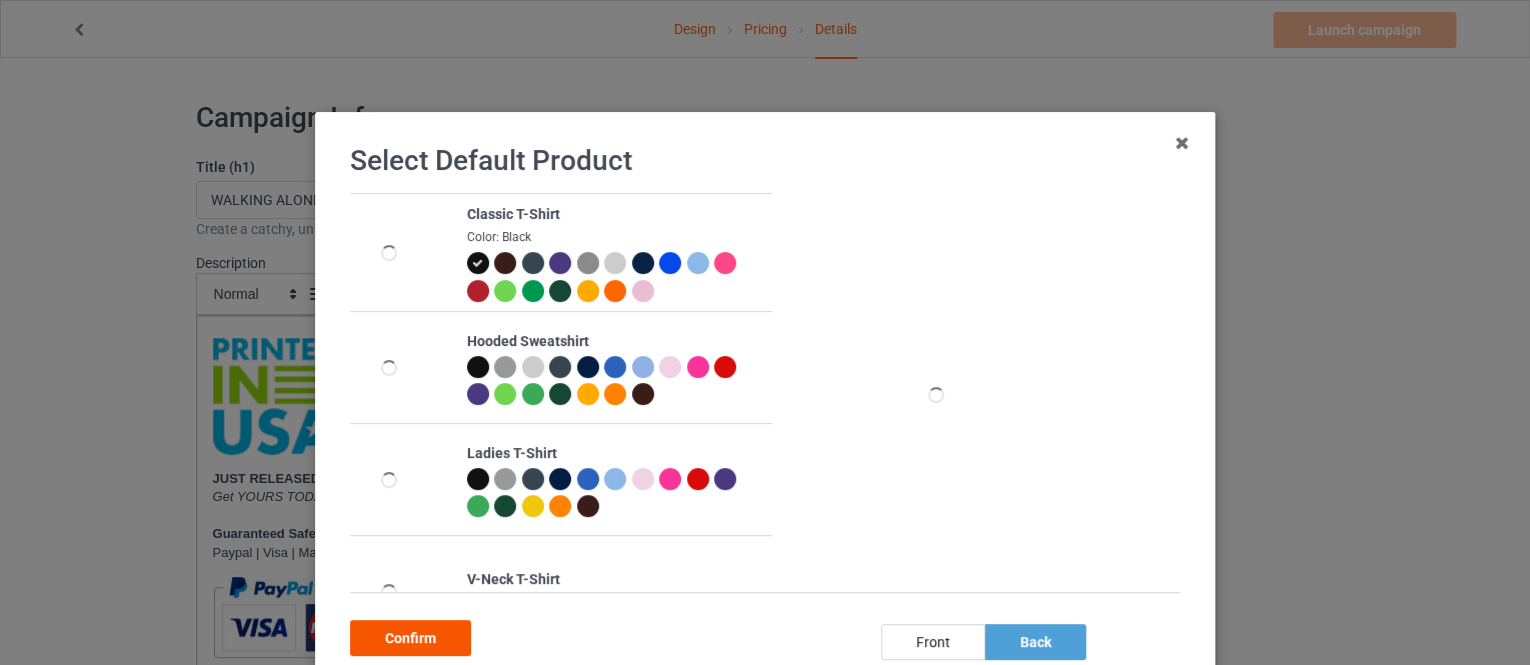 click on "Confirm" at bounding box center (410, 638) 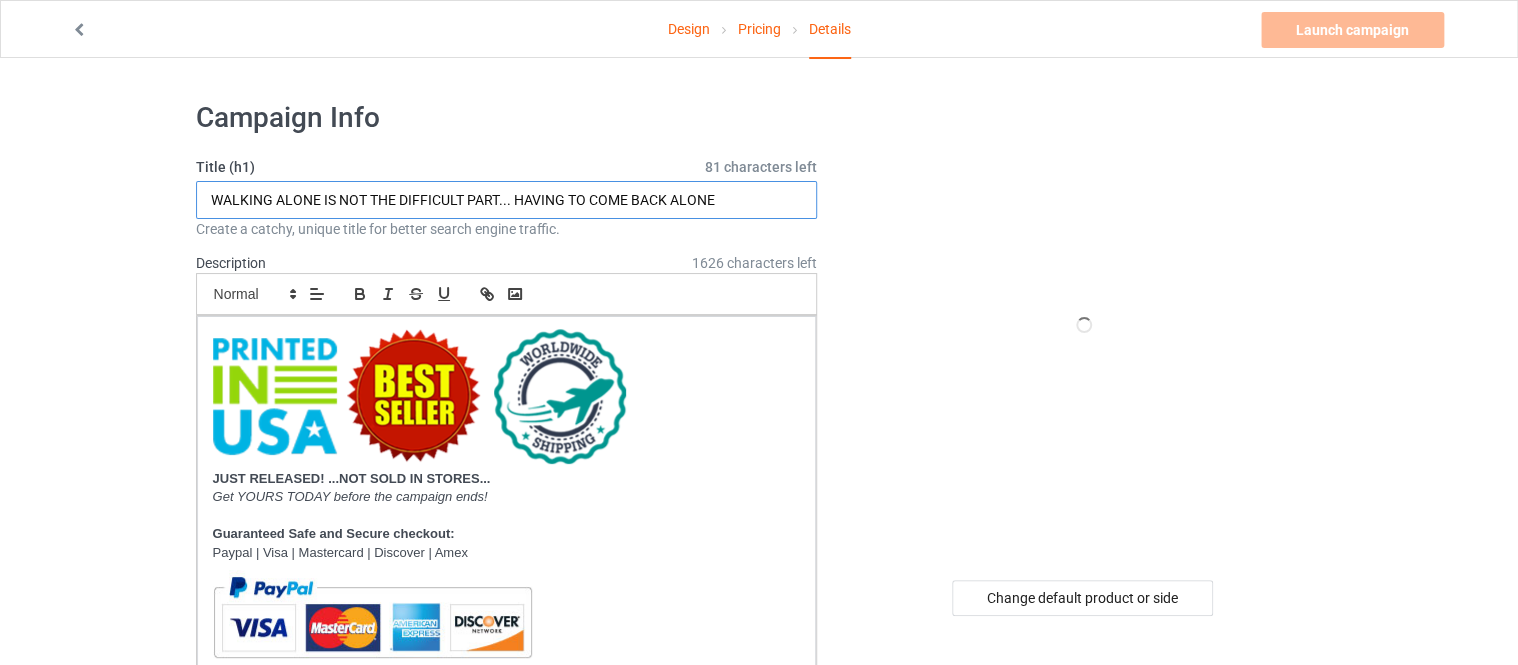 click on "WALKING ALONE IS NOT THE DIFFICULT PART... HAVING TO COME BACK ALONE" at bounding box center [507, 200] 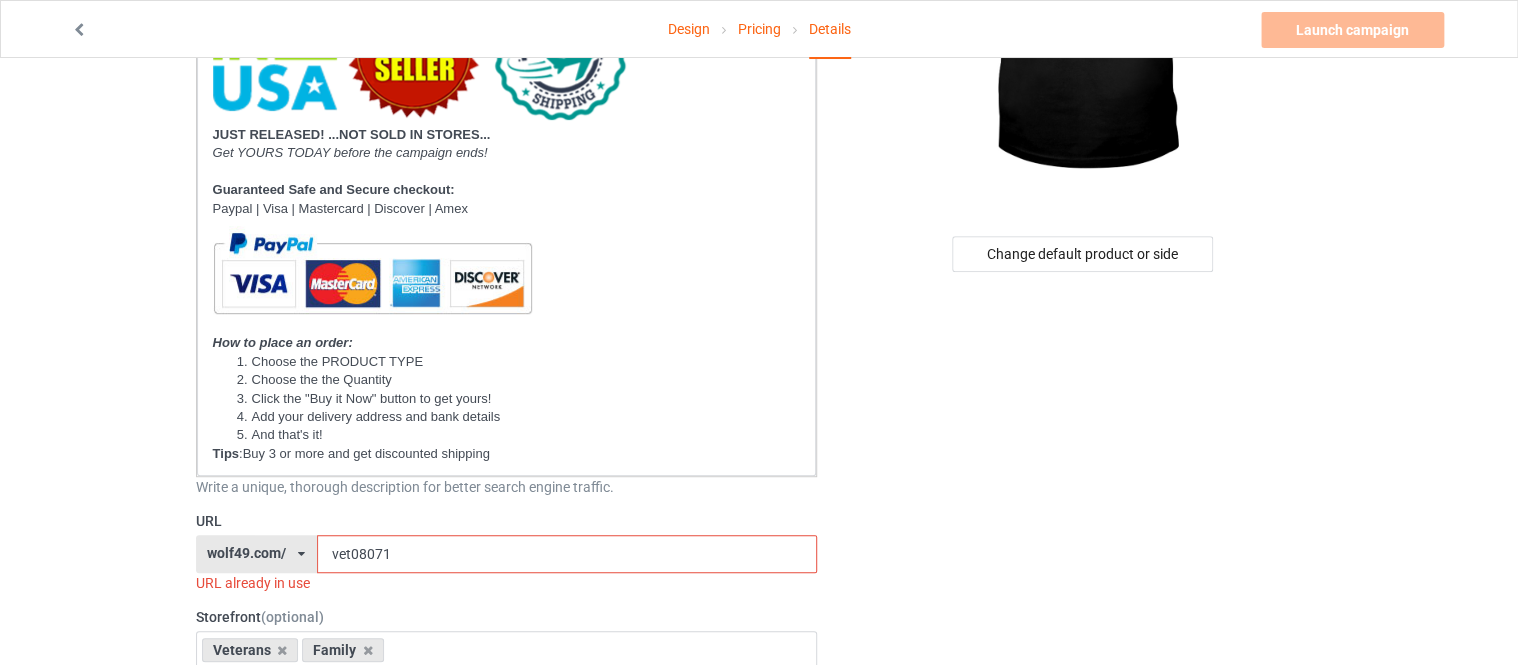 scroll, scrollTop: 373, scrollLeft: 0, axis: vertical 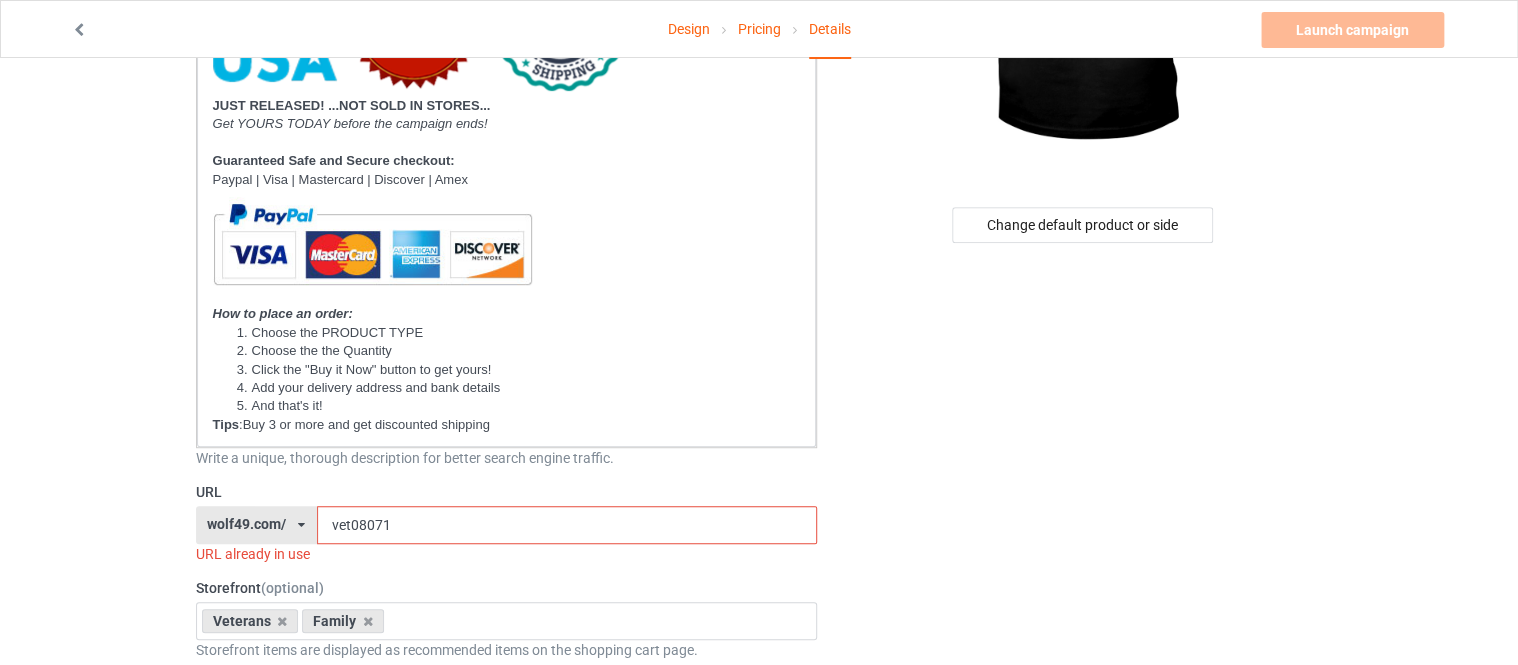 type on "TOO OLD TO FIGHT TOO SLOW TO RUN I'LL JUST SHOOT YOU AND BE DONE WITH IT" 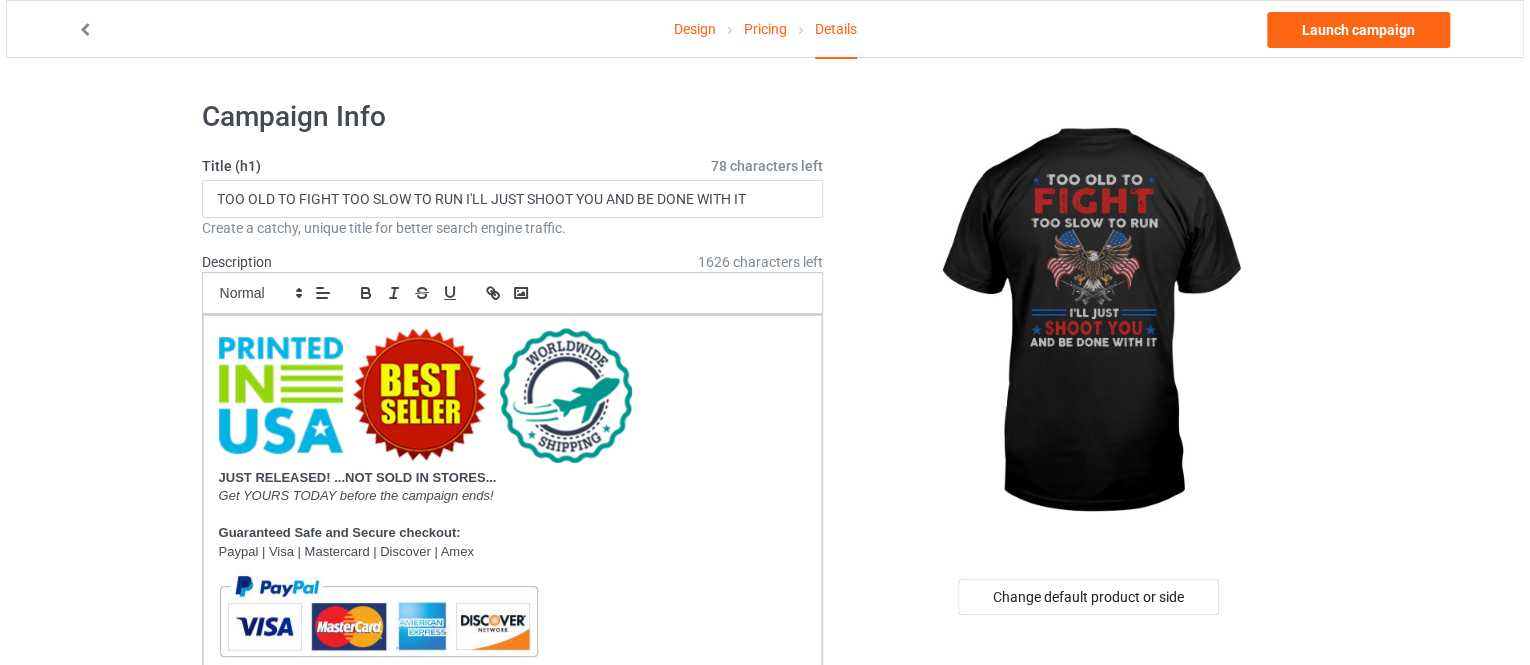 scroll, scrollTop: 0, scrollLeft: 0, axis: both 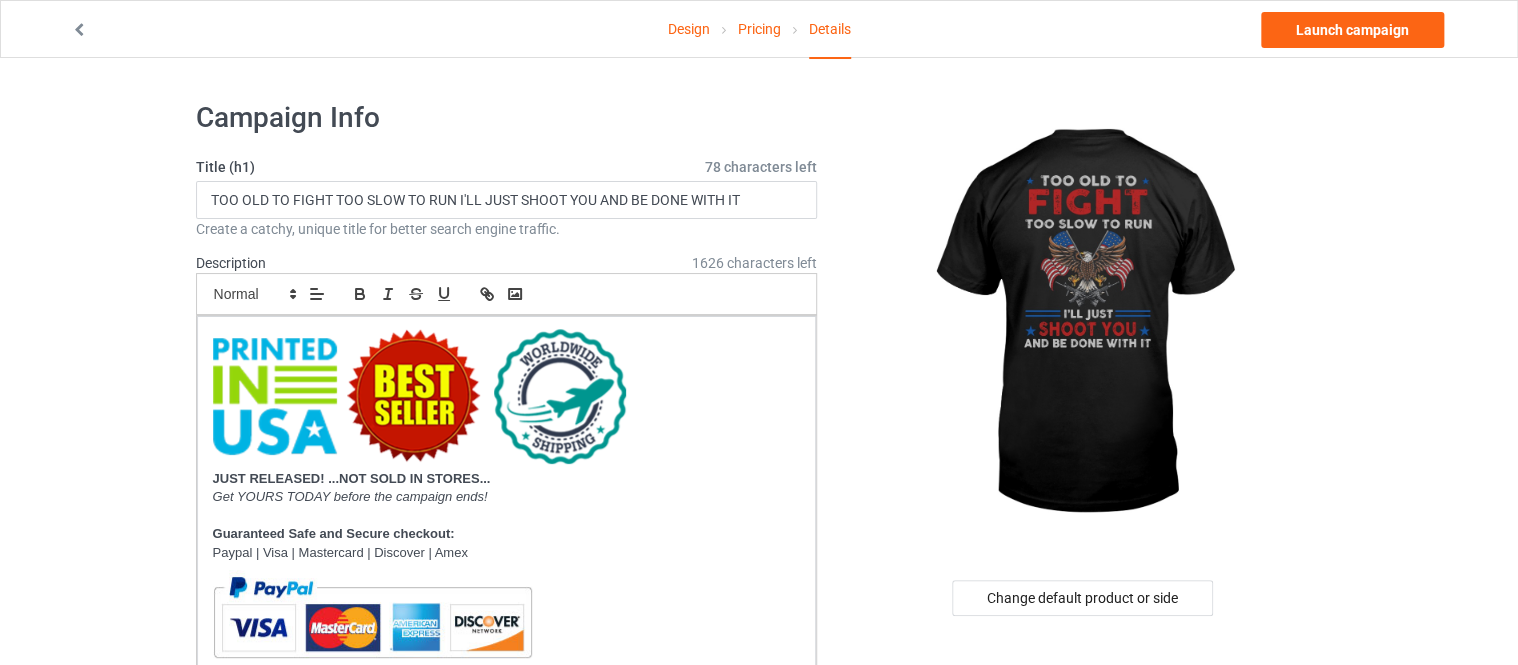 type on "ve08085" 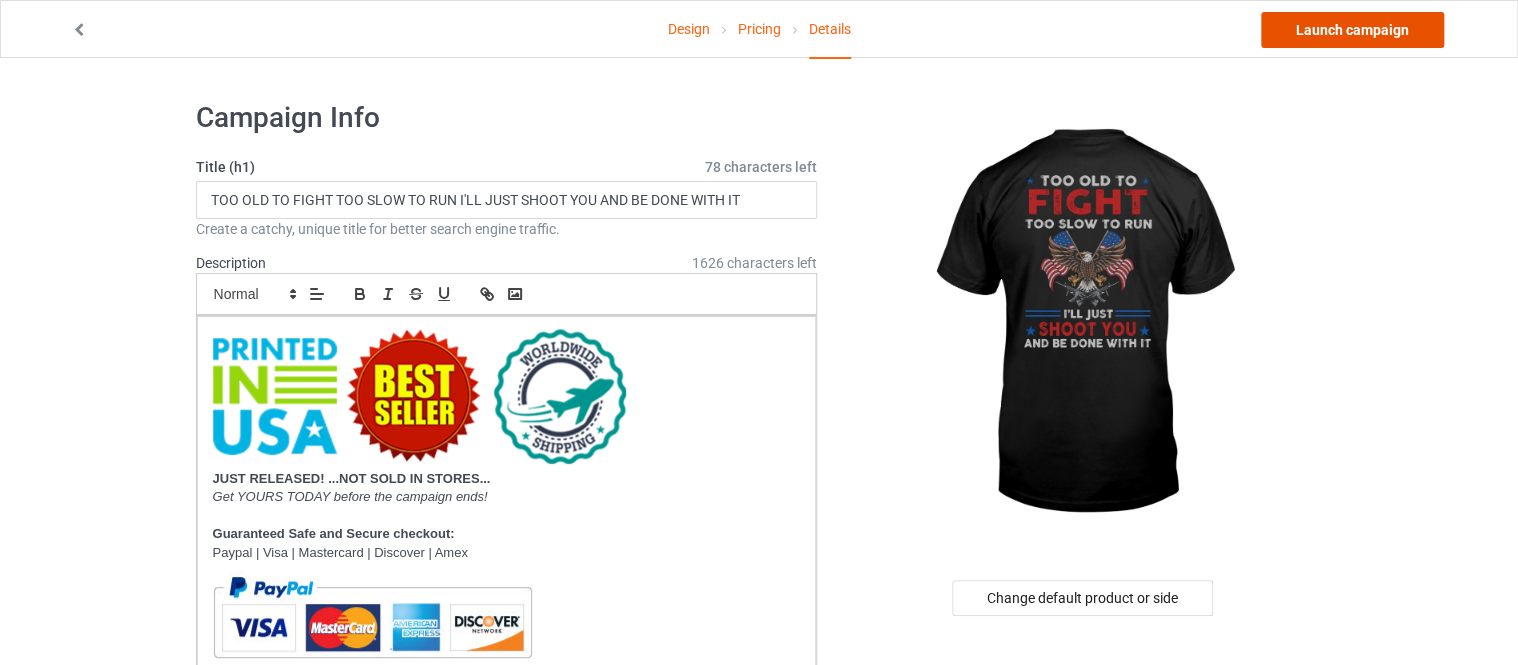 click on "Launch campaign" at bounding box center [1352, 30] 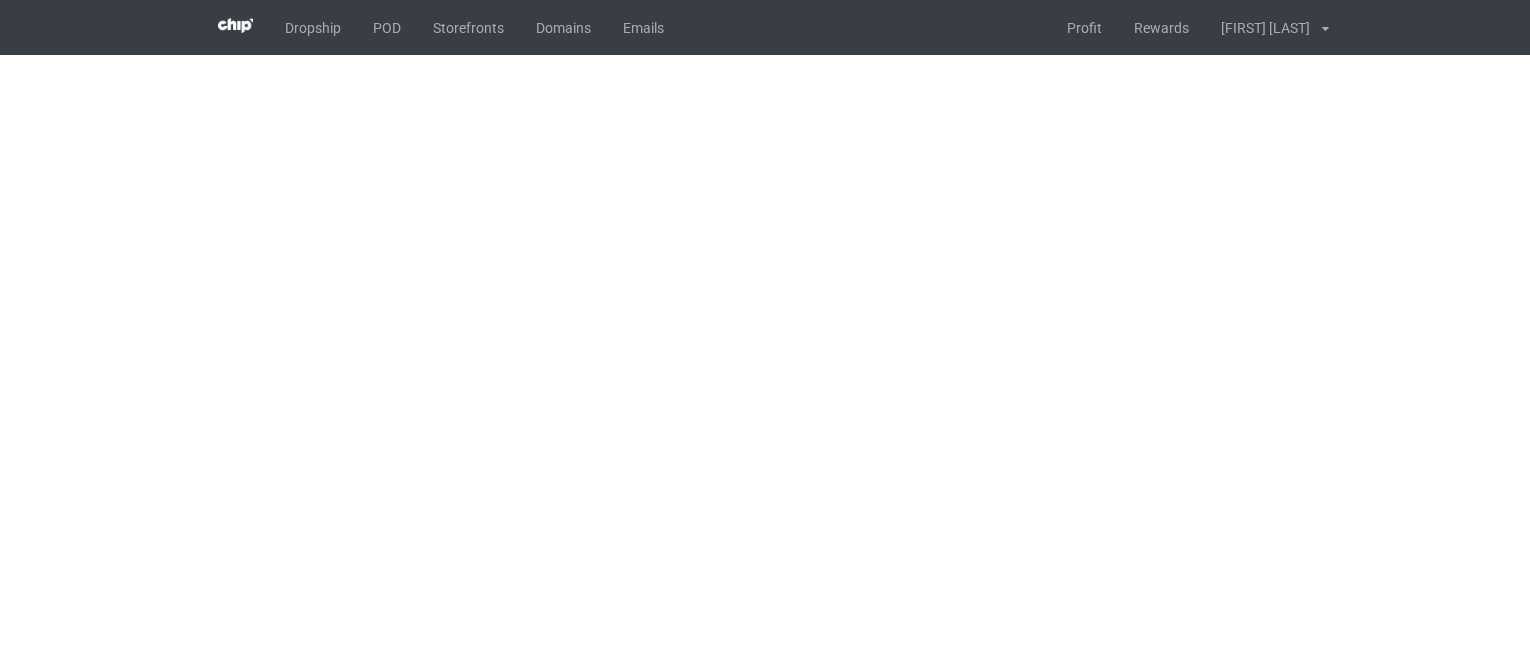 scroll, scrollTop: 0, scrollLeft: 0, axis: both 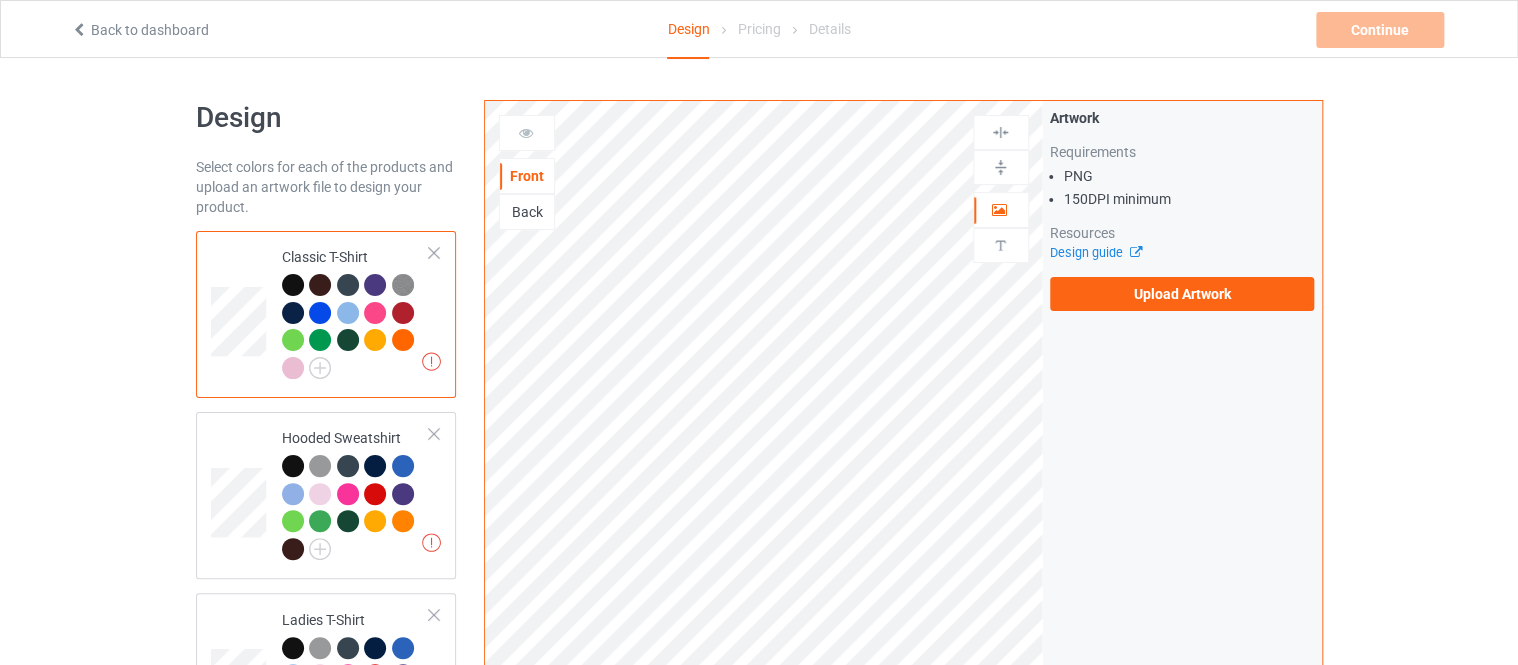 click on "Artwork Requirements PNG 150  DPI minimum Resources Design guide Upload Artwork" at bounding box center (1182, 209) 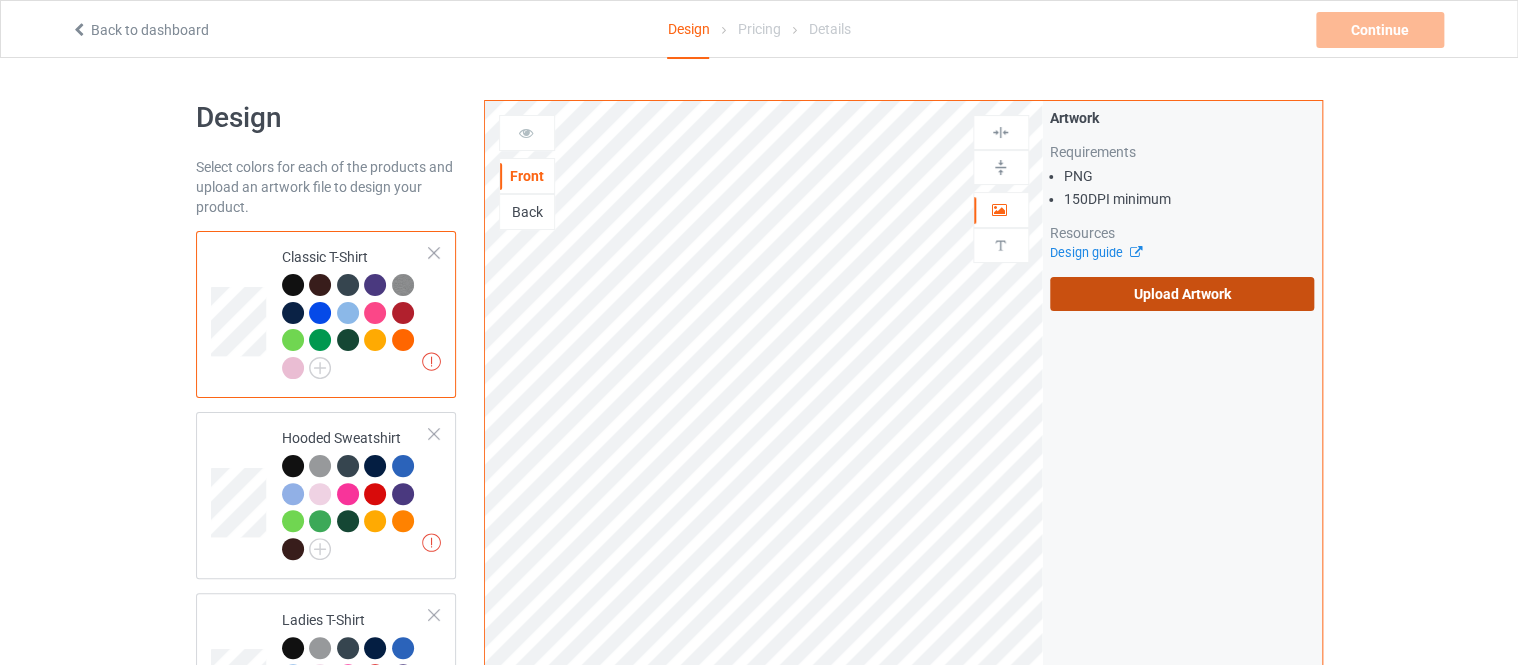 click on "Upload Artwork" at bounding box center [1182, 294] 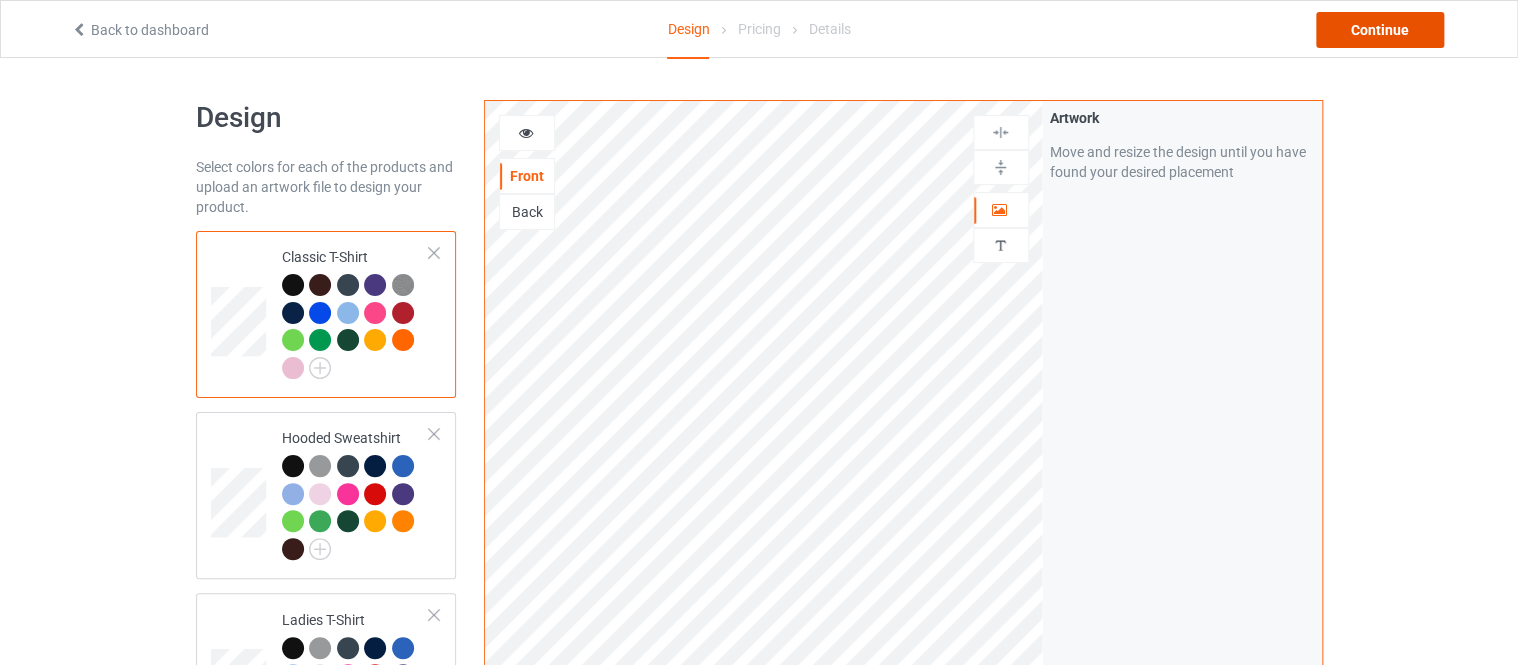 click on "Continue" at bounding box center (1380, 30) 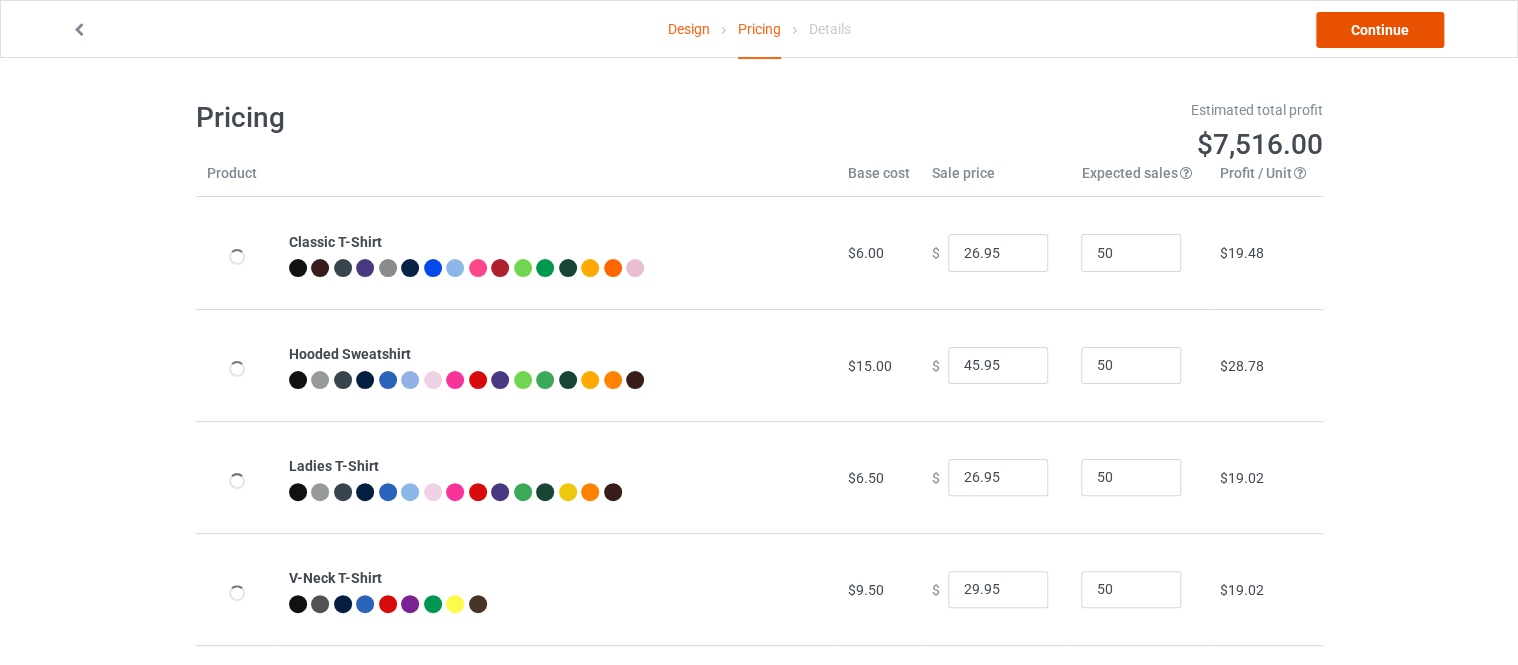 click on "Continue" at bounding box center (1380, 30) 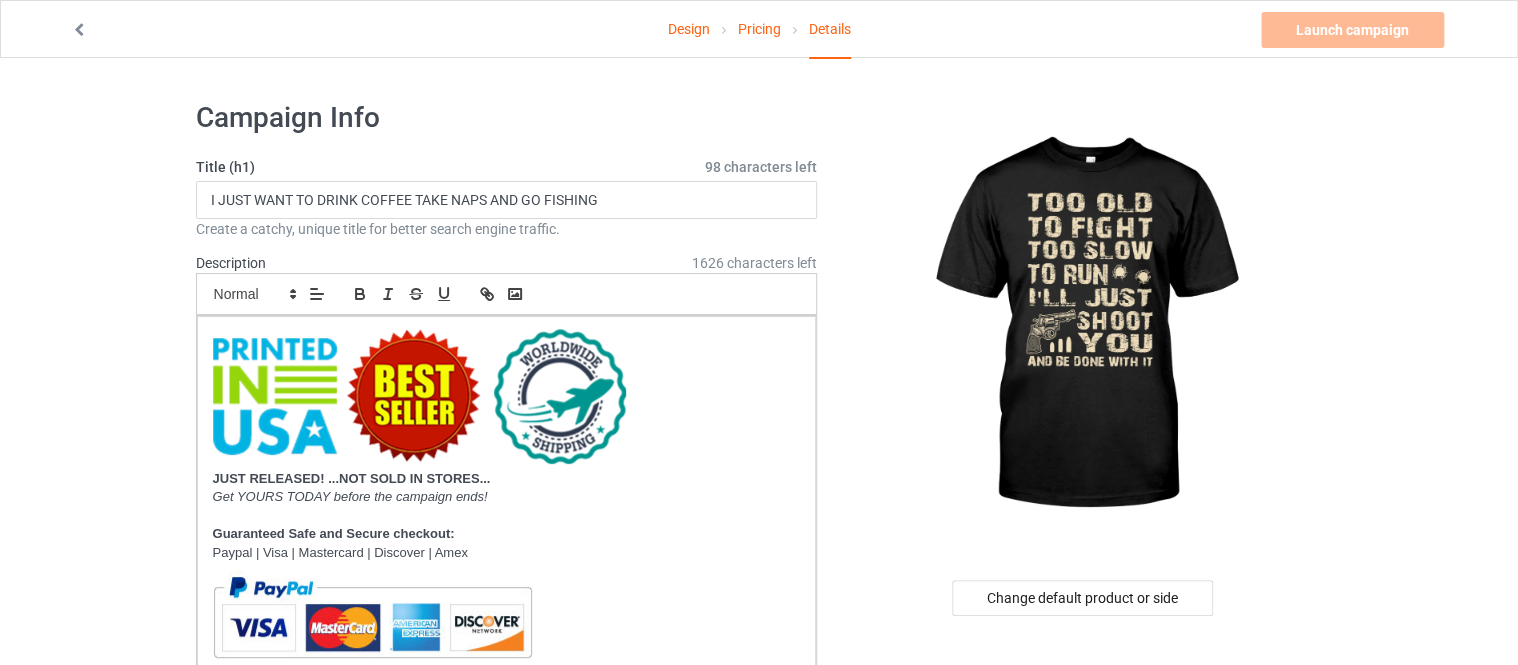 click on "Pricing" at bounding box center (759, 29) 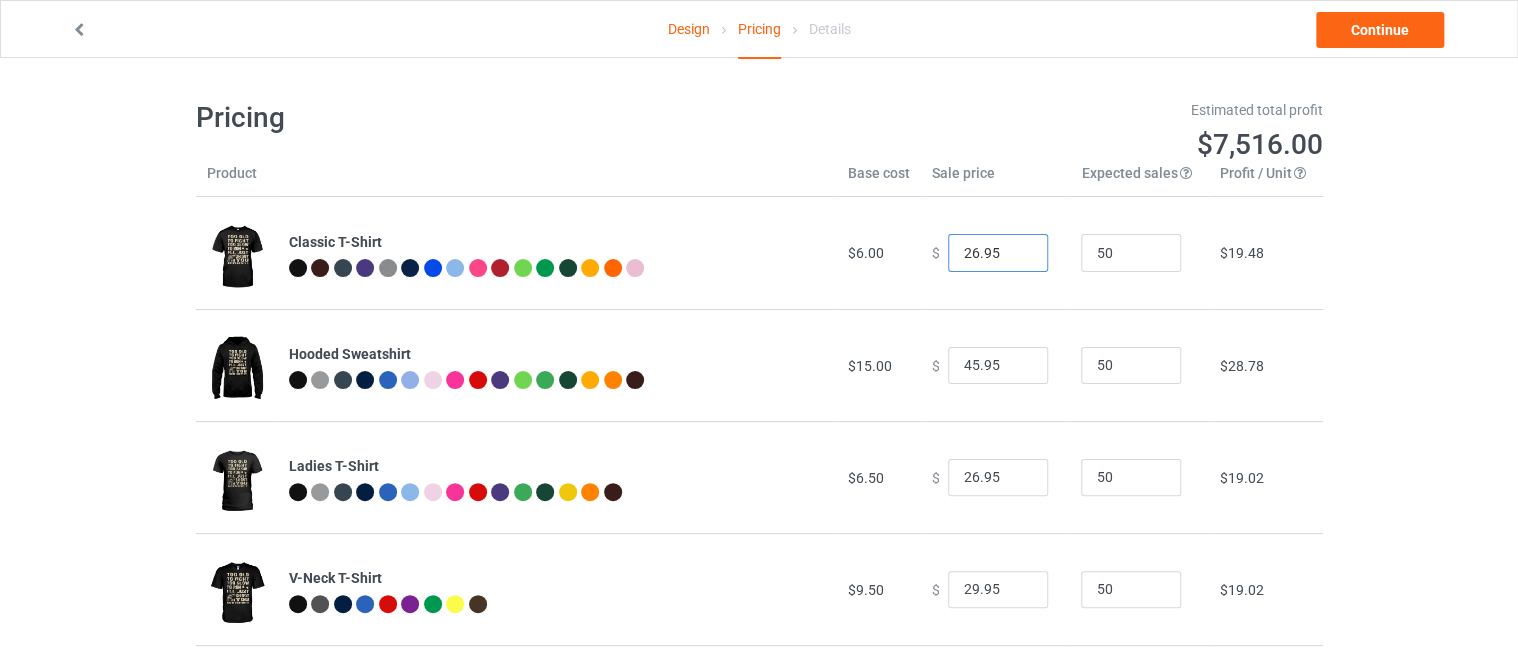 click on "26.95" at bounding box center (998, 253) 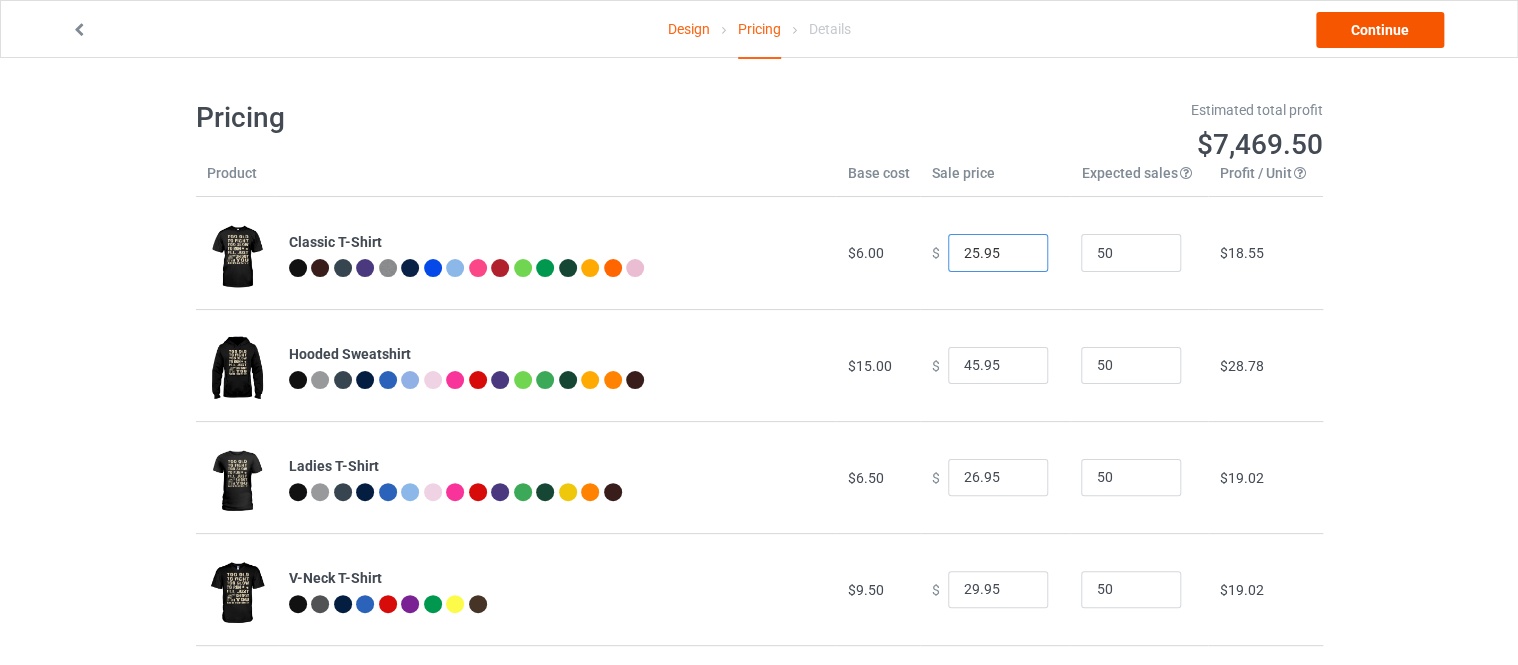 type on "25.95" 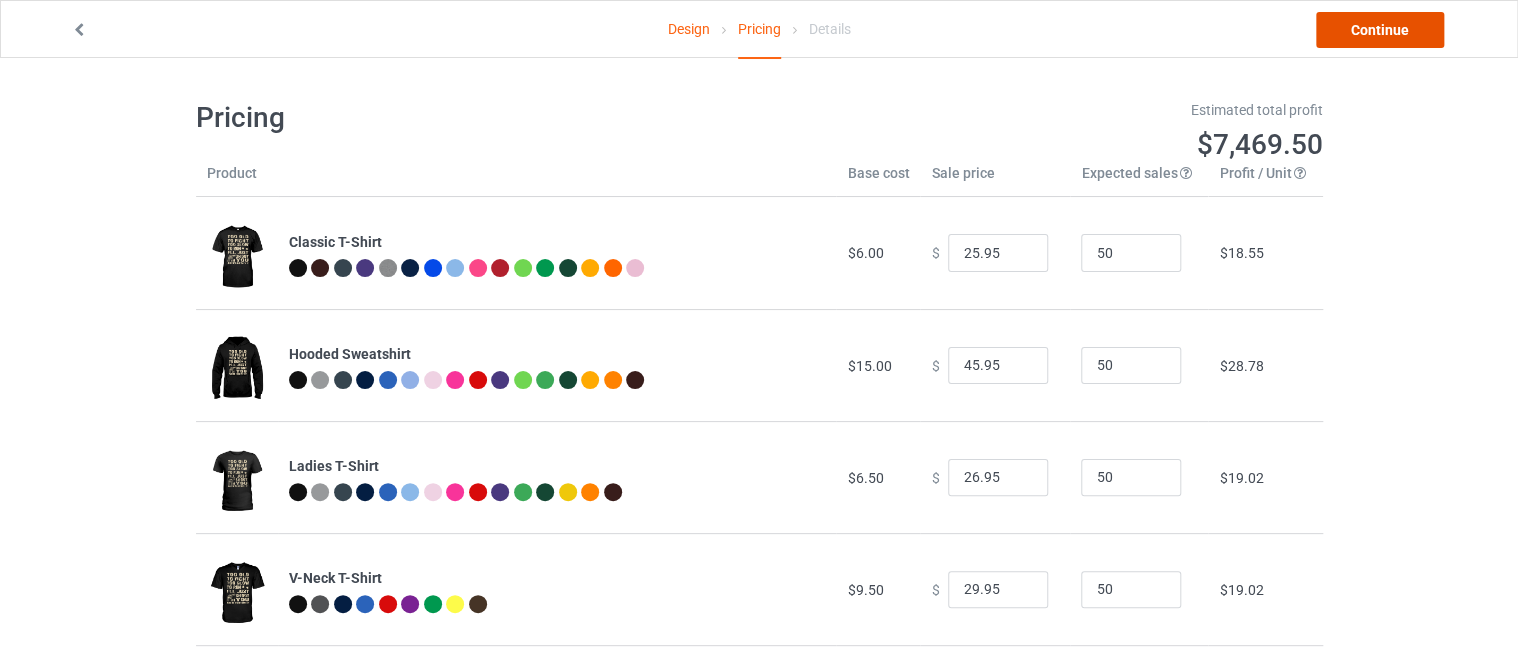 click on "Continue" at bounding box center (1380, 30) 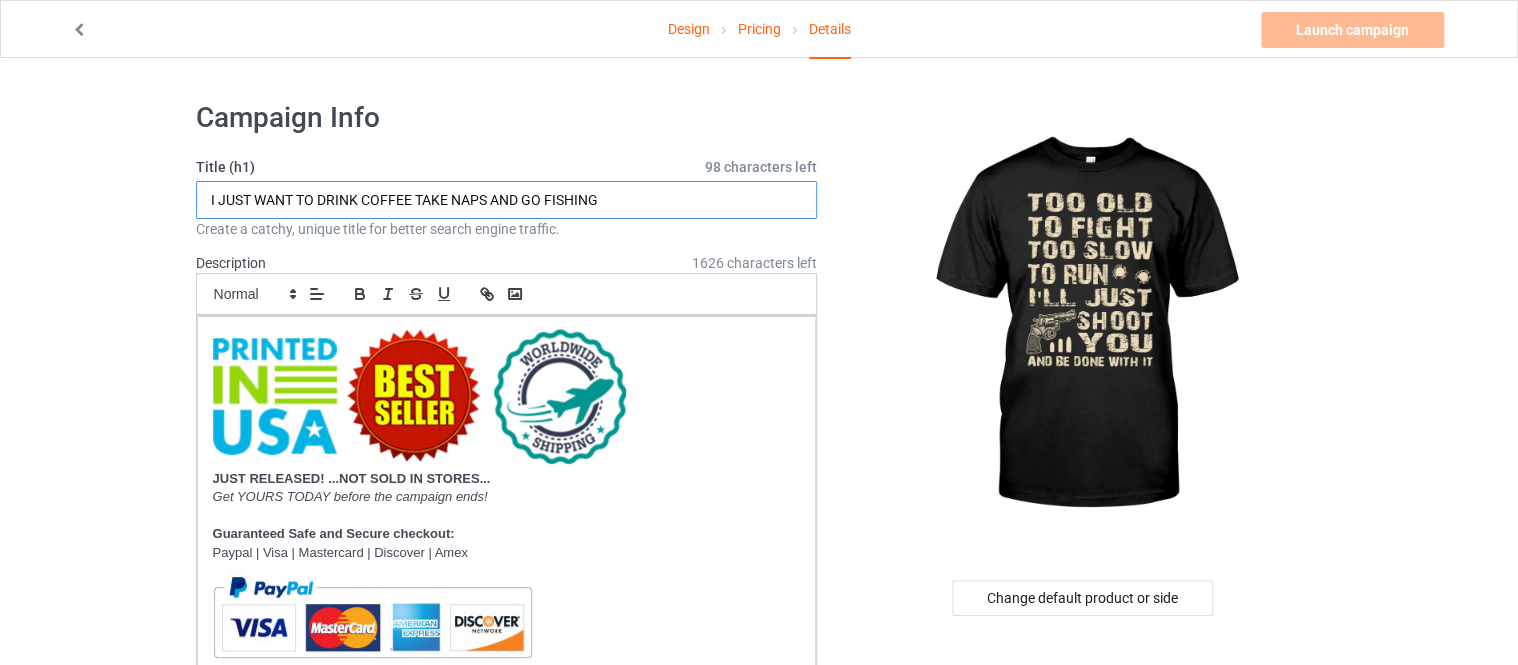 drag, startPoint x: 633, startPoint y: 197, endPoint x: 72, endPoint y: 220, distance: 561.47125 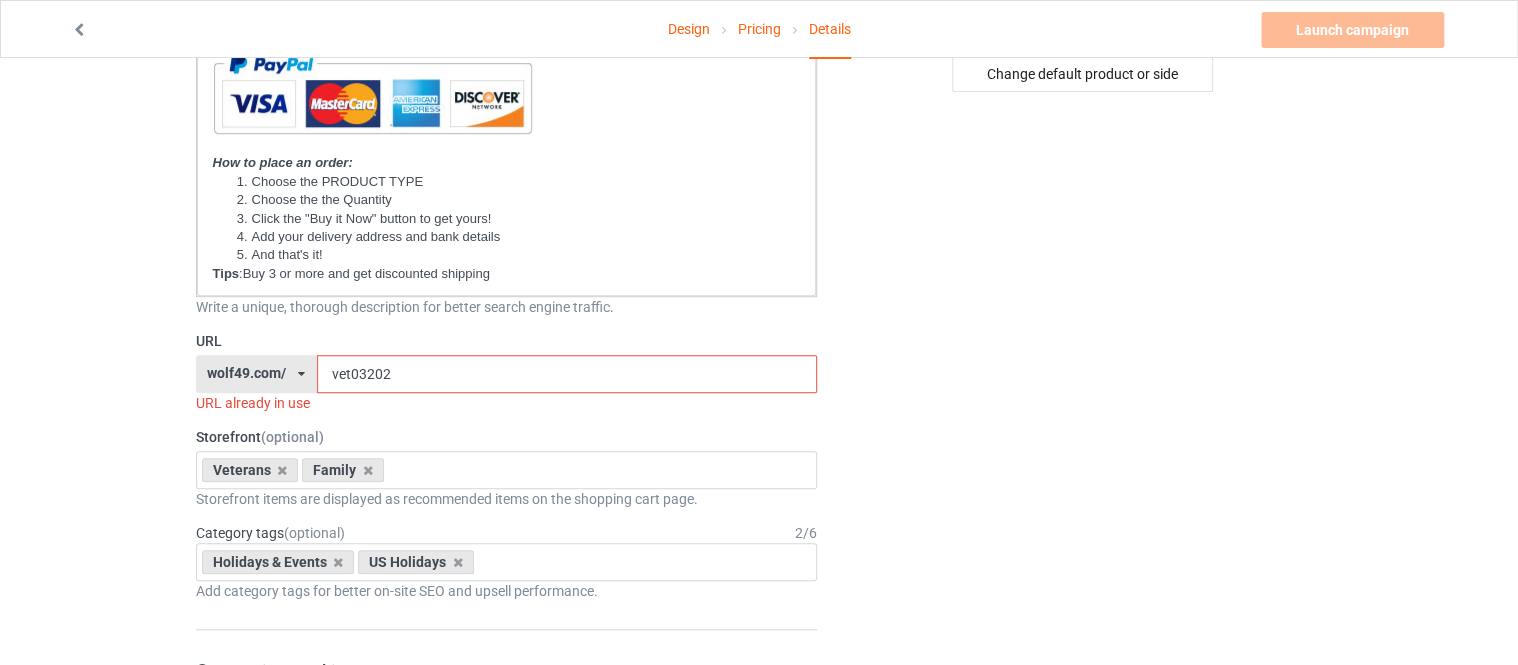 scroll, scrollTop: 560, scrollLeft: 0, axis: vertical 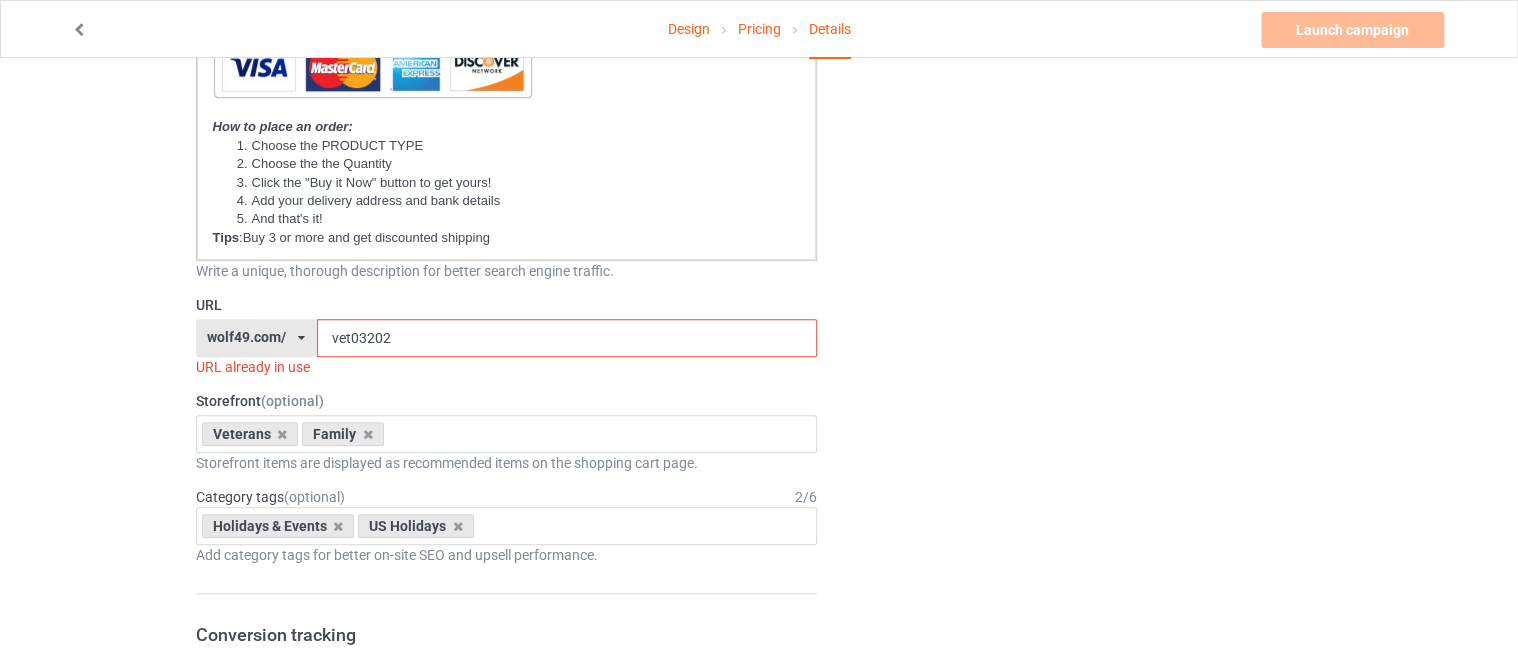 type on "TOO OLD TO FIGHT TOO SLOW TO RUN I'LL JUST SHOOT YOU AND BE DONE WITH IT" 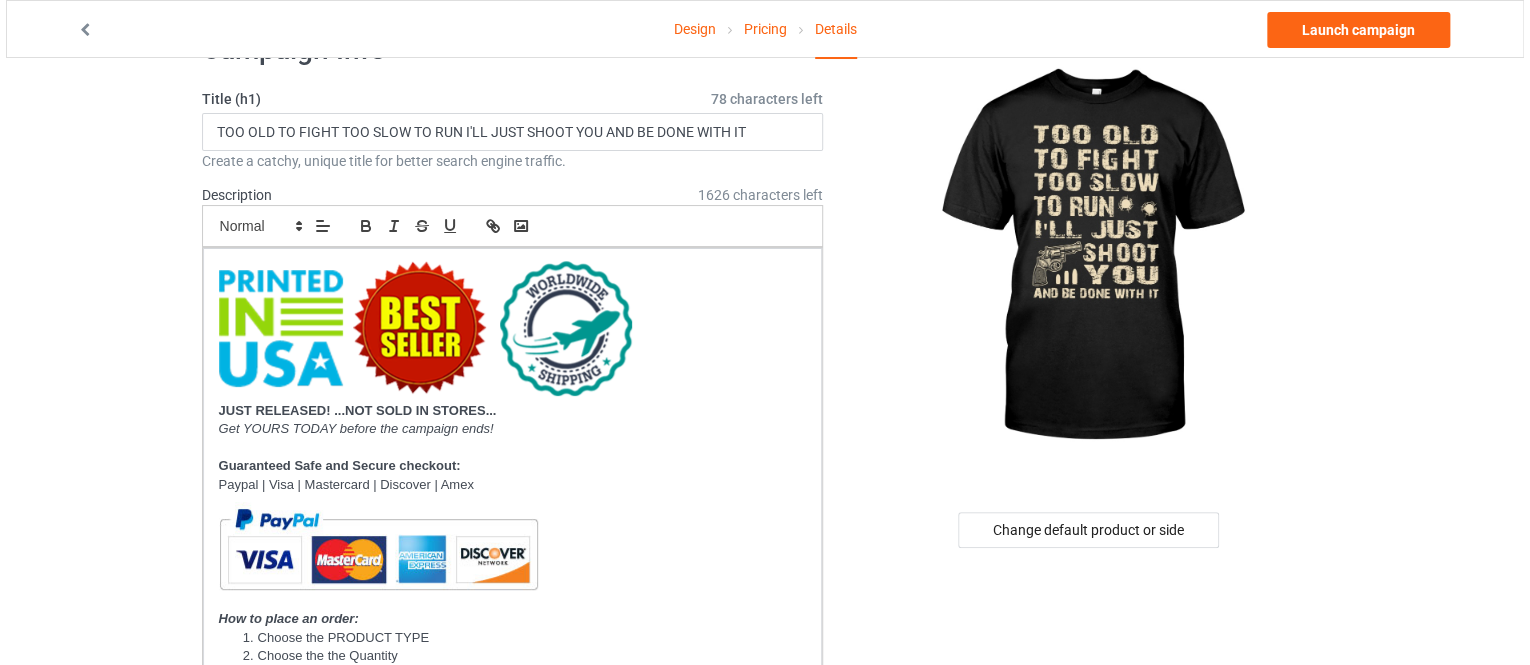 scroll, scrollTop: 0, scrollLeft: 0, axis: both 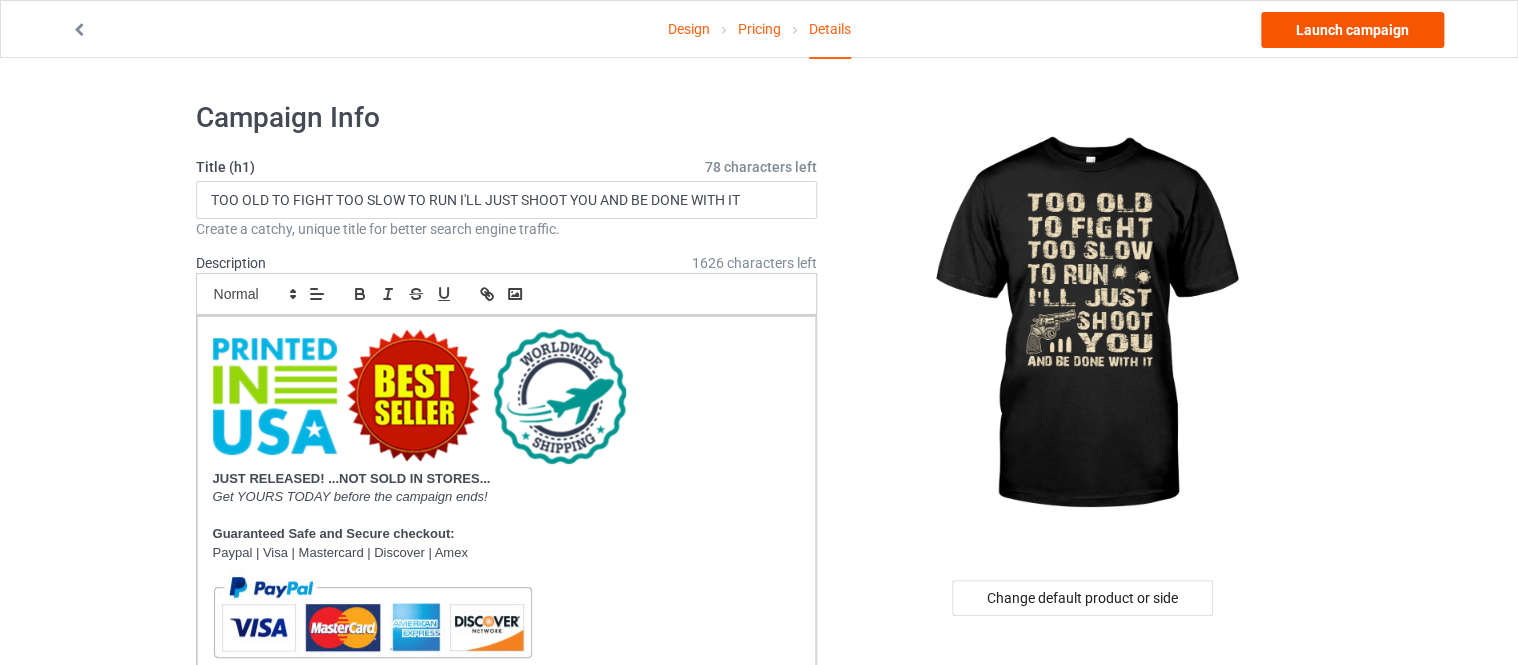 type on "ve008086" 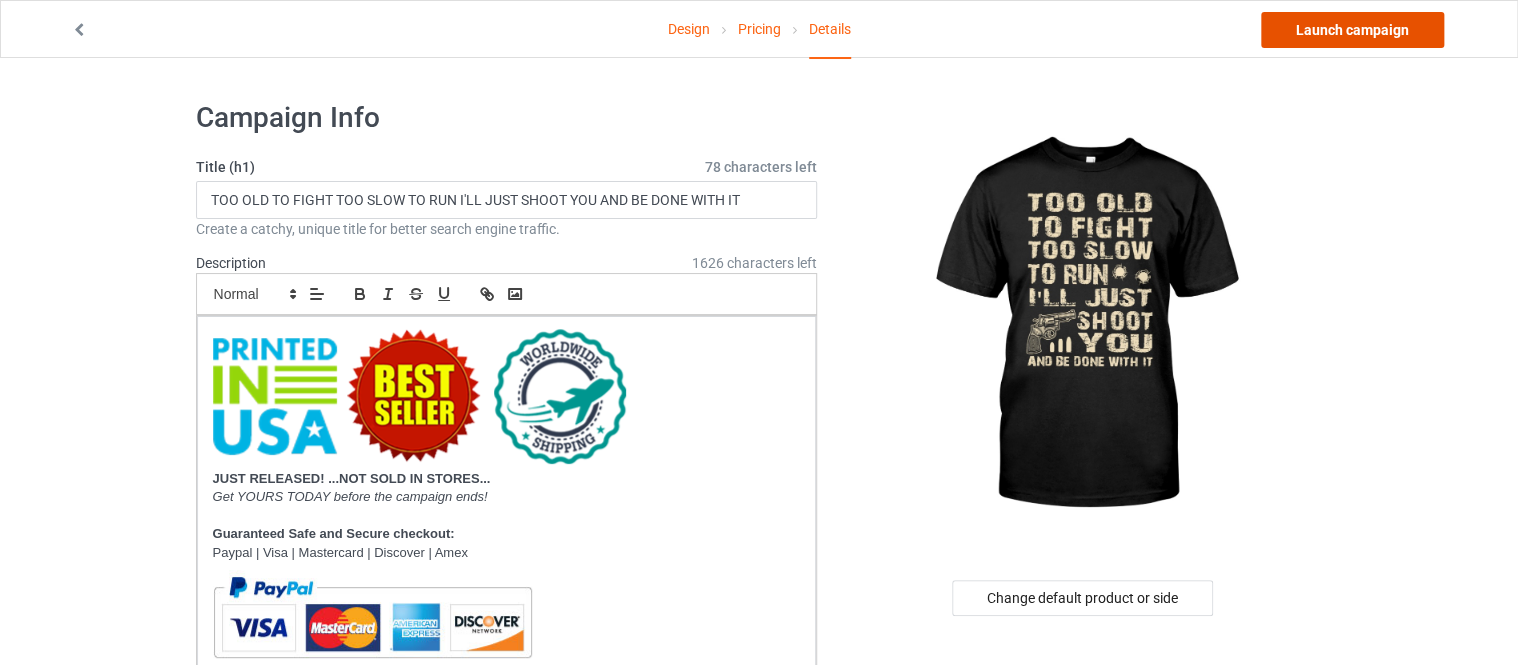 click on "Launch campaign" at bounding box center [1352, 30] 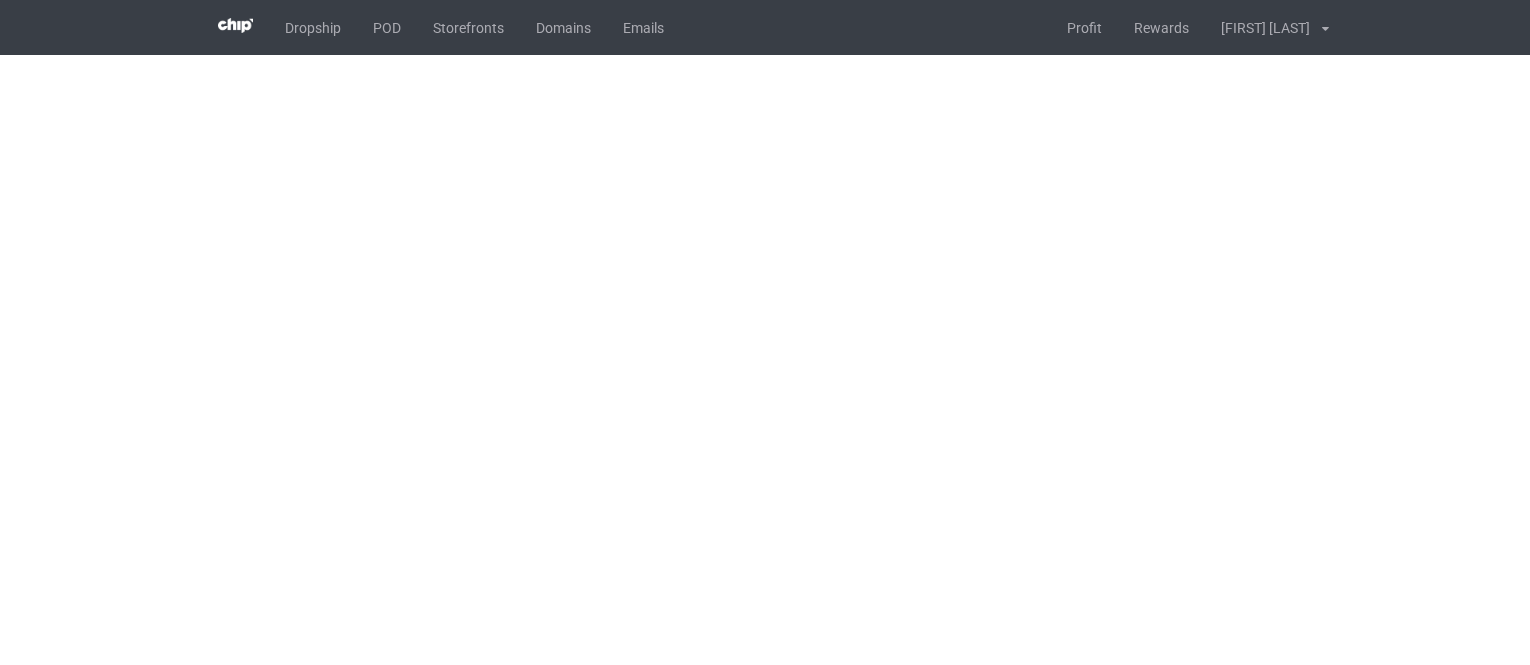 scroll, scrollTop: 0, scrollLeft: 0, axis: both 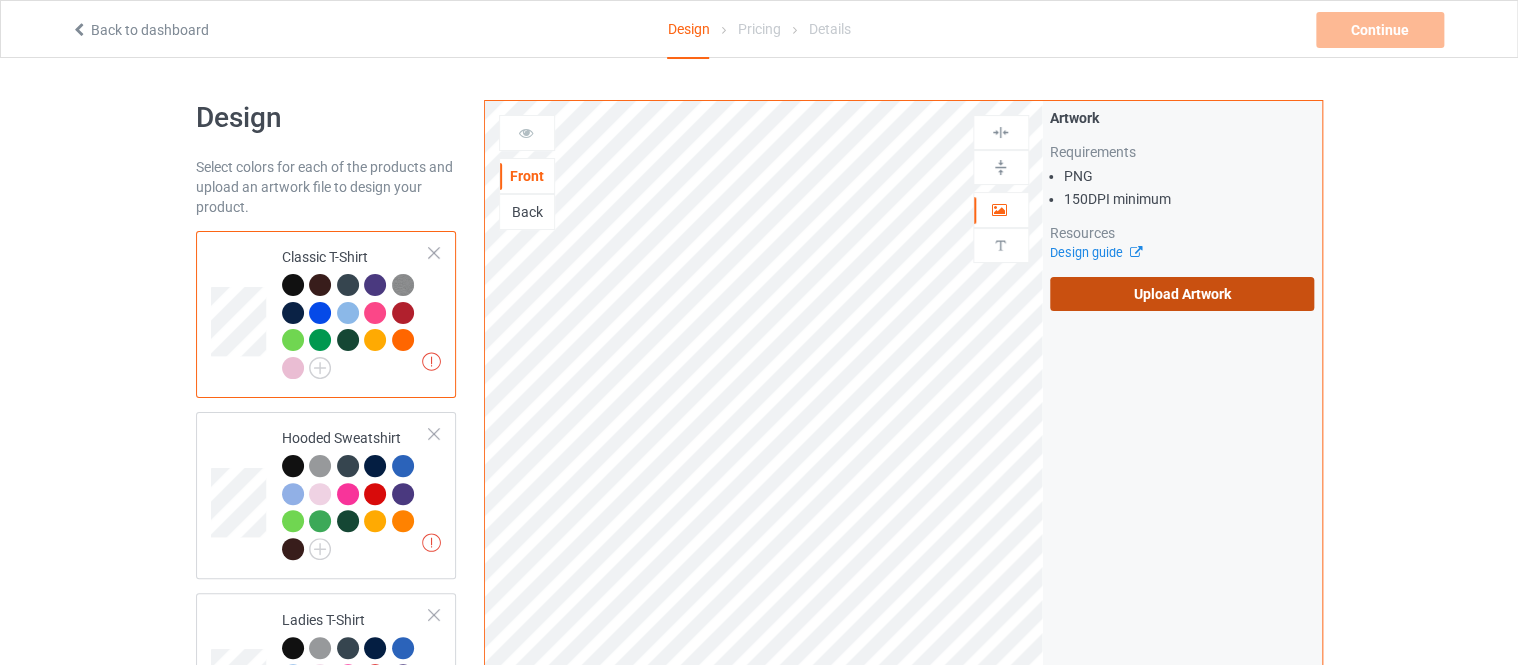 click on "Upload Artwork" at bounding box center (1182, 294) 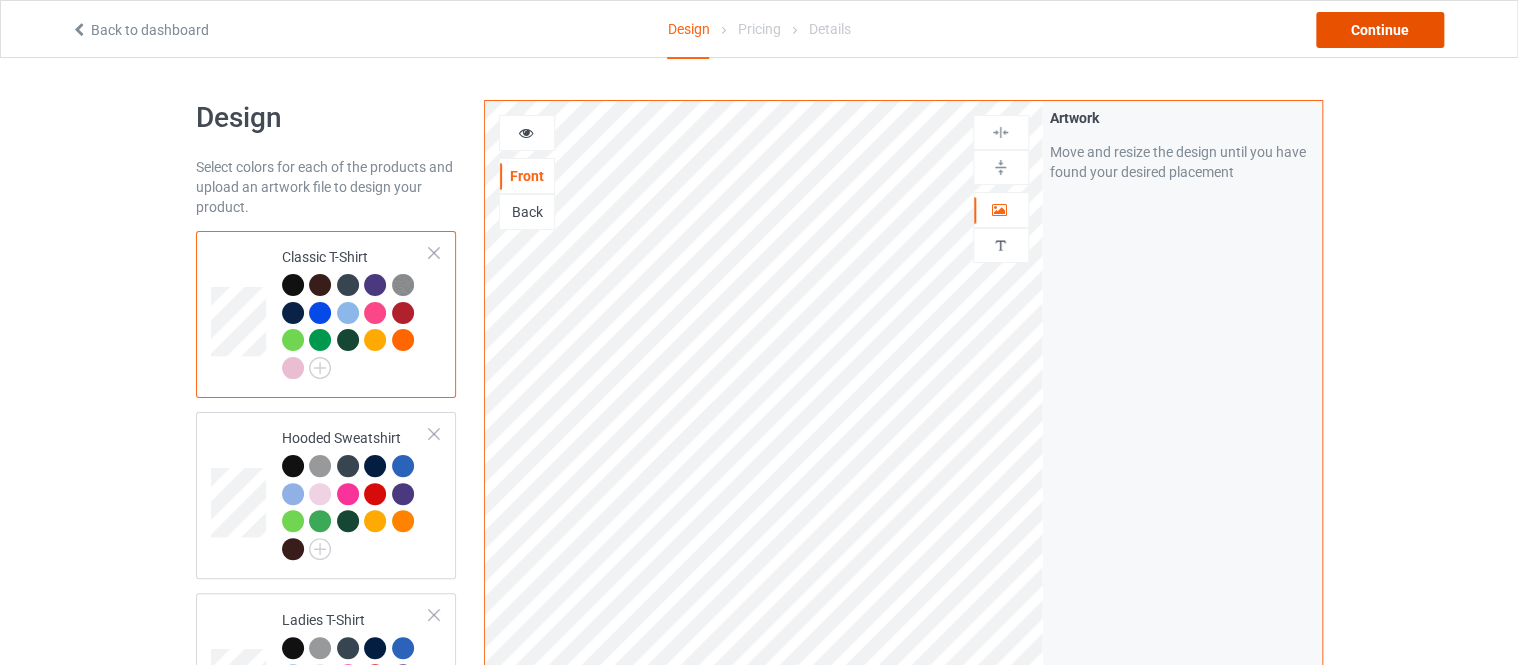 click on "Continue" at bounding box center (1380, 30) 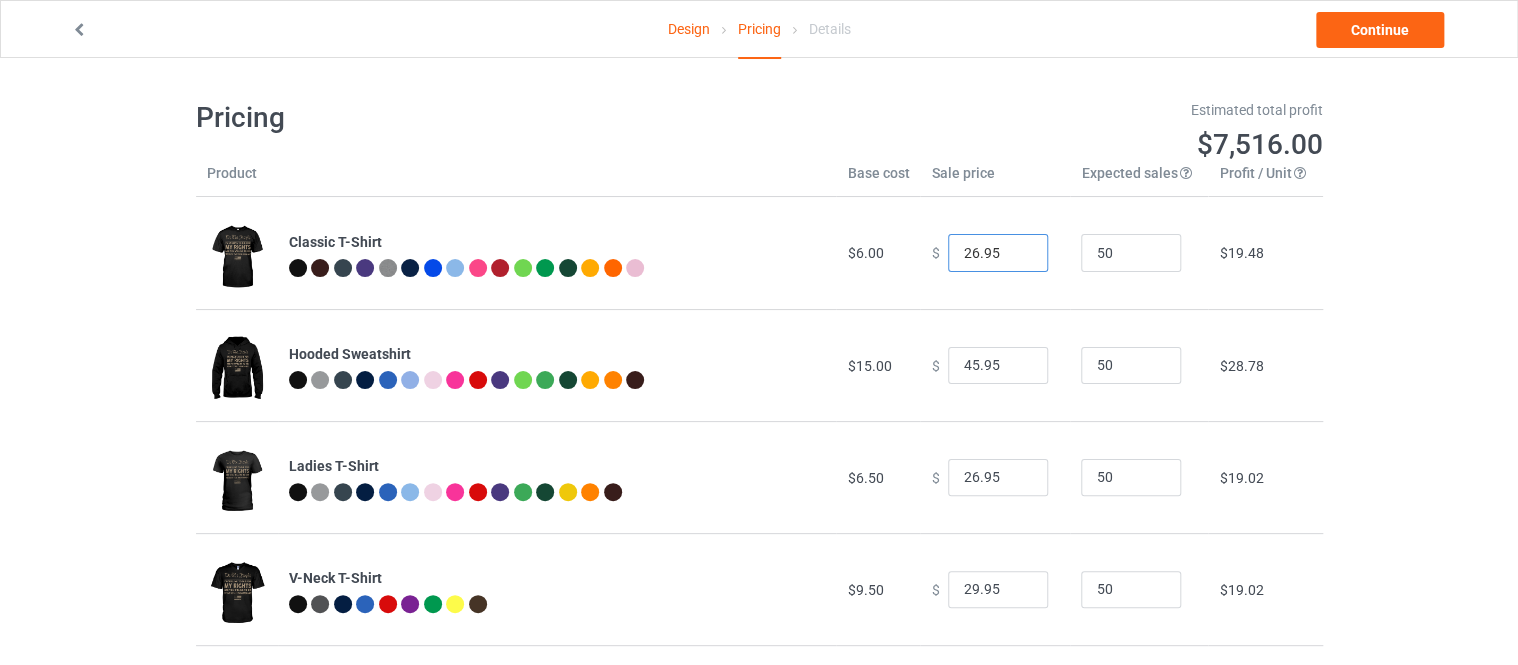 click on "26.95" at bounding box center [998, 253] 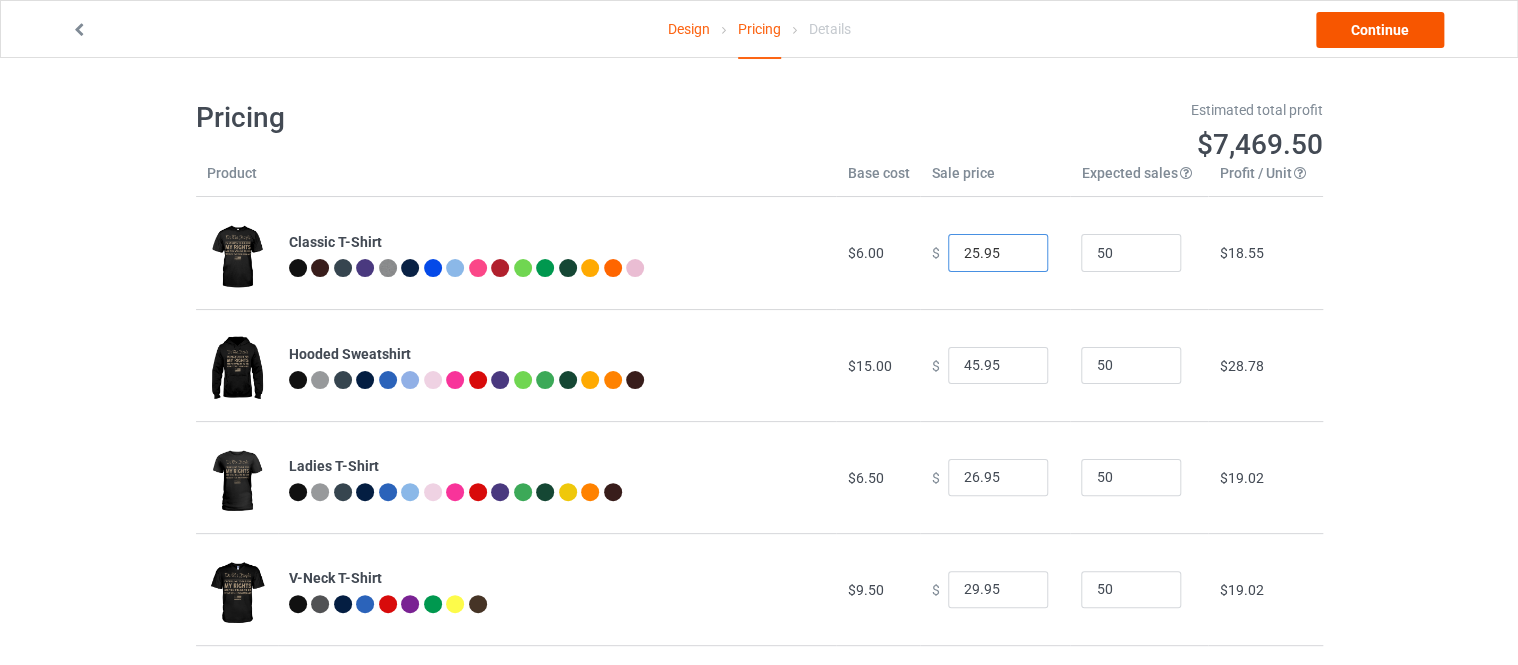 type on "25.95" 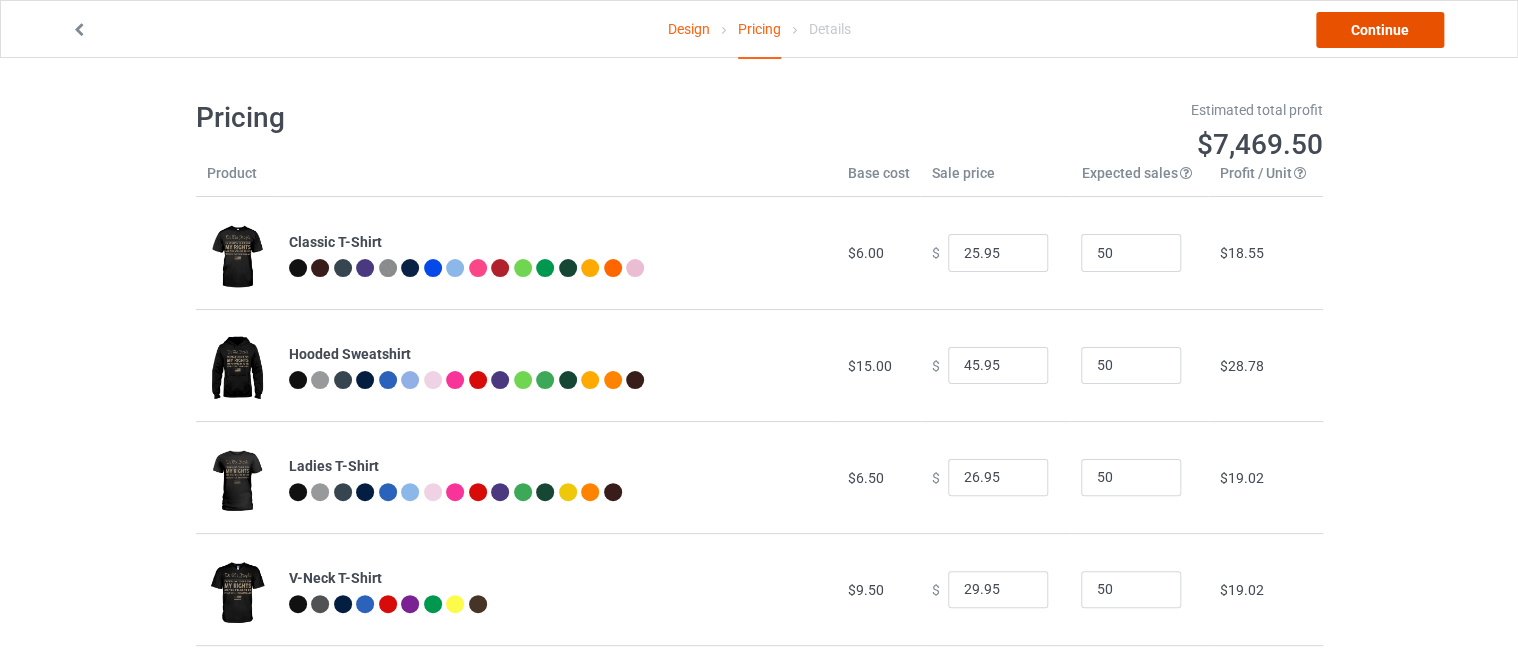 click on "Continue" at bounding box center [1380, 30] 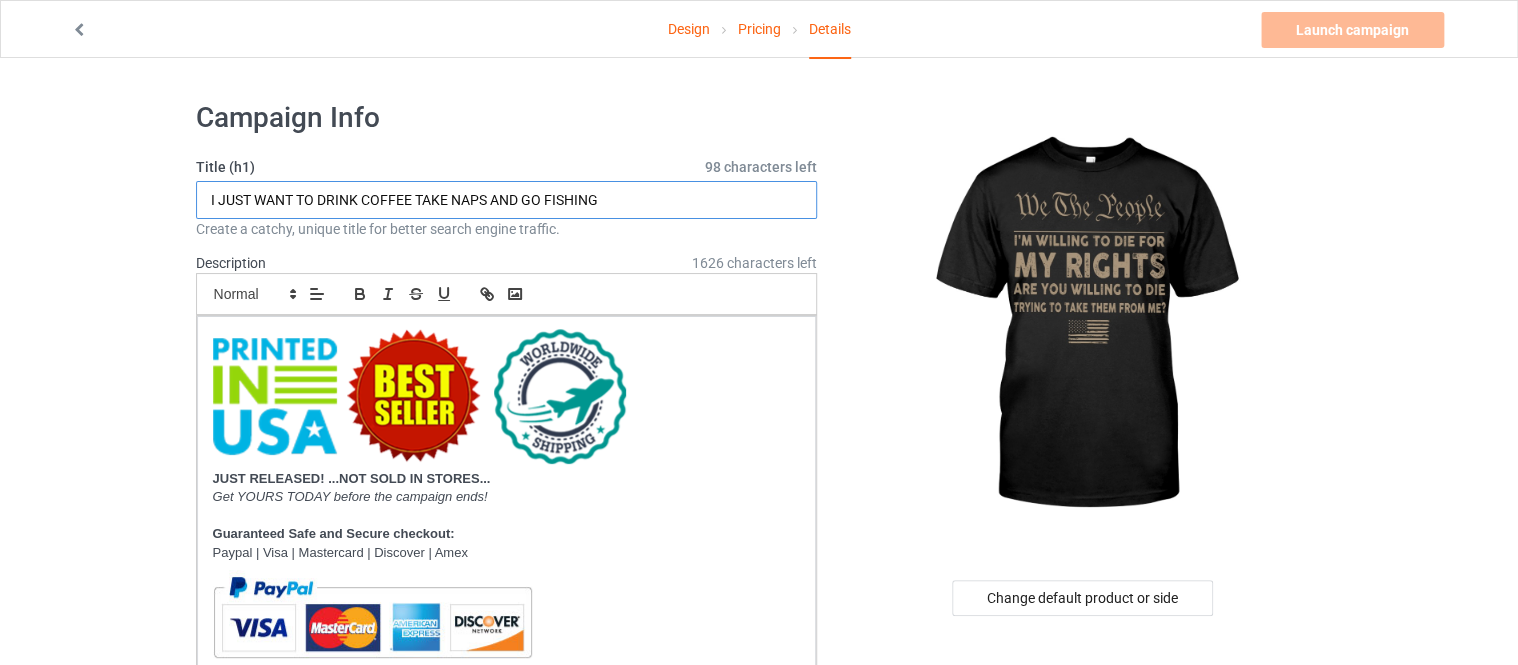 click on "I JUST WANT TO DRINK COFFEE TAKE NAPS AND GO FISHING" at bounding box center [507, 200] 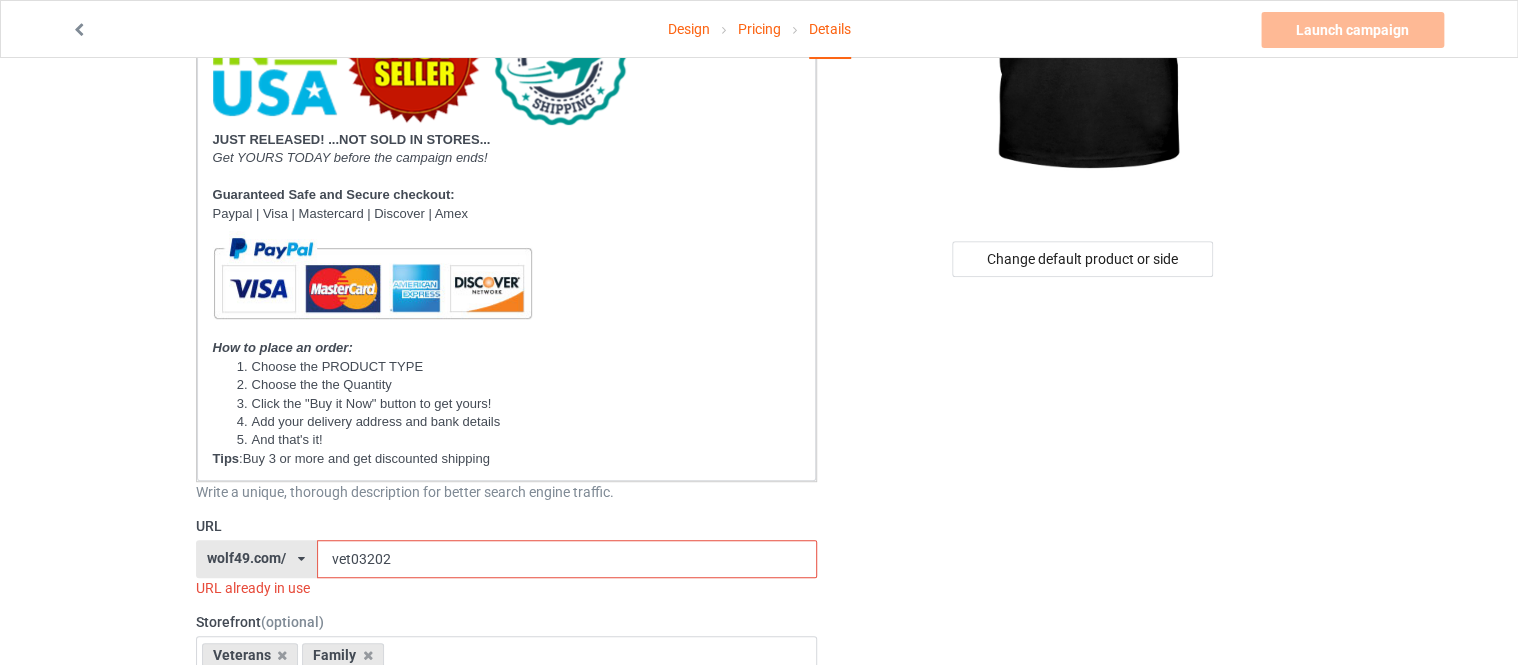 scroll, scrollTop: 373, scrollLeft: 0, axis: vertical 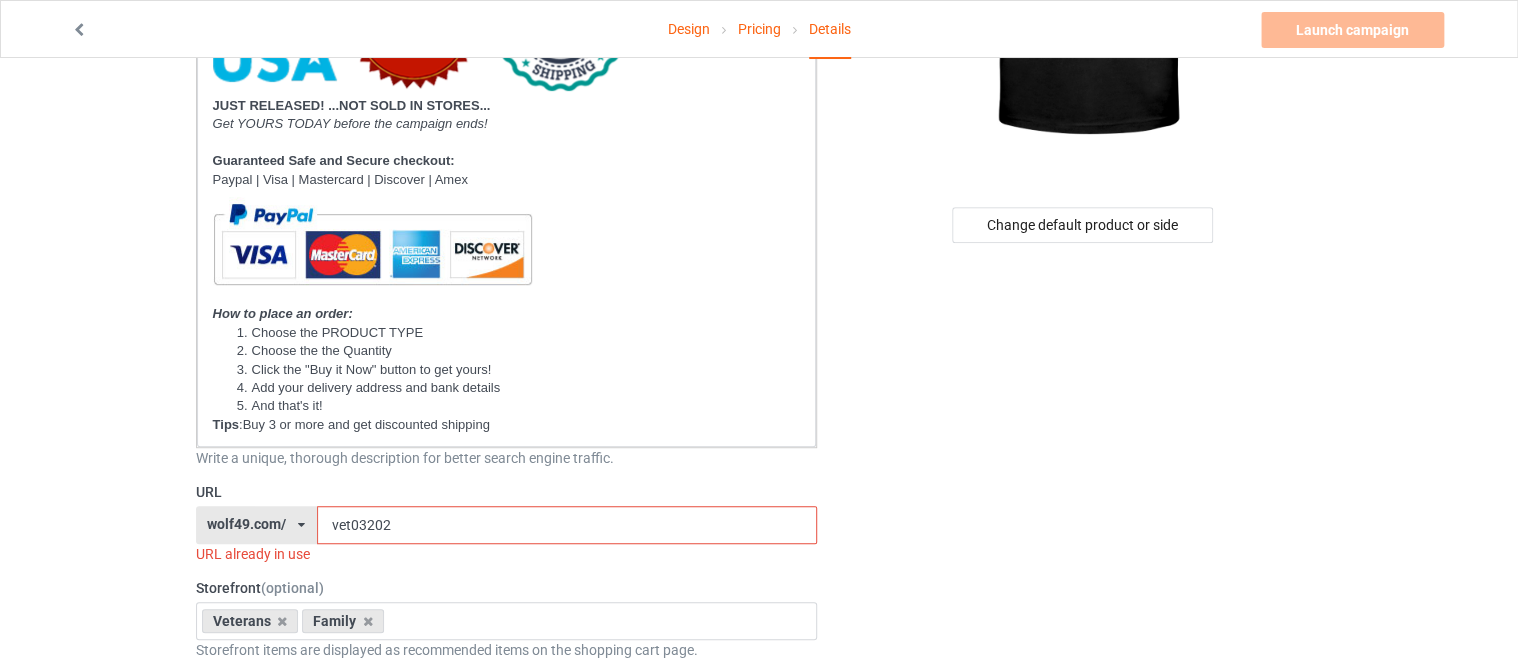 type on "I'M WILLING TO DIE FOR MY RIGHTS" 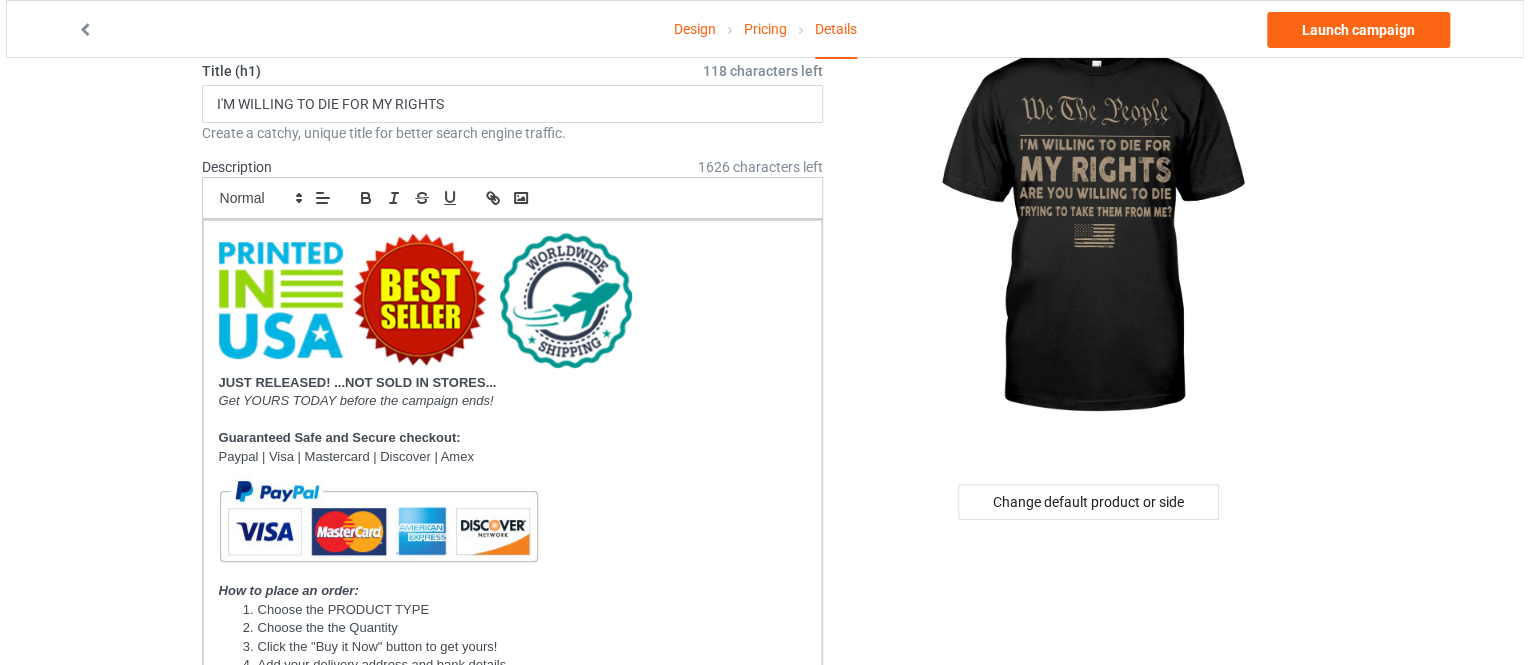 scroll, scrollTop: 0, scrollLeft: 0, axis: both 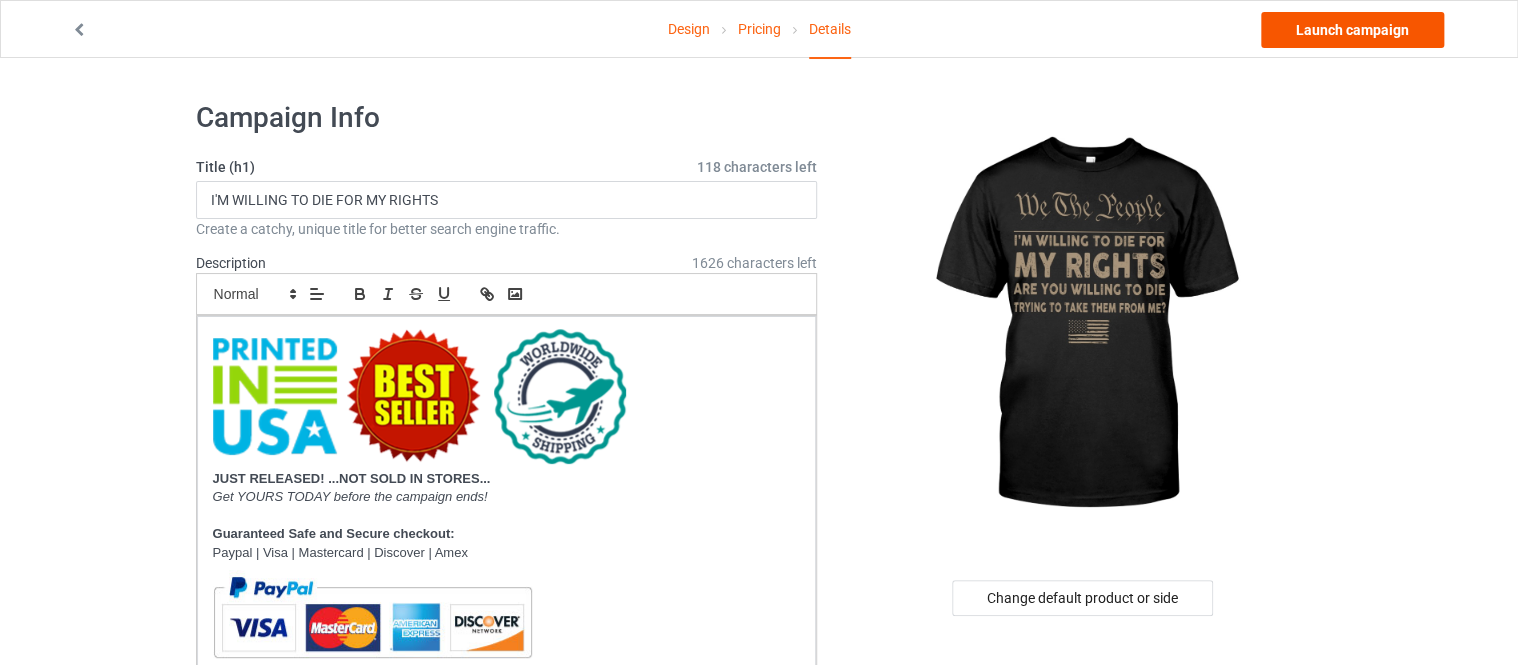 type on "ve08087" 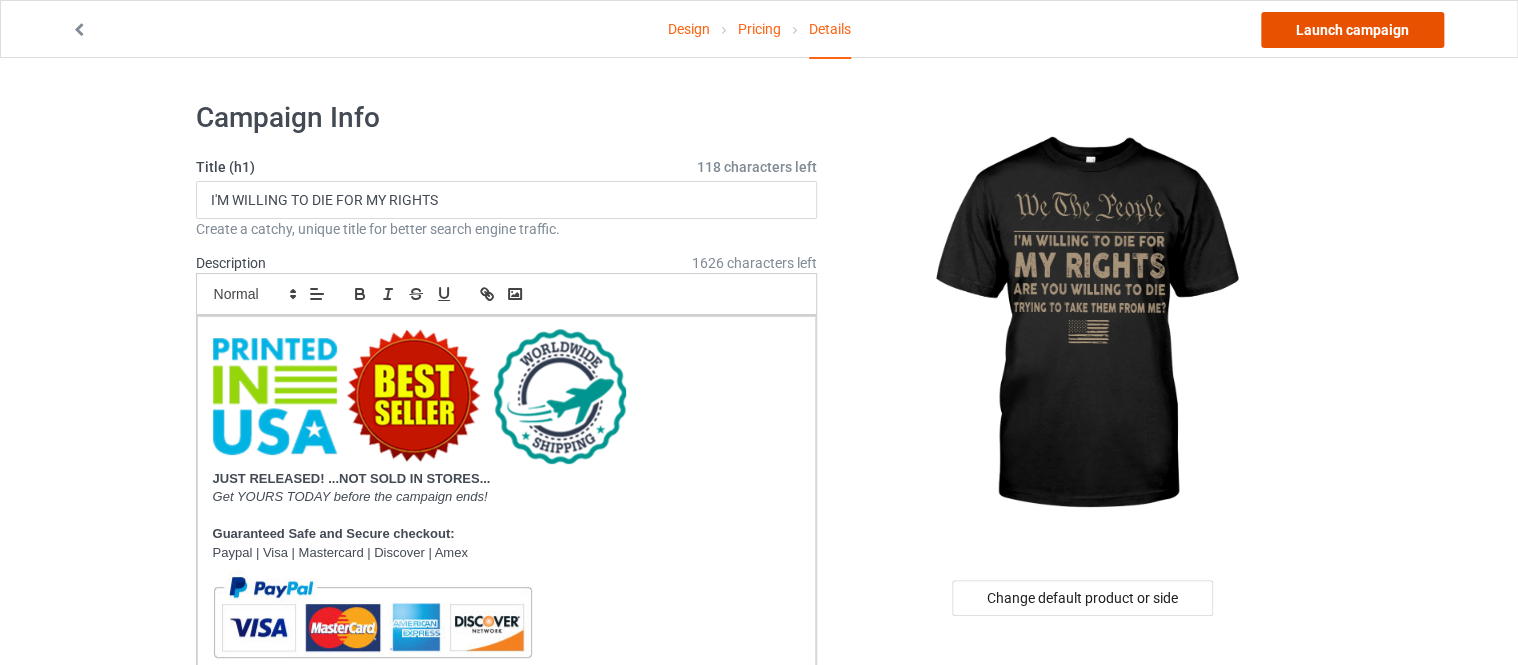 click on "Launch campaign" at bounding box center (1352, 30) 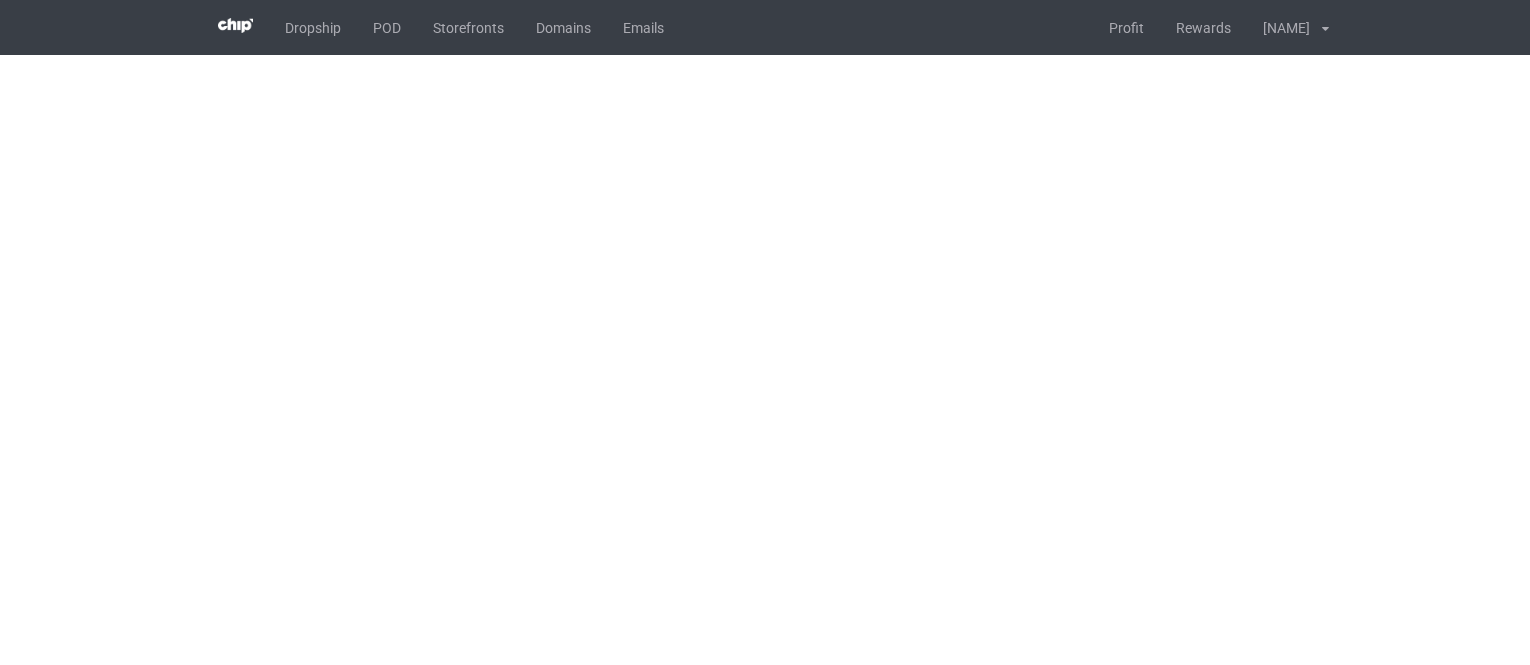 scroll, scrollTop: 0, scrollLeft: 0, axis: both 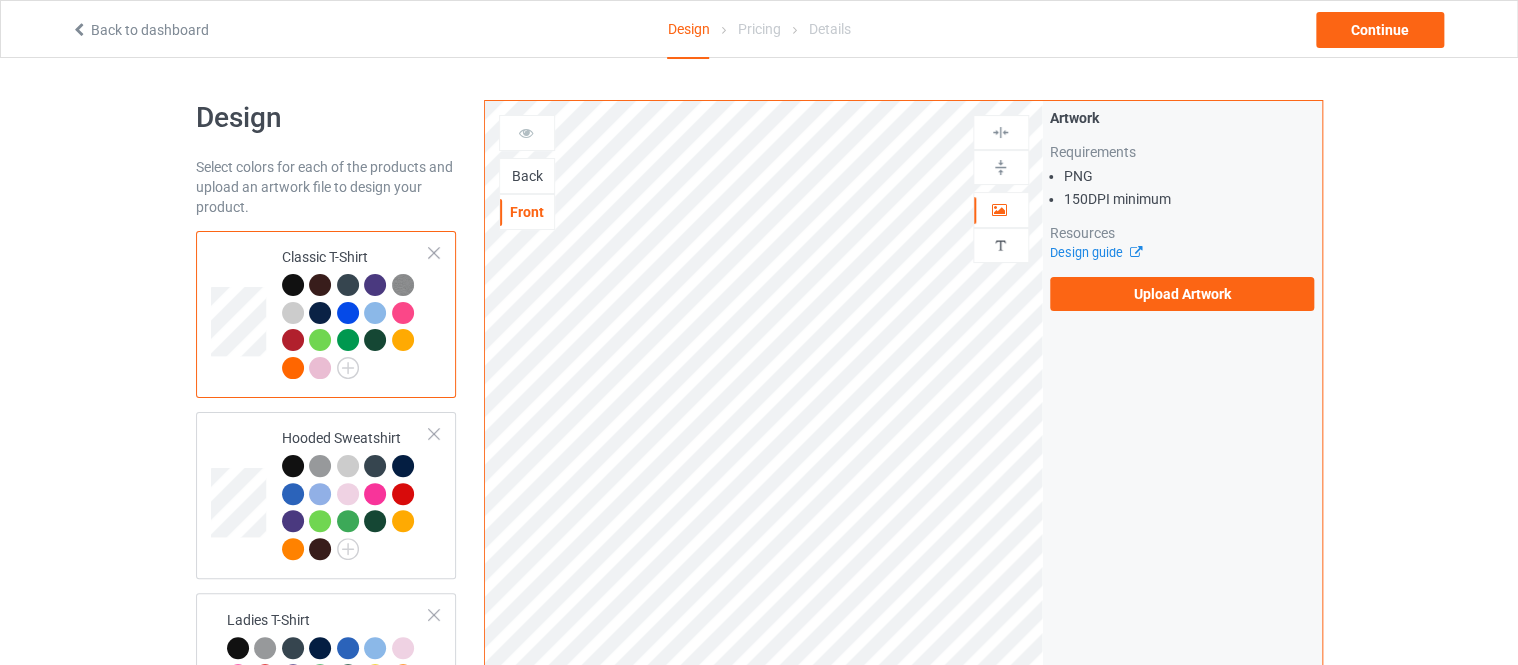 click on "Back" at bounding box center (527, 176) 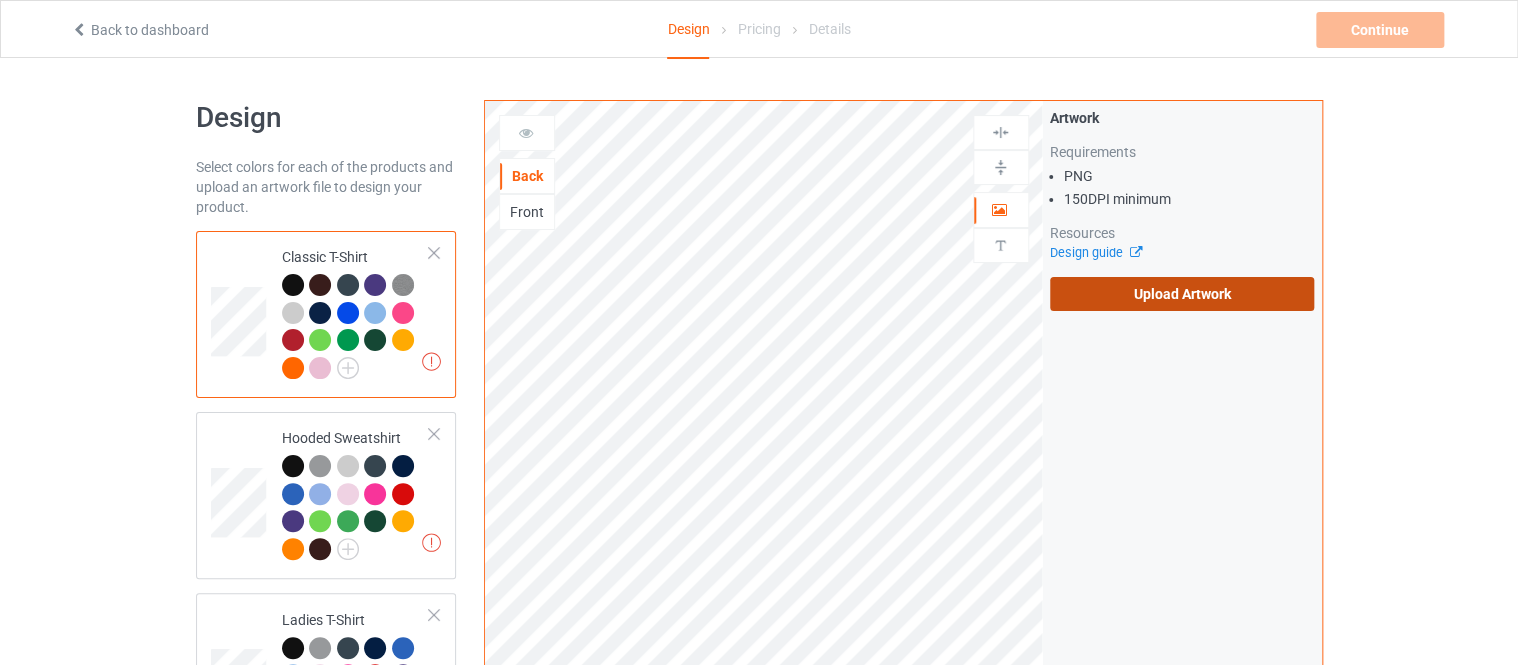 click on "Upload Artwork" at bounding box center [1182, 294] 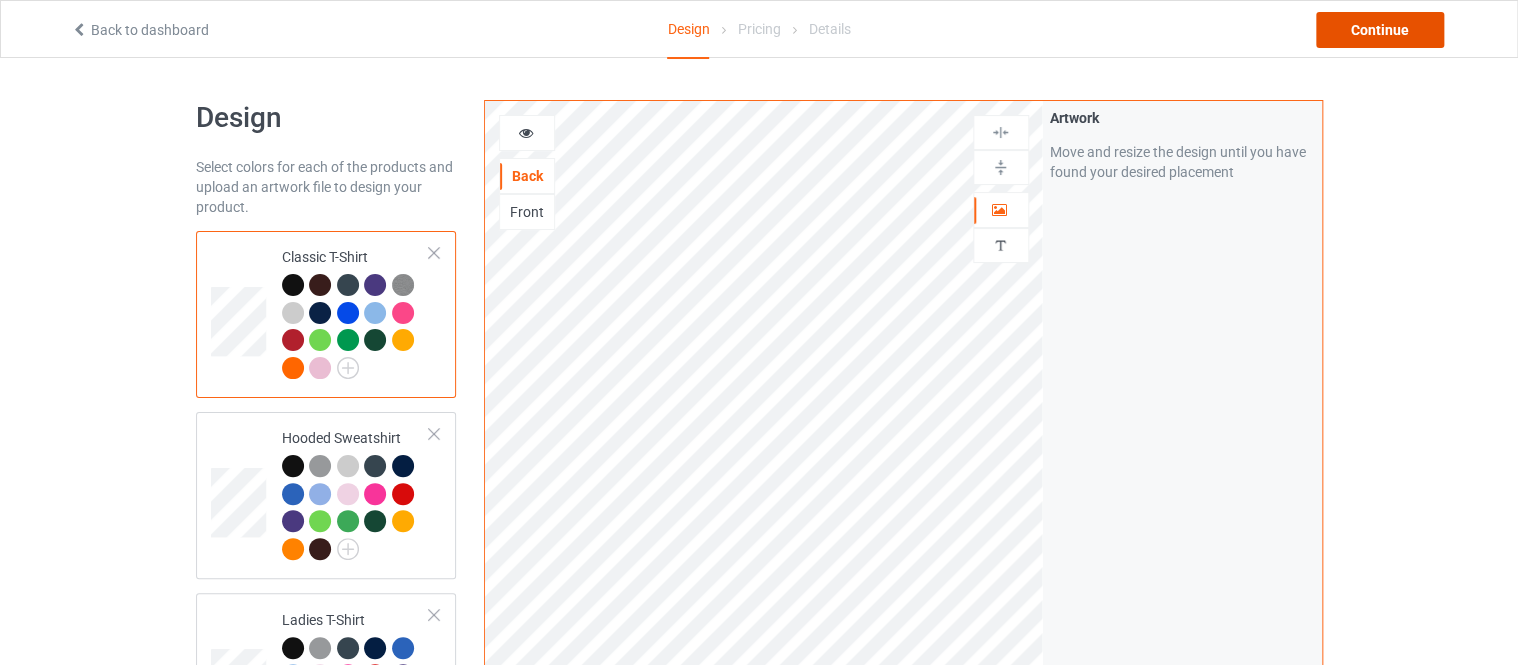 click on "Continue" at bounding box center (1380, 30) 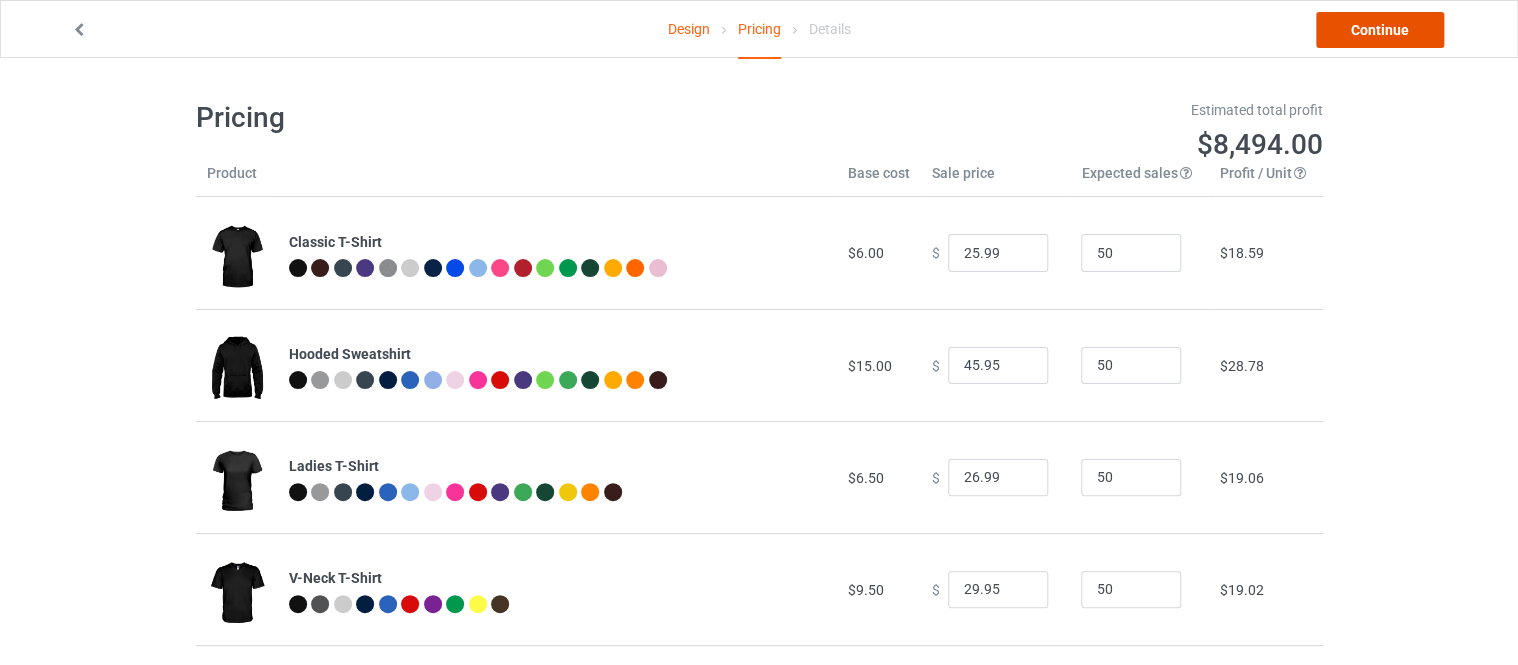 click on "Continue" at bounding box center [1380, 30] 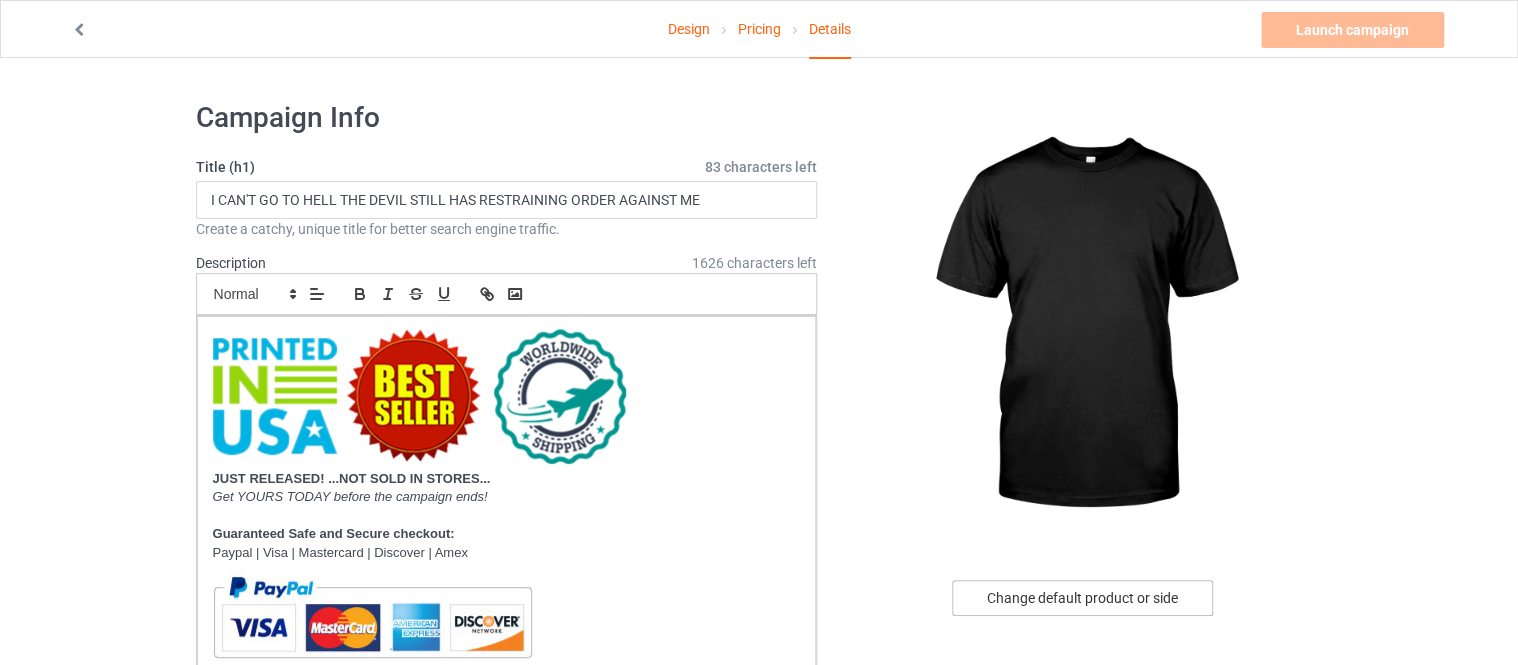 click on "Change default product or side" at bounding box center [1082, 598] 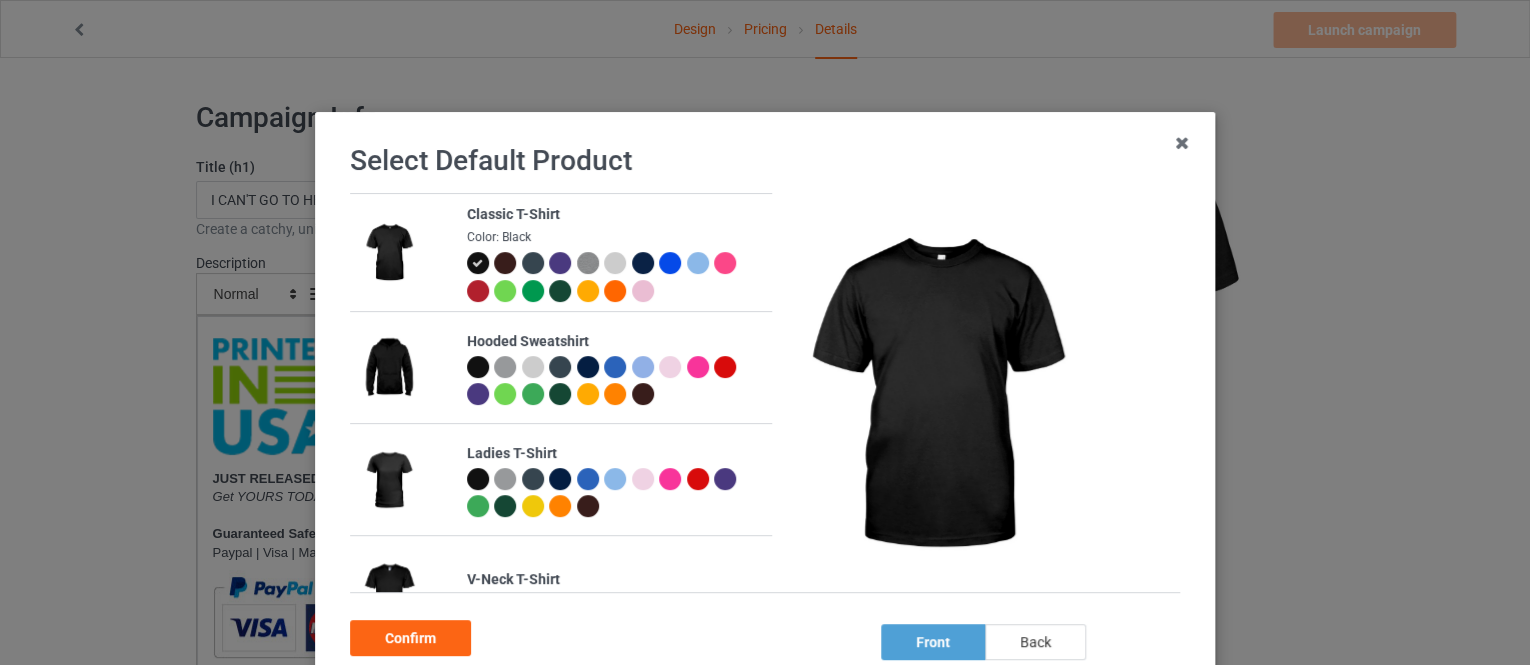 click on "back" at bounding box center (1035, 642) 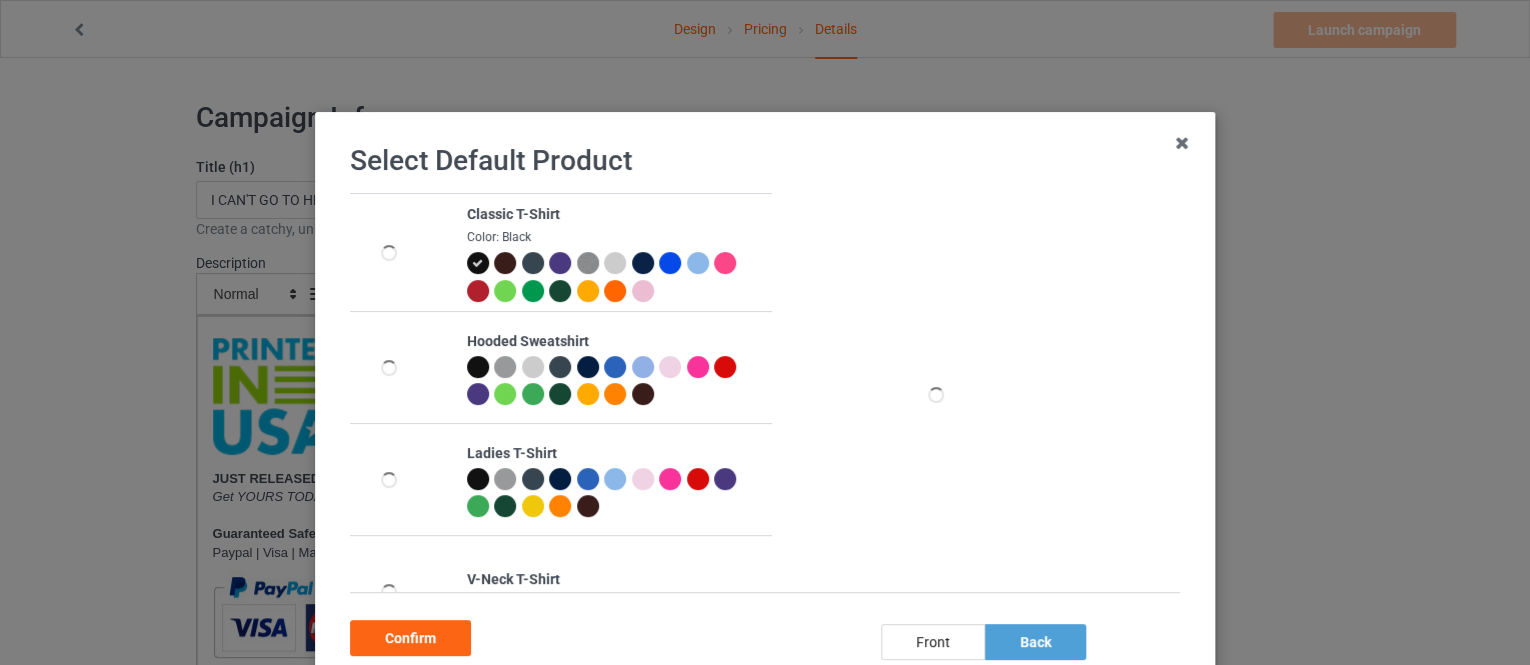 drag, startPoint x: 425, startPoint y: 643, endPoint x: 413, endPoint y: 558, distance: 85.84288 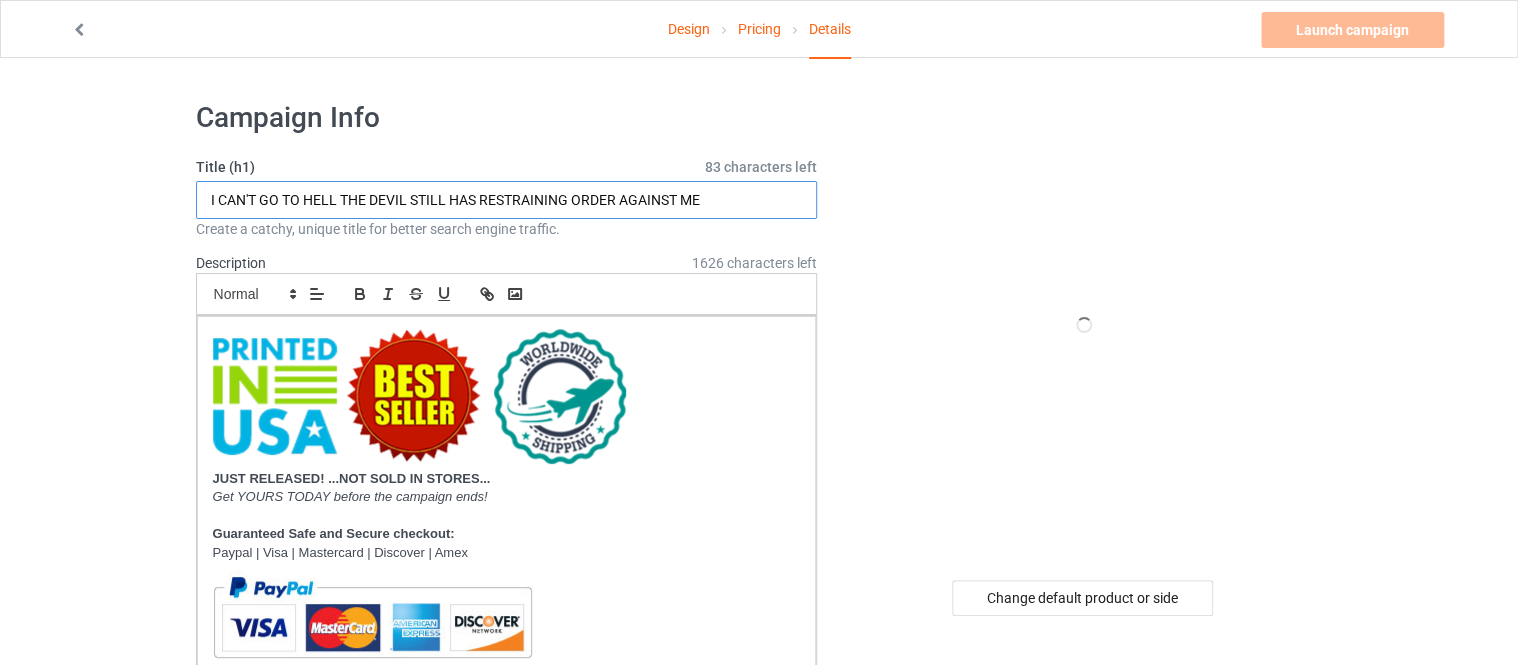 click on "I CAN'T GO TO HELL THE DEVIL STILL HAS RESTRAINING ORDER AGAINST ME" at bounding box center (507, 200) 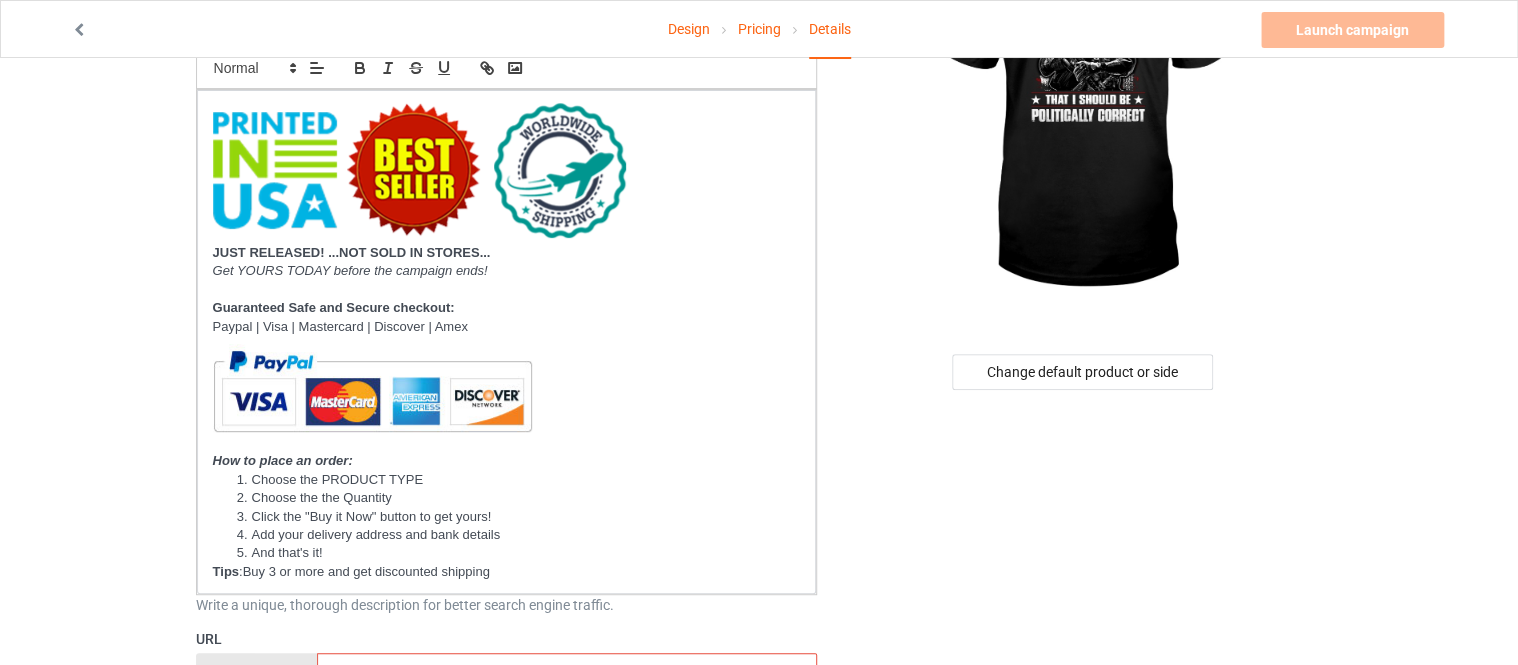 scroll, scrollTop: 560, scrollLeft: 0, axis: vertical 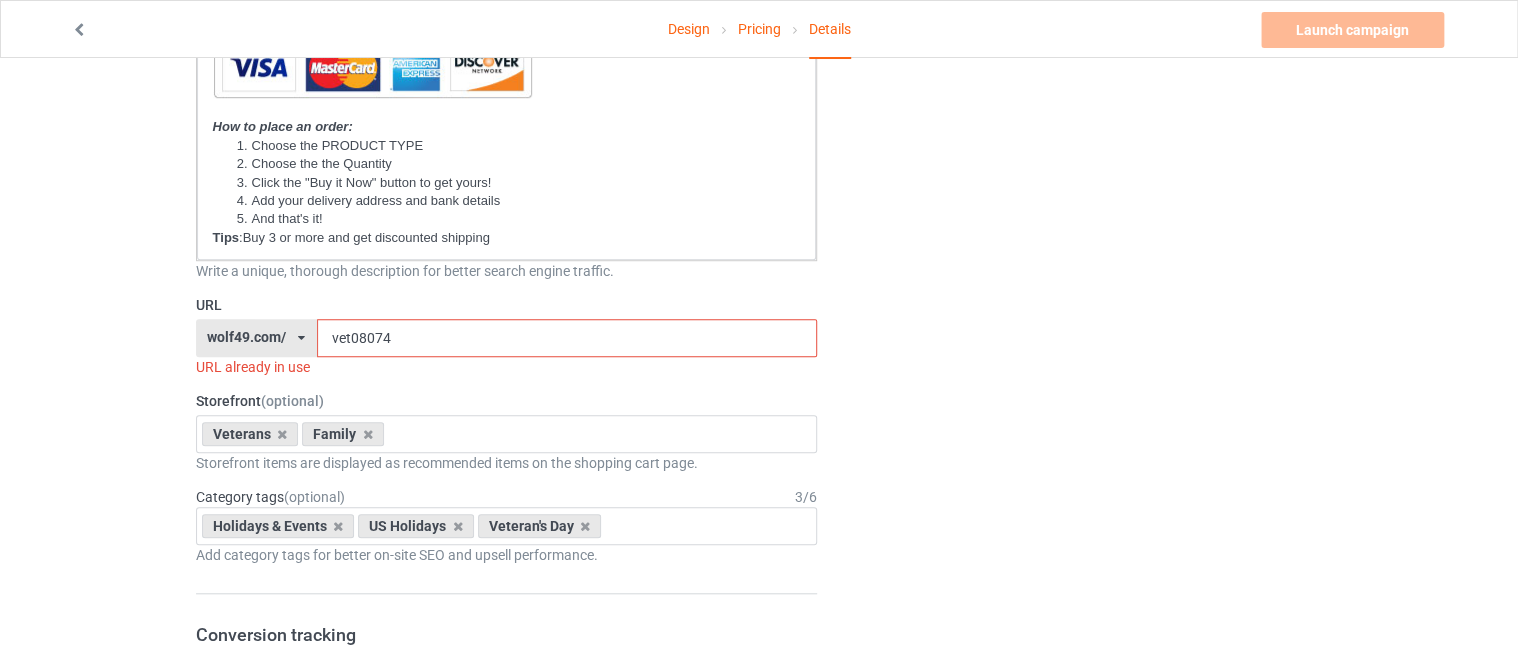 type on "I DIDN'T SERVE THIS COUNTRY" 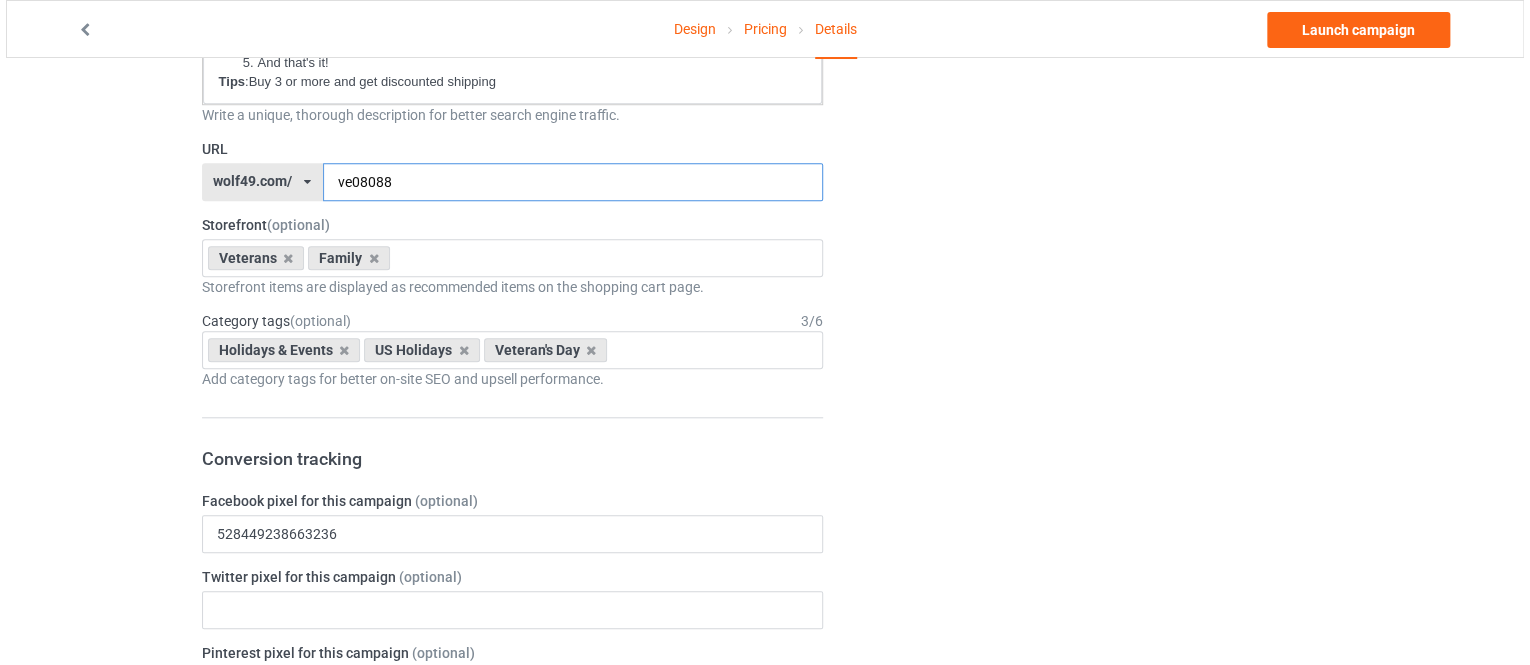 scroll, scrollTop: 0, scrollLeft: 0, axis: both 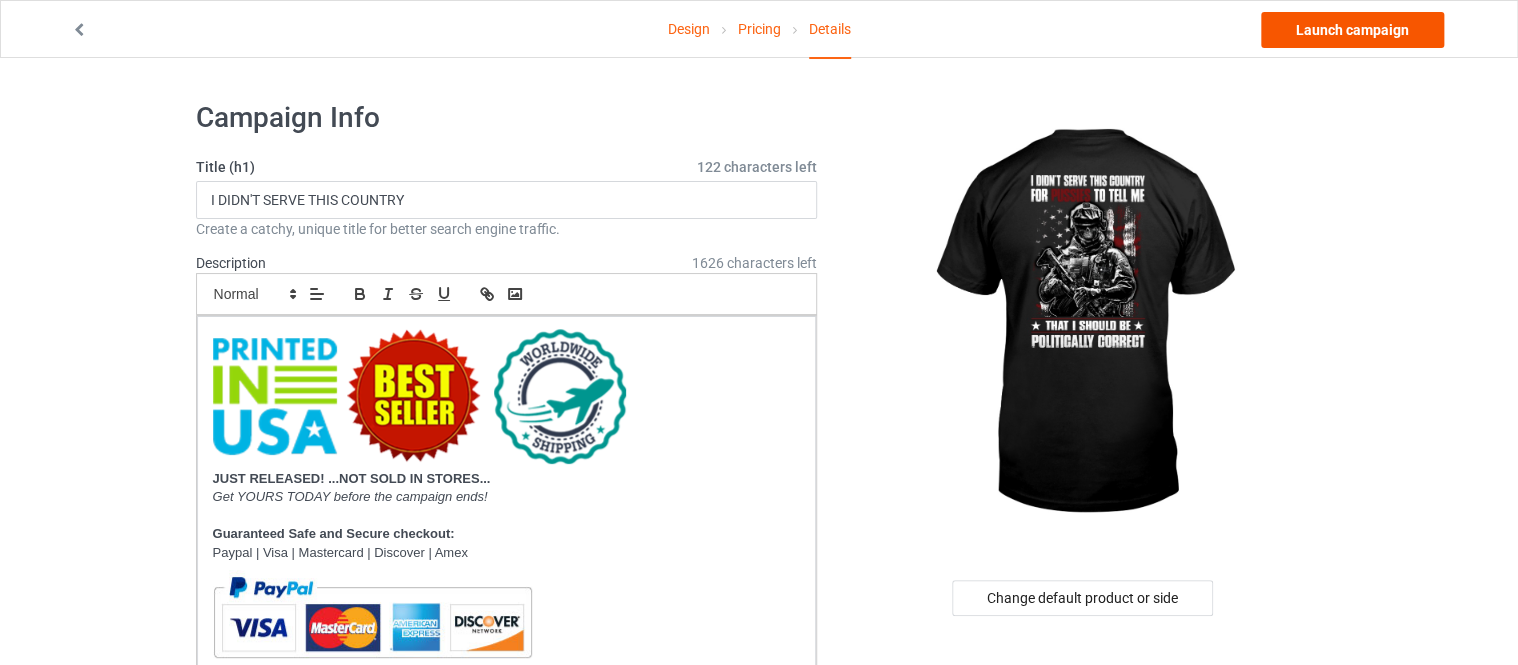 type on "ve08088" 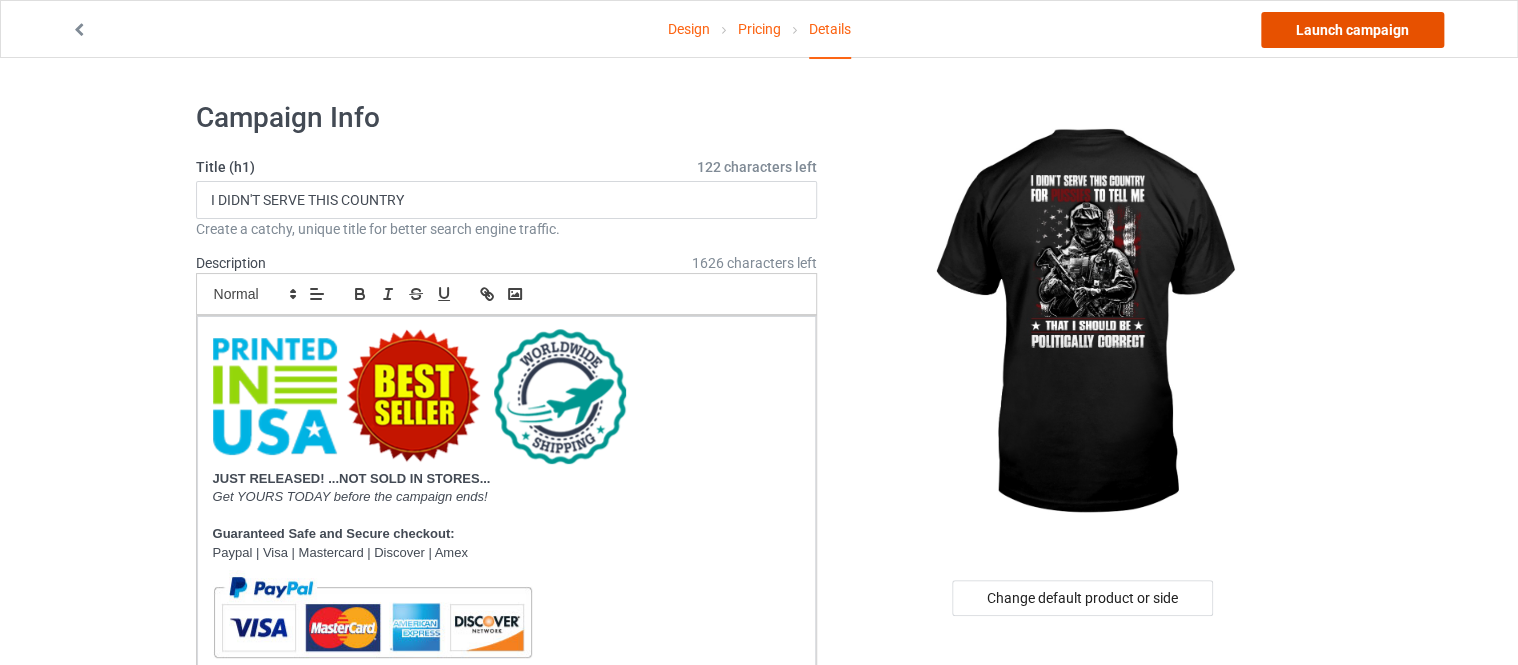 click on "Launch campaign" at bounding box center (1352, 30) 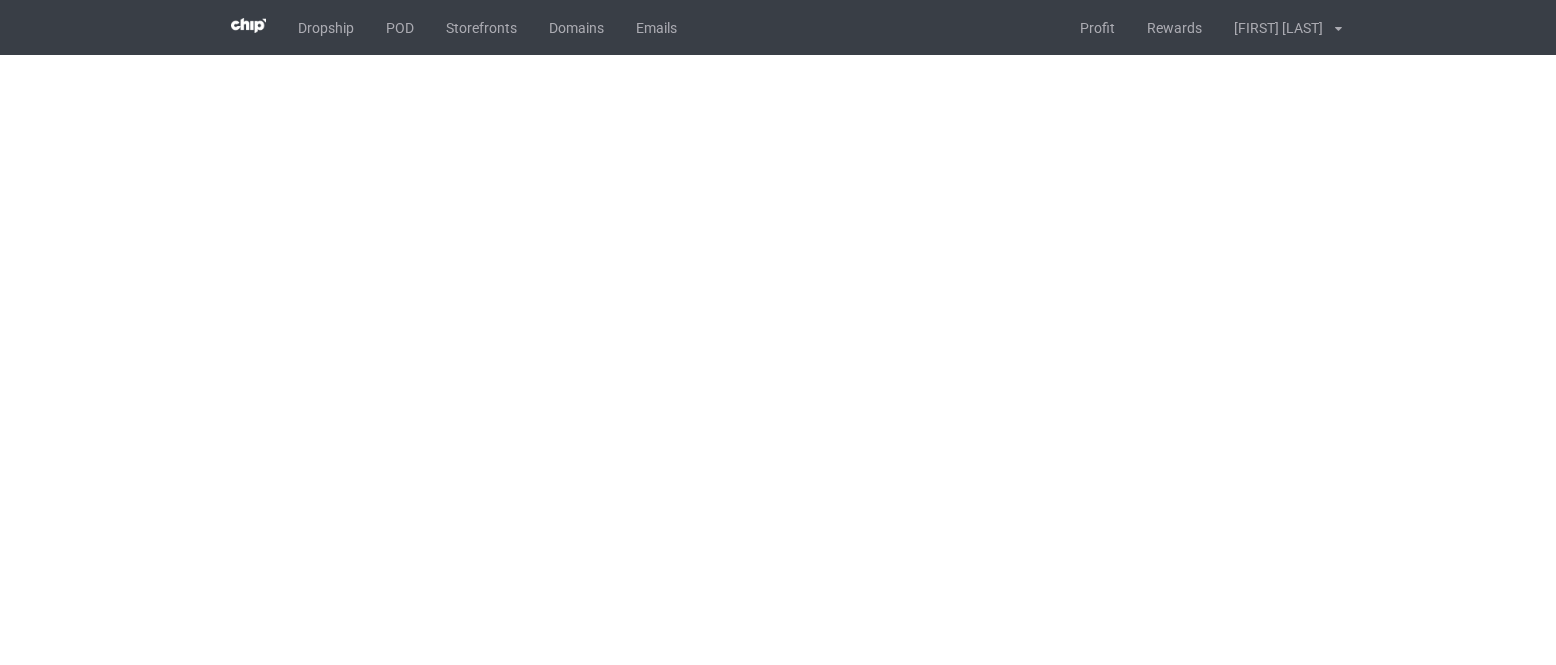 scroll, scrollTop: 0, scrollLeft: 0, axis: both 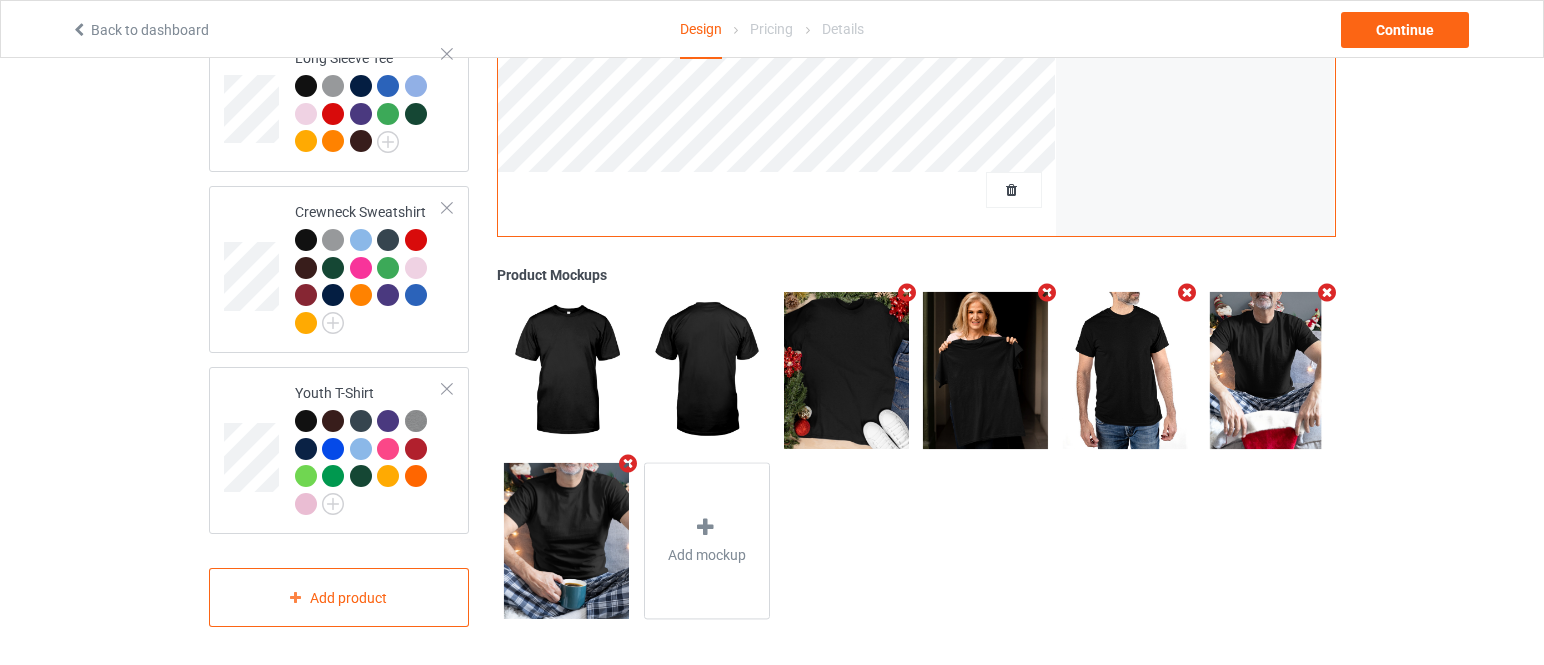 click at bounding box center (1187, 293) 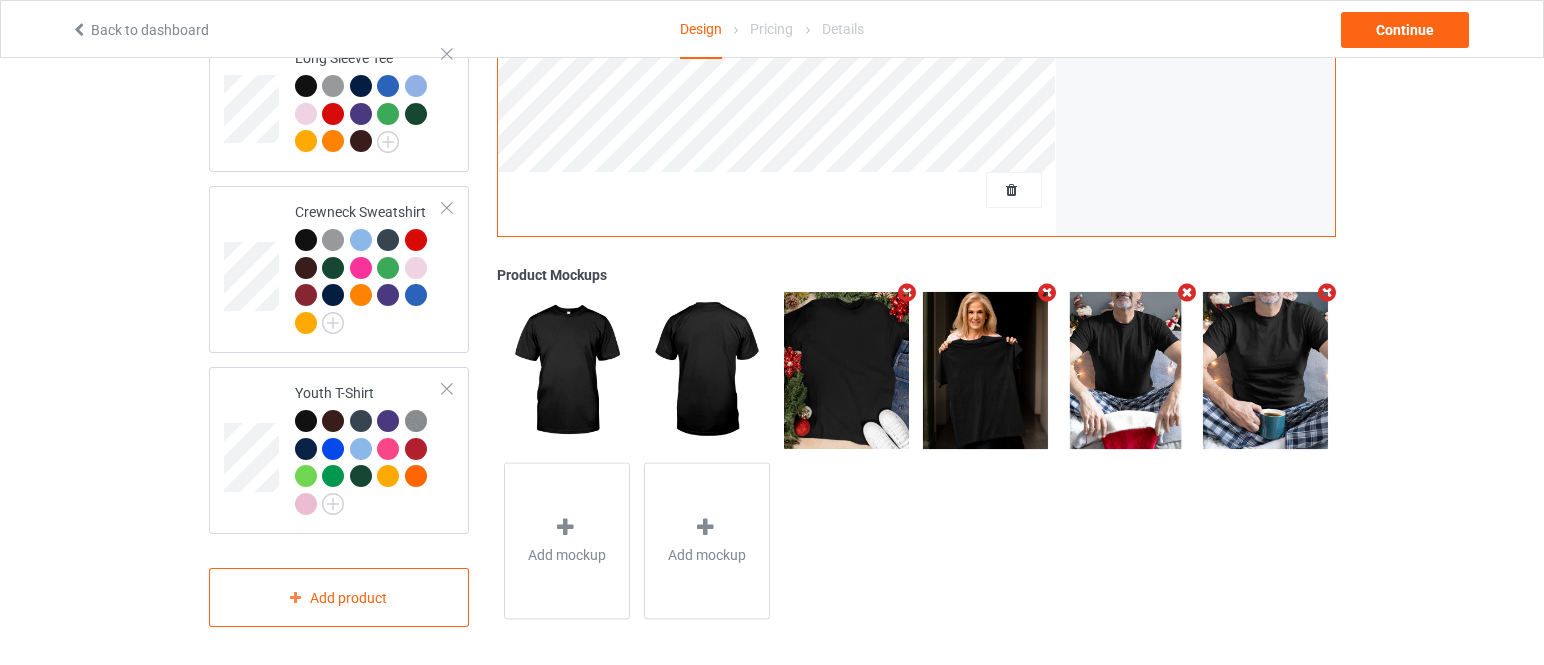 click at bounding box center [1187, 293] 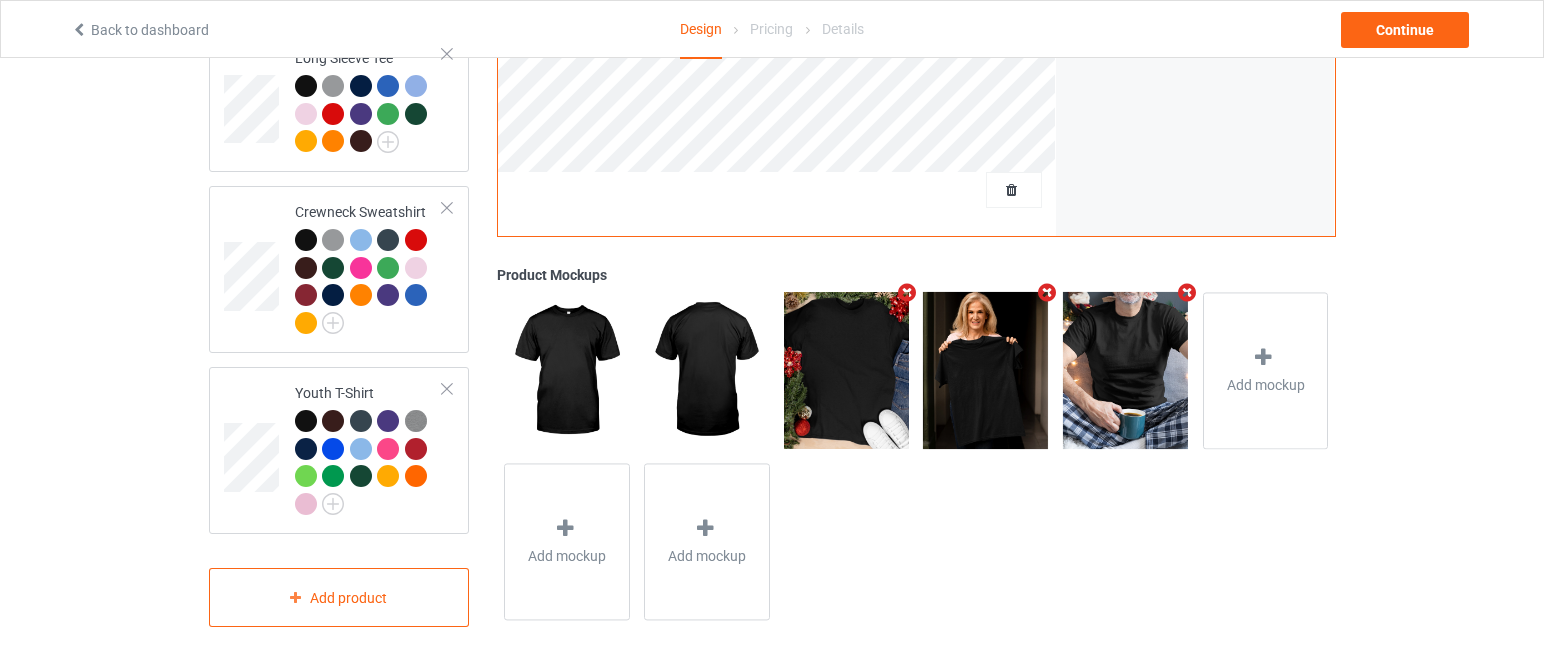 click at bounding box center (1187, 292) 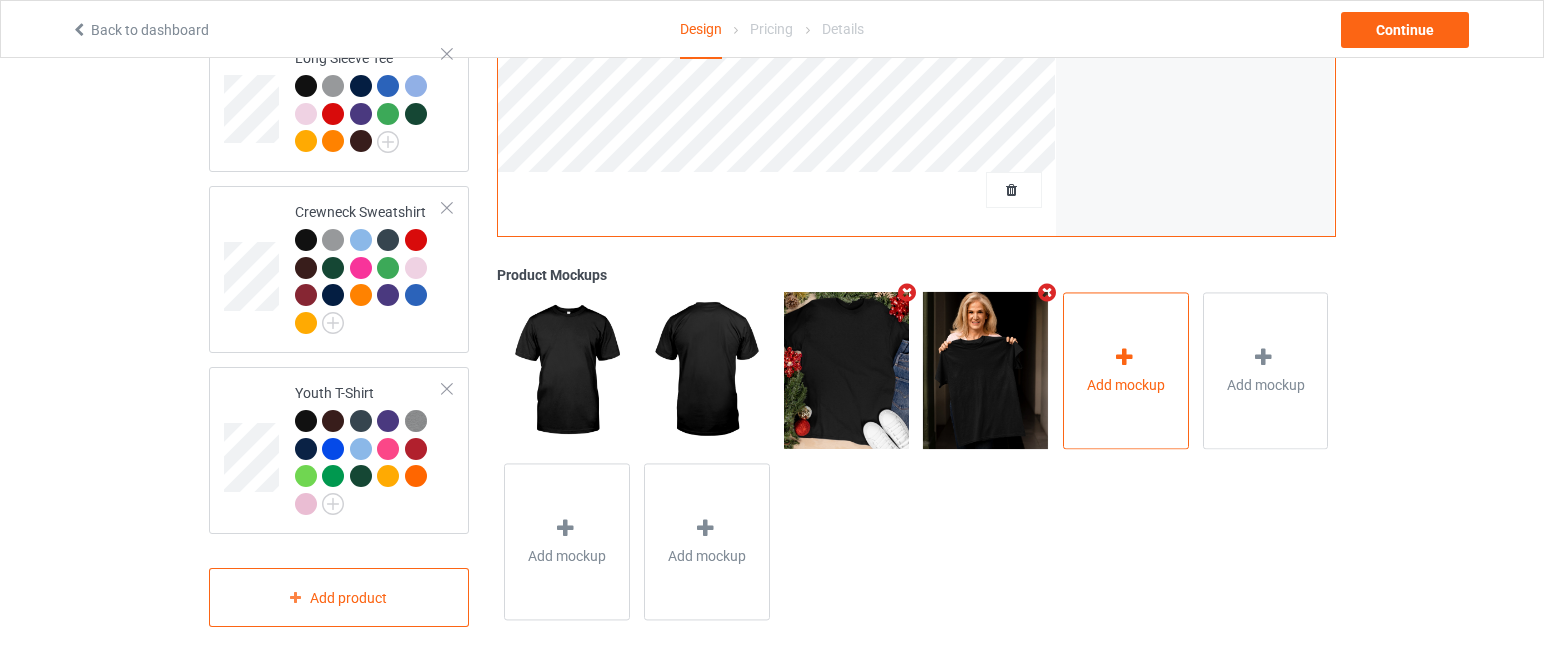 click at bounding box center [1126, 360] 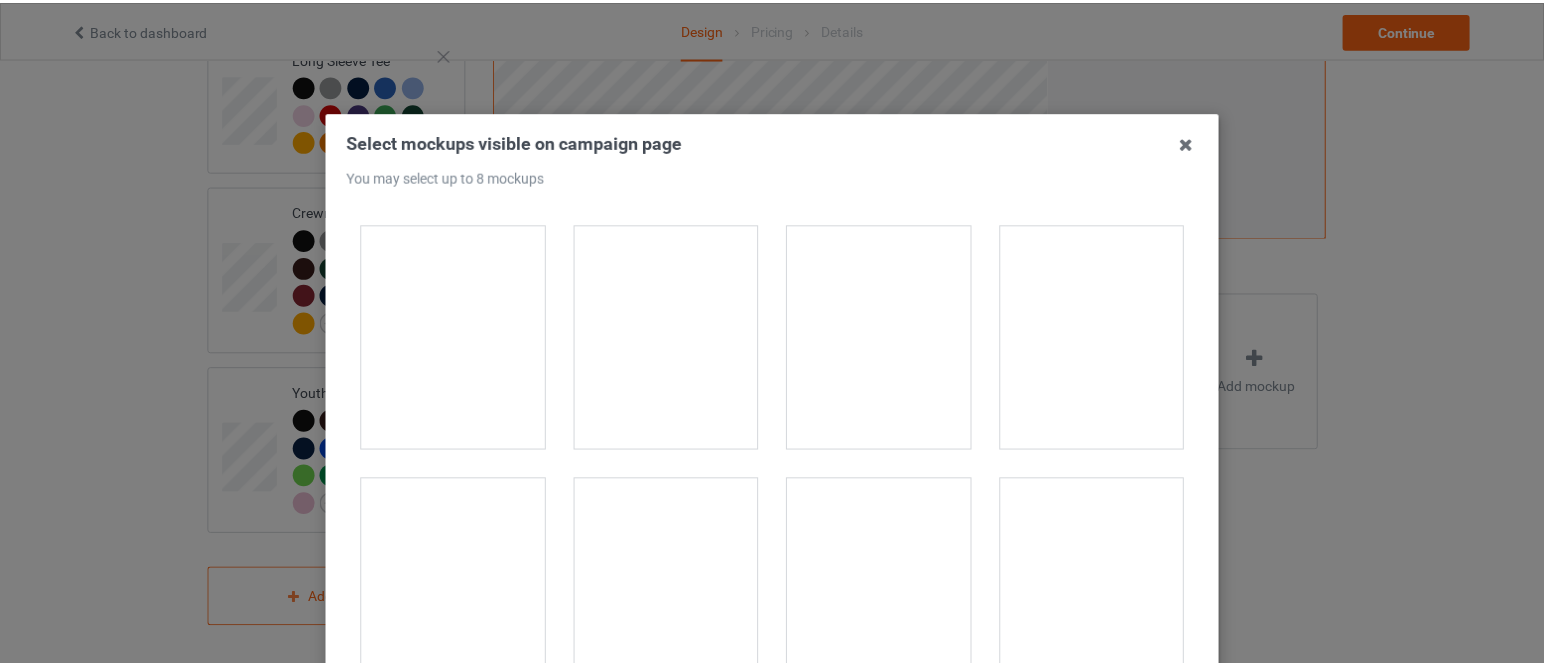 scroll, scrollTop: 20346, scrollLeft: 0, axis: vertical 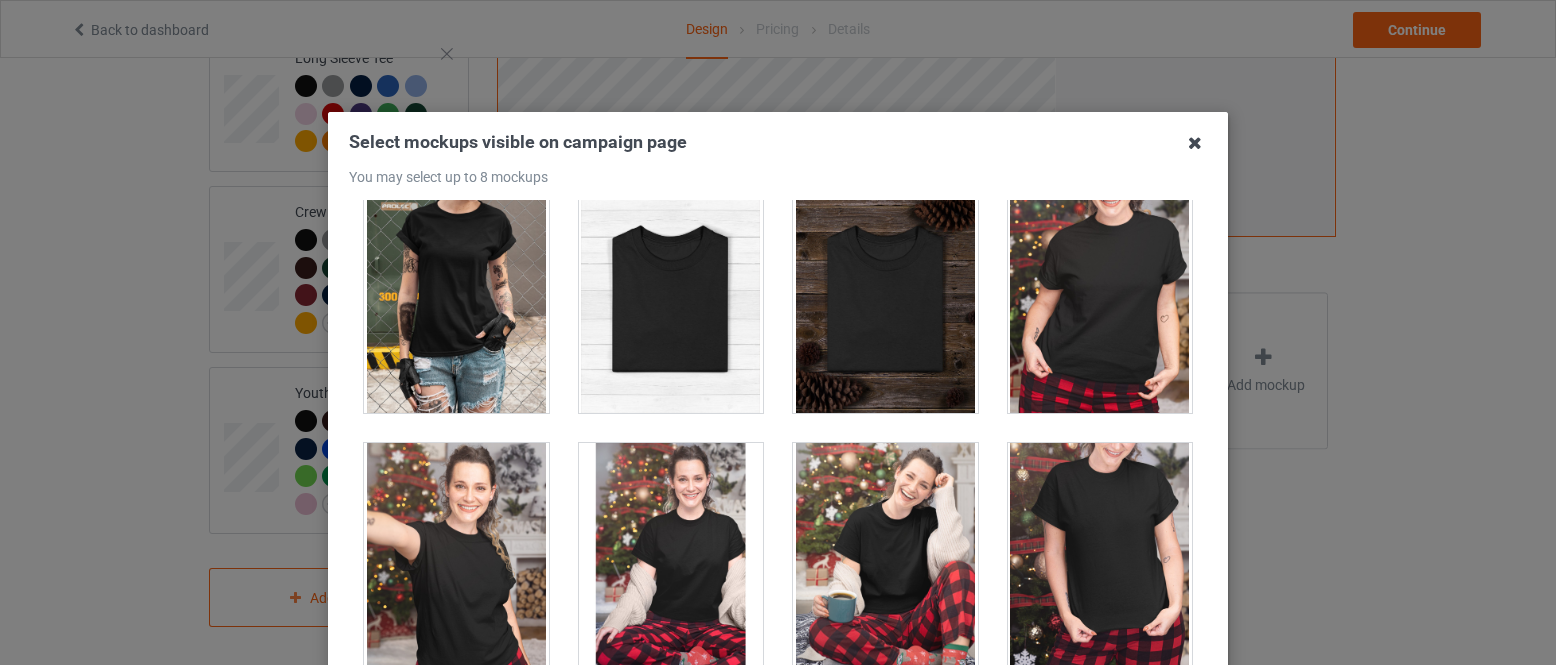 click at bounding box center [1195, 143] 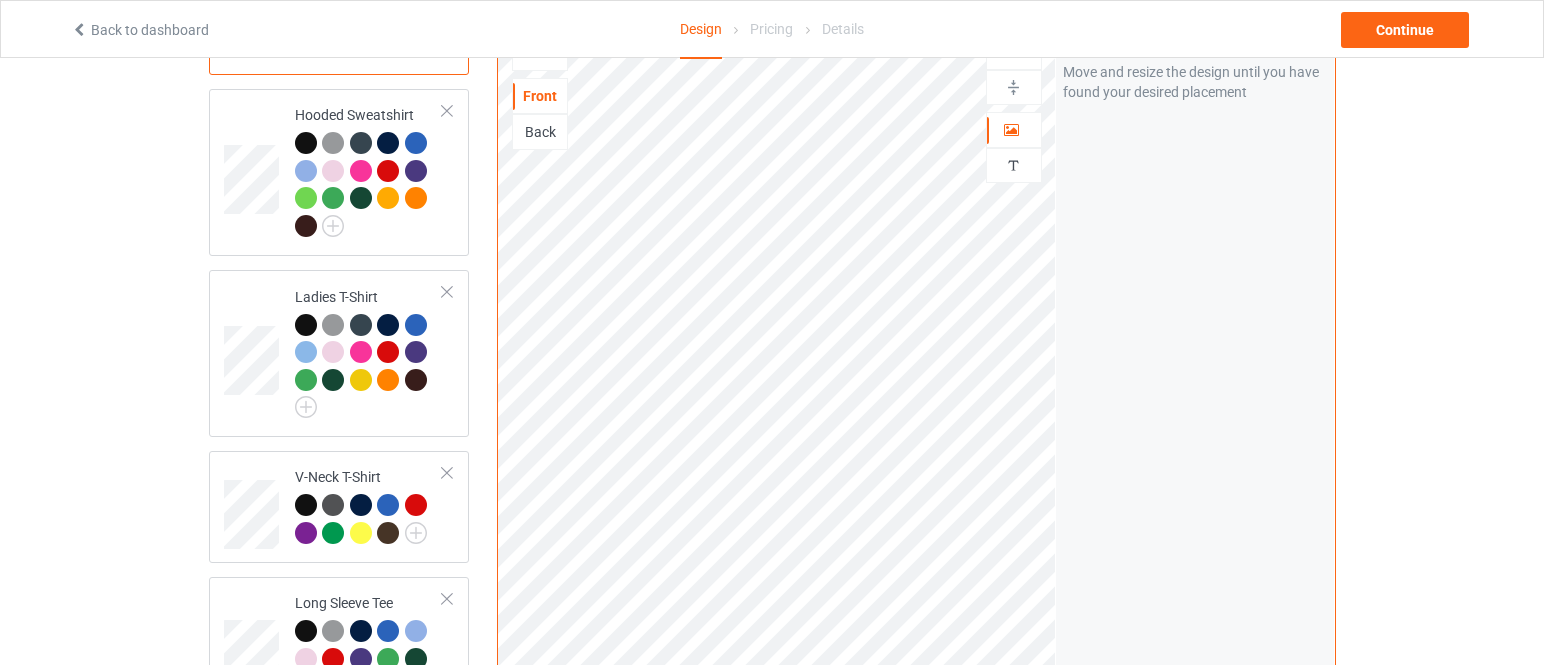 scroll, scrollTop: 0, scrollLeft: 0, axis: both 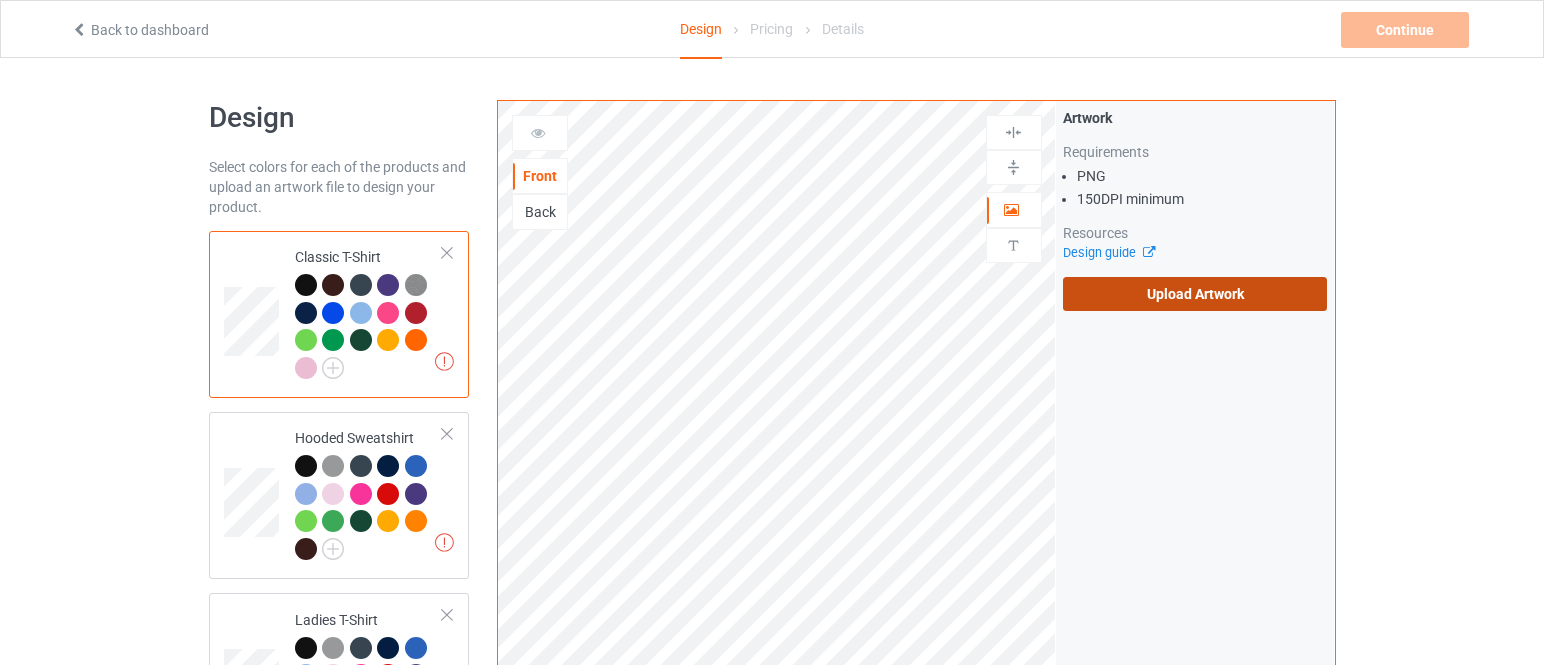 click on "Upload Artwork" at bounding box center (1195, 294) 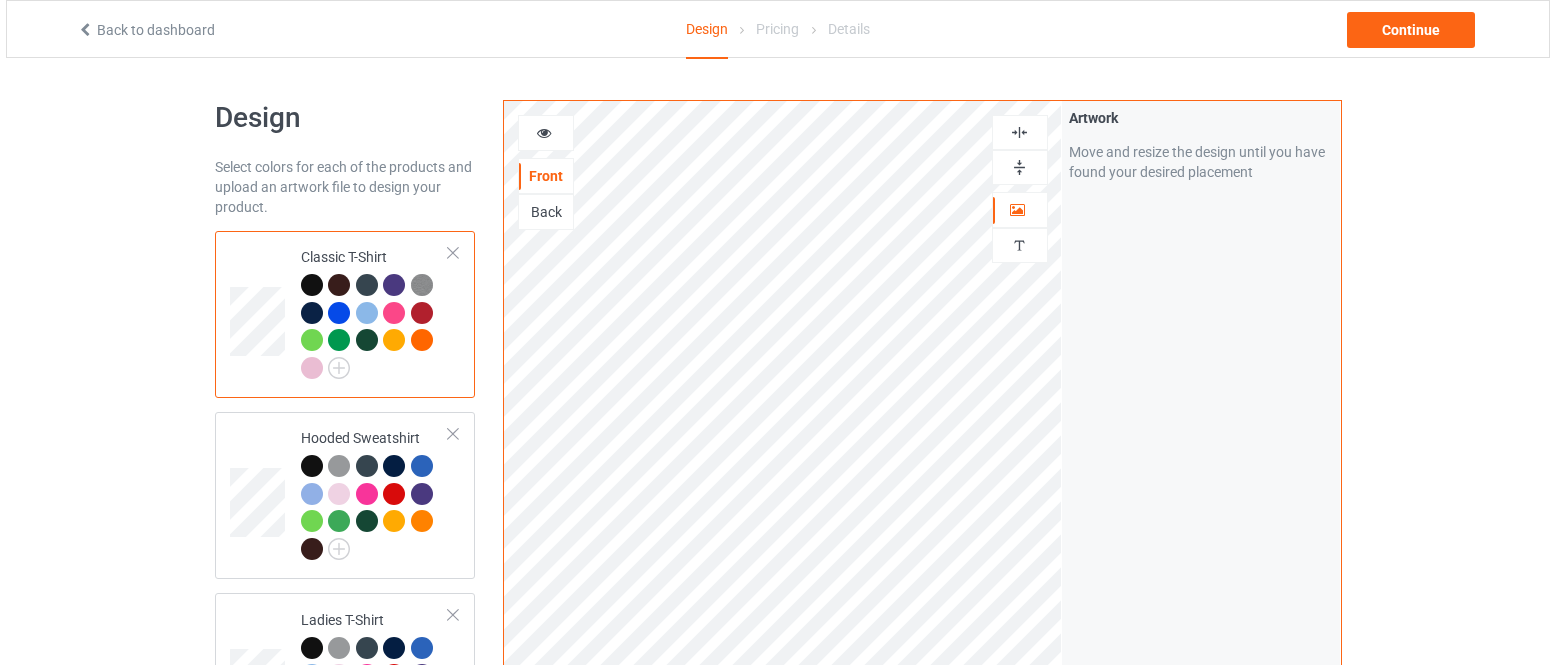 scroll, scrollTop: 868, scrollLeft: 0, axis: vertical 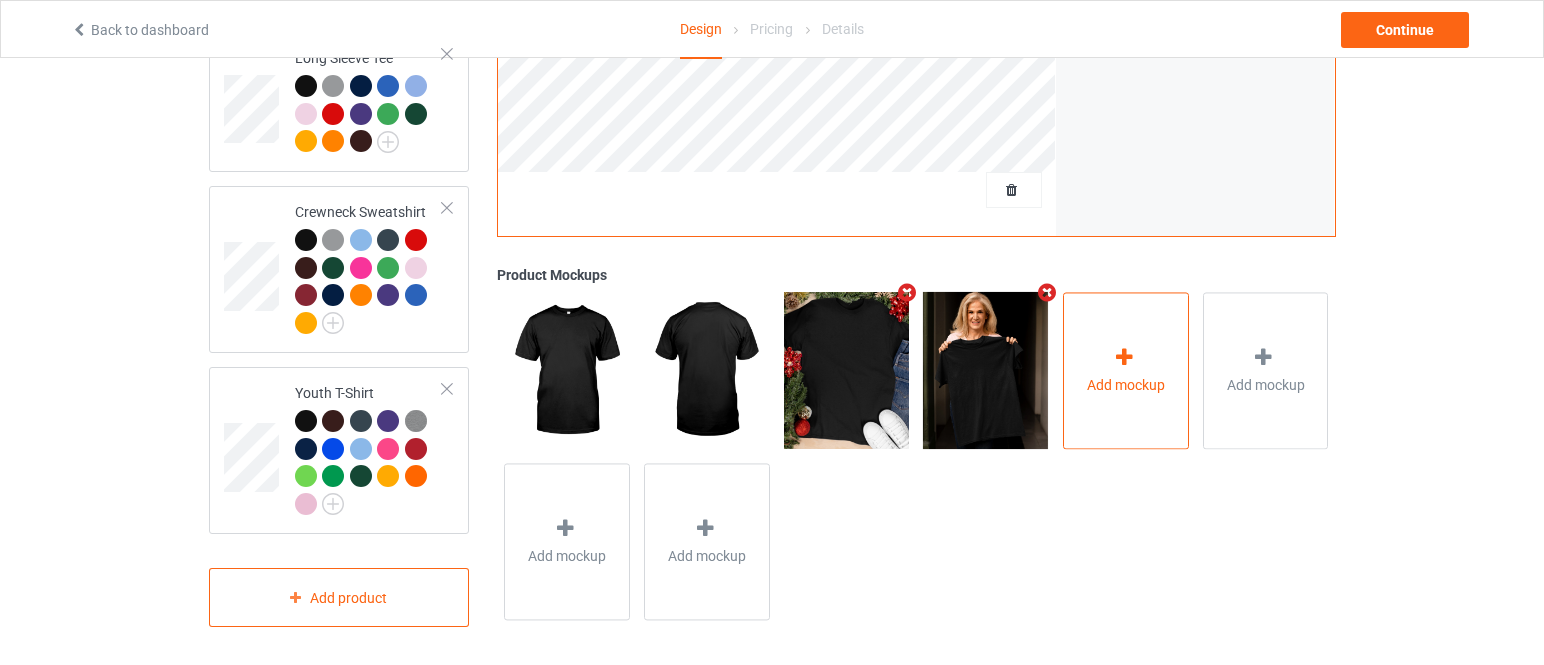 click at bounding box center [1126, 360] 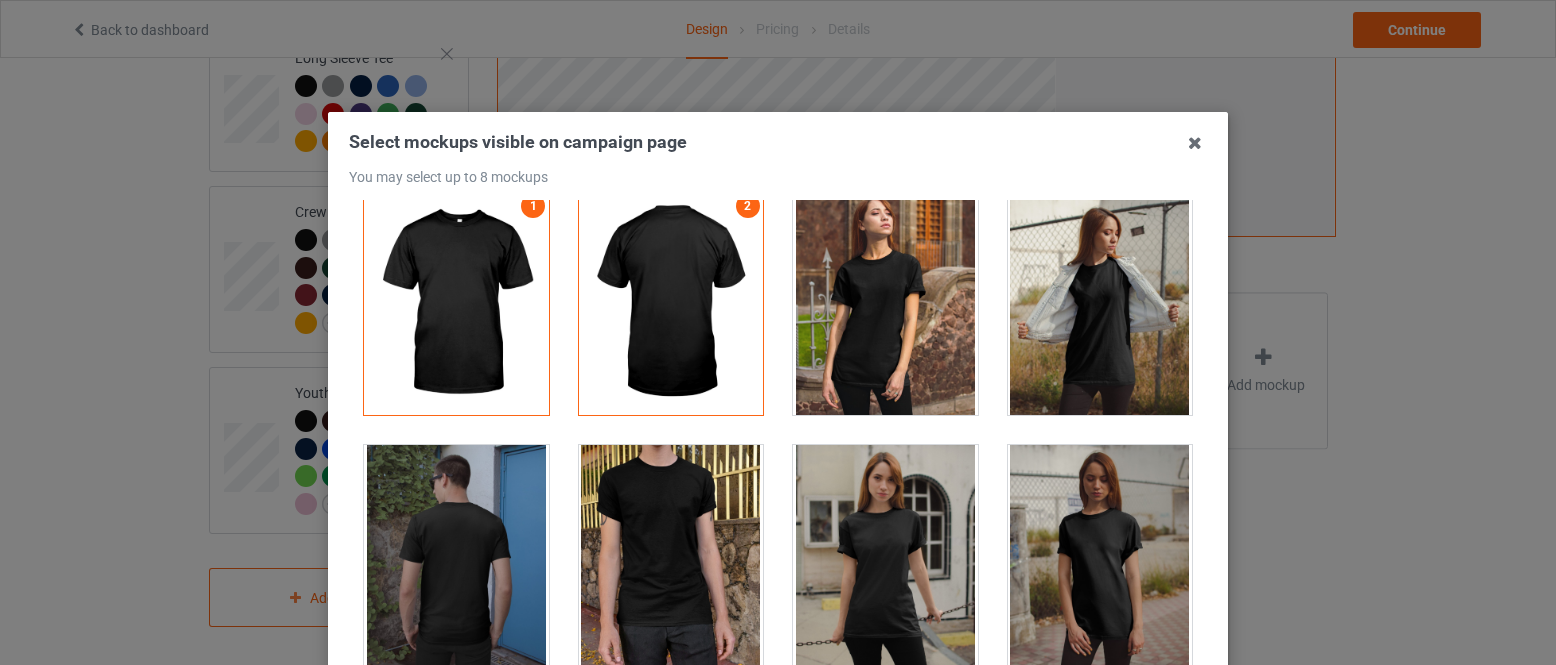 scroll, scrollTop: 0, scrollLeft: 0, axis: both 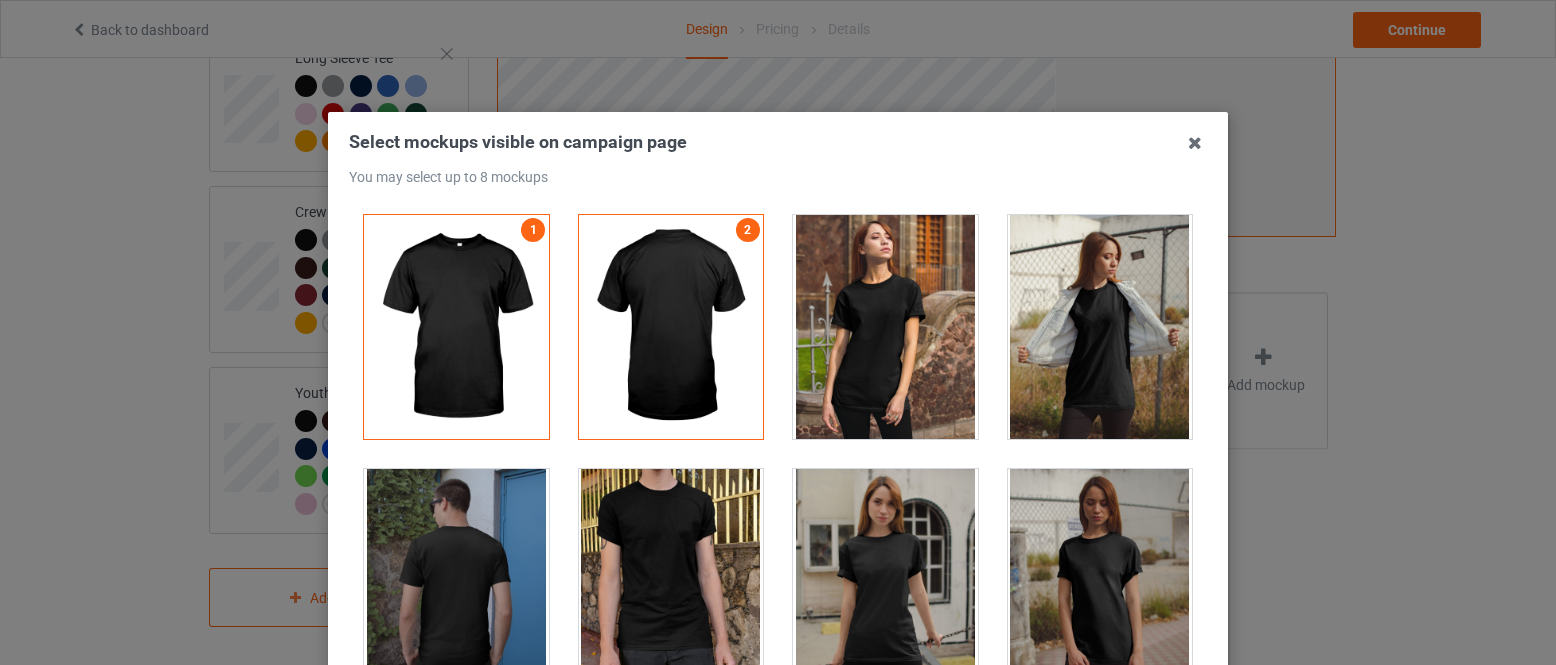 click at bounding box center [1100, 327] 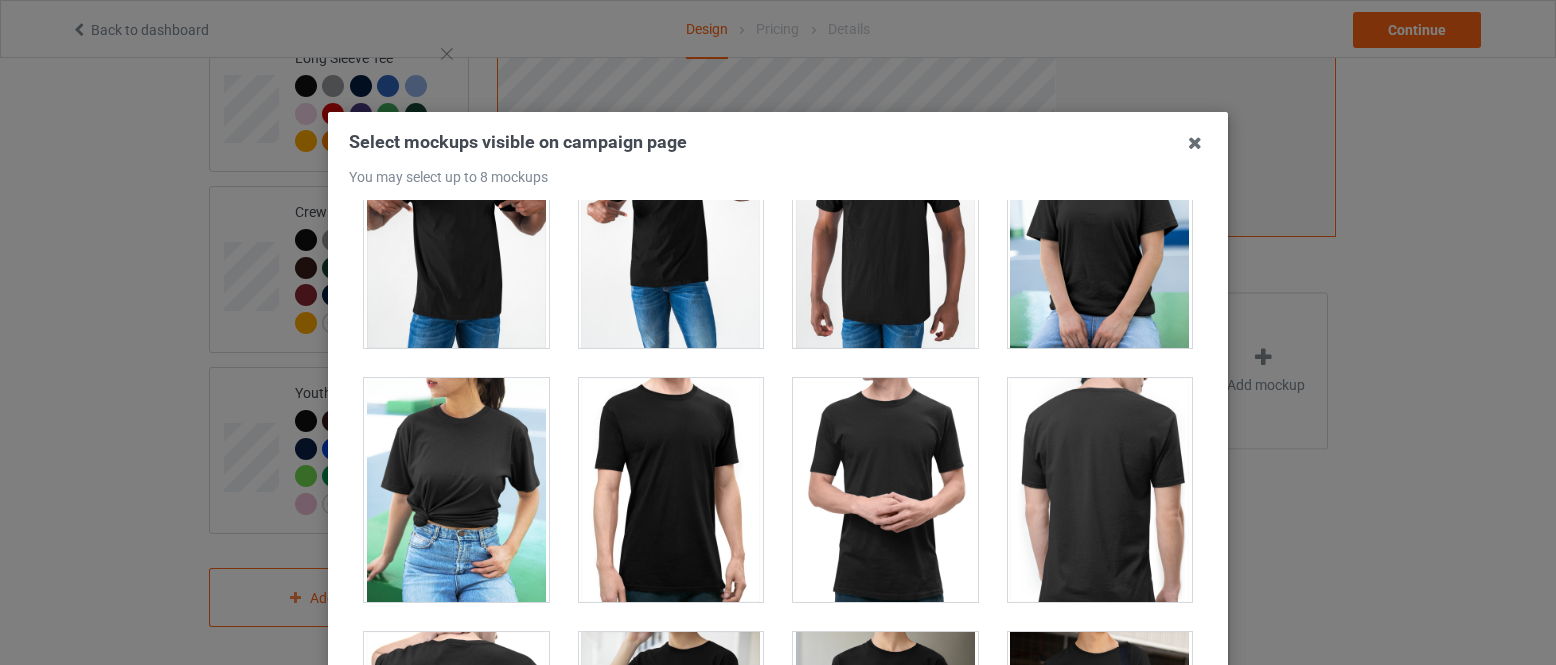 click at bounding box center (456, 490) 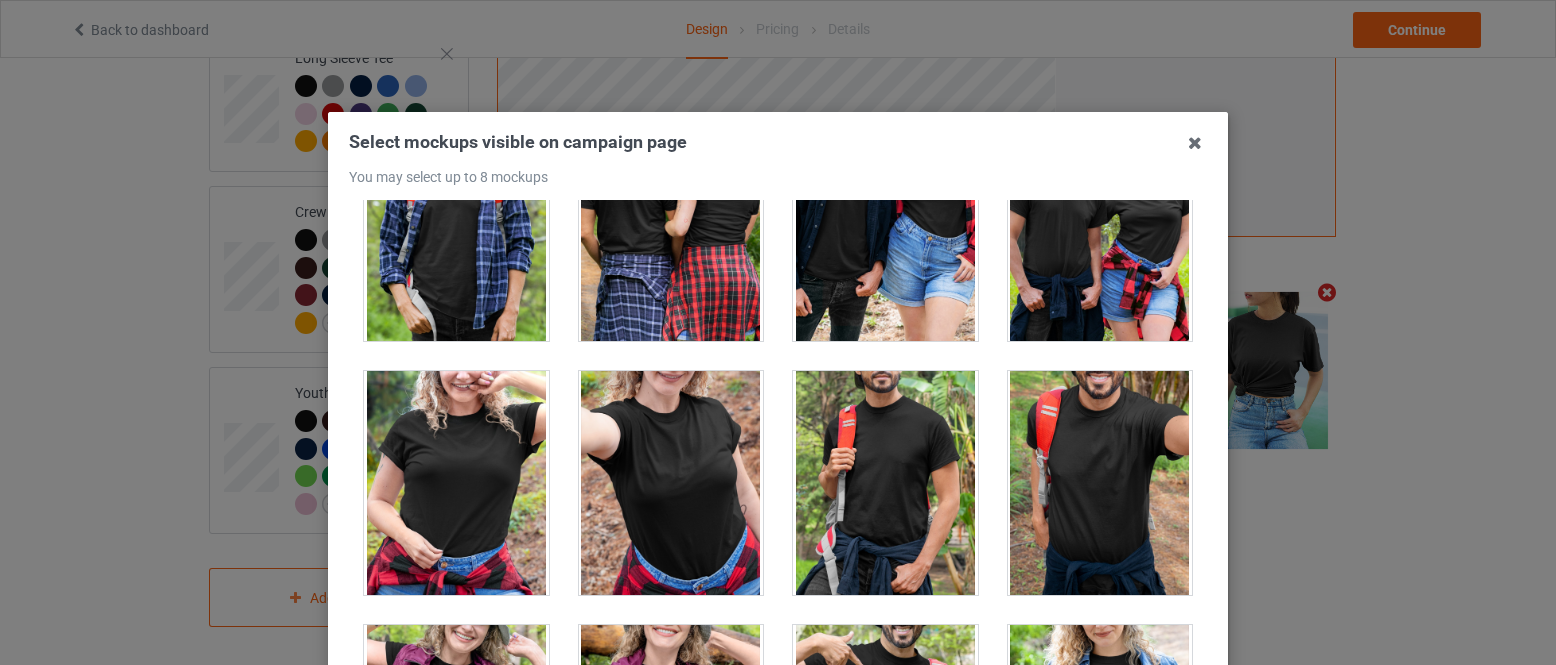 scroll, scrollTop: 22586, scrollLeft: 0, axis: vertical 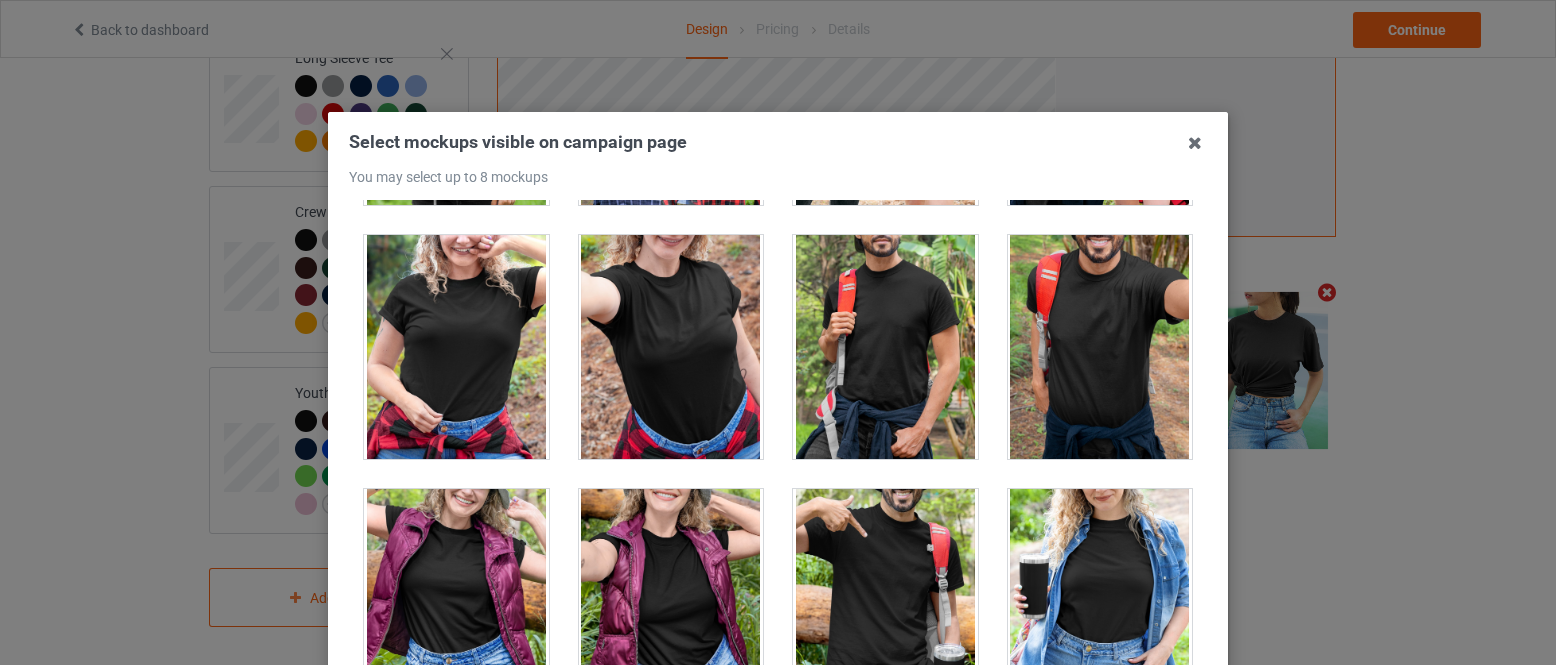 click at bounding box center (456, 347) 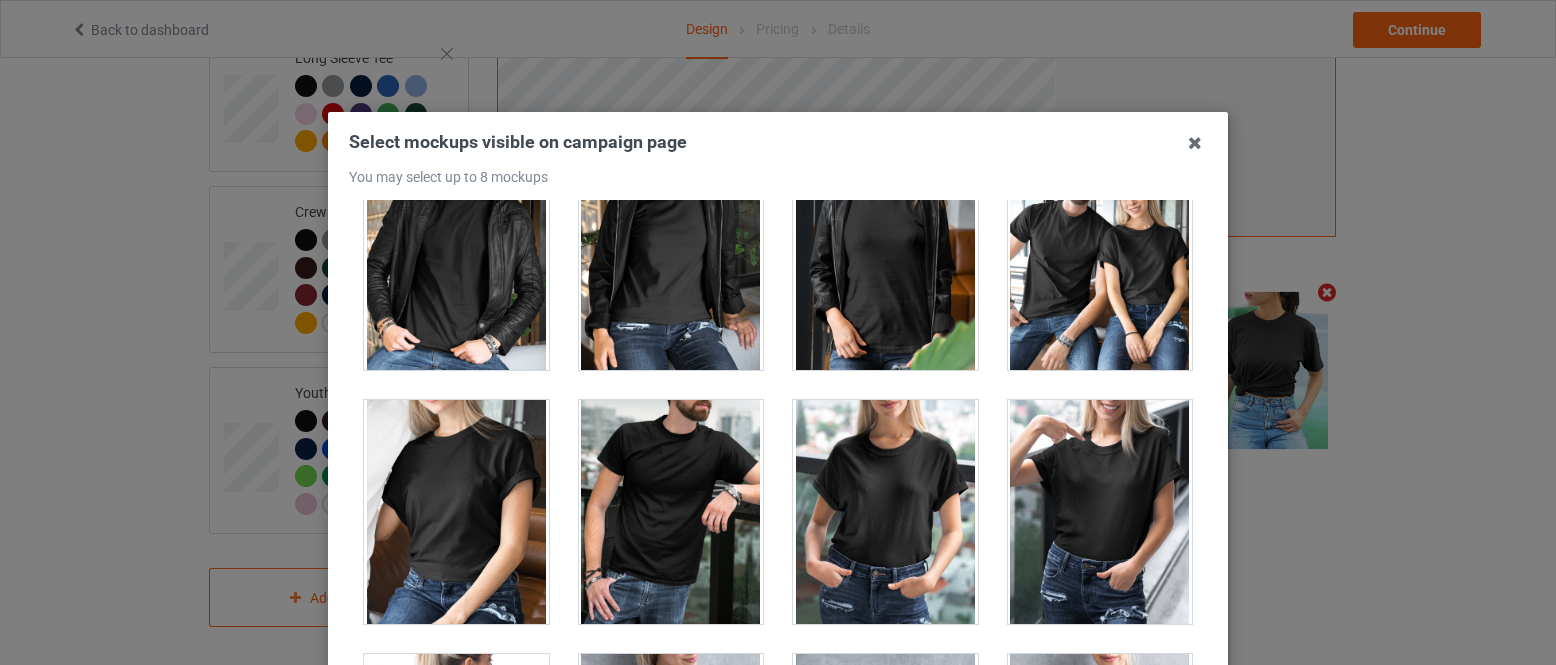 scroll, scrollTop: 24266, scrollLeft: 0, axis: vertical 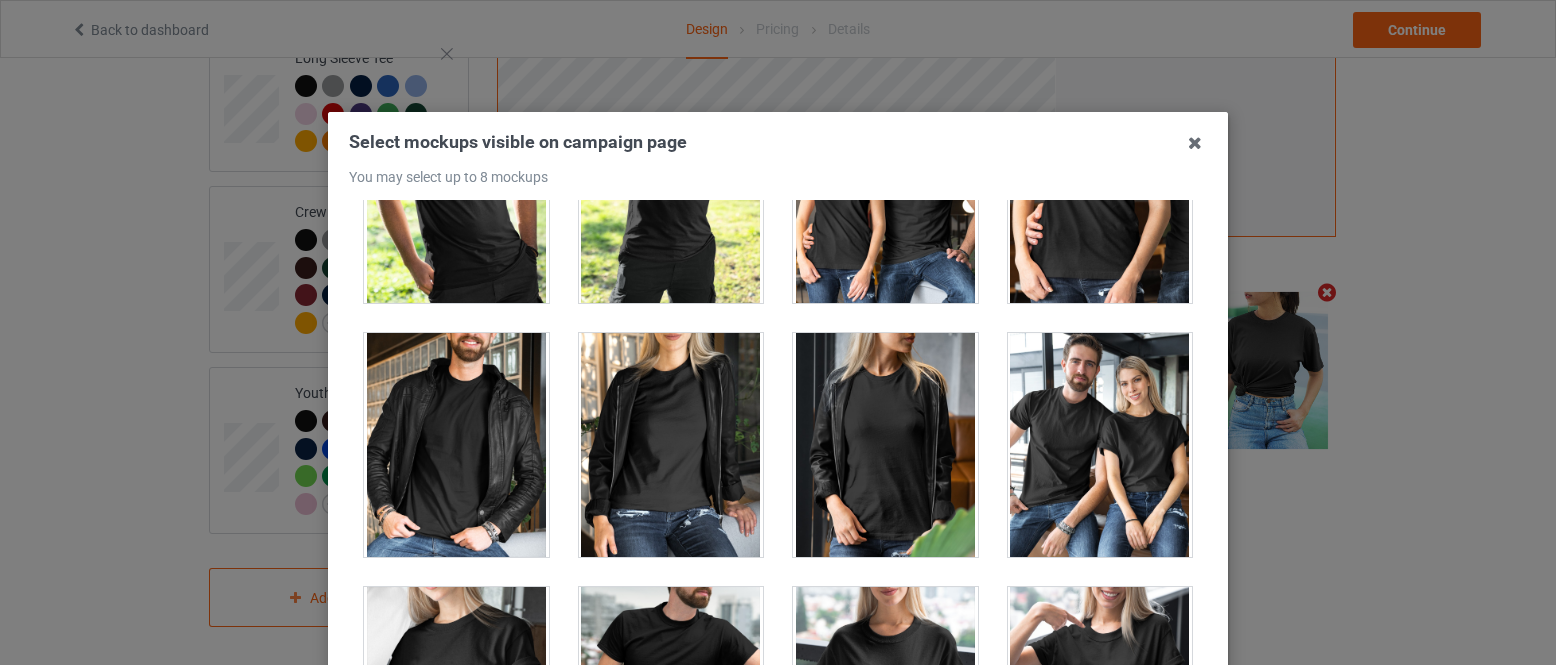 click at bounding box center (885, 445) 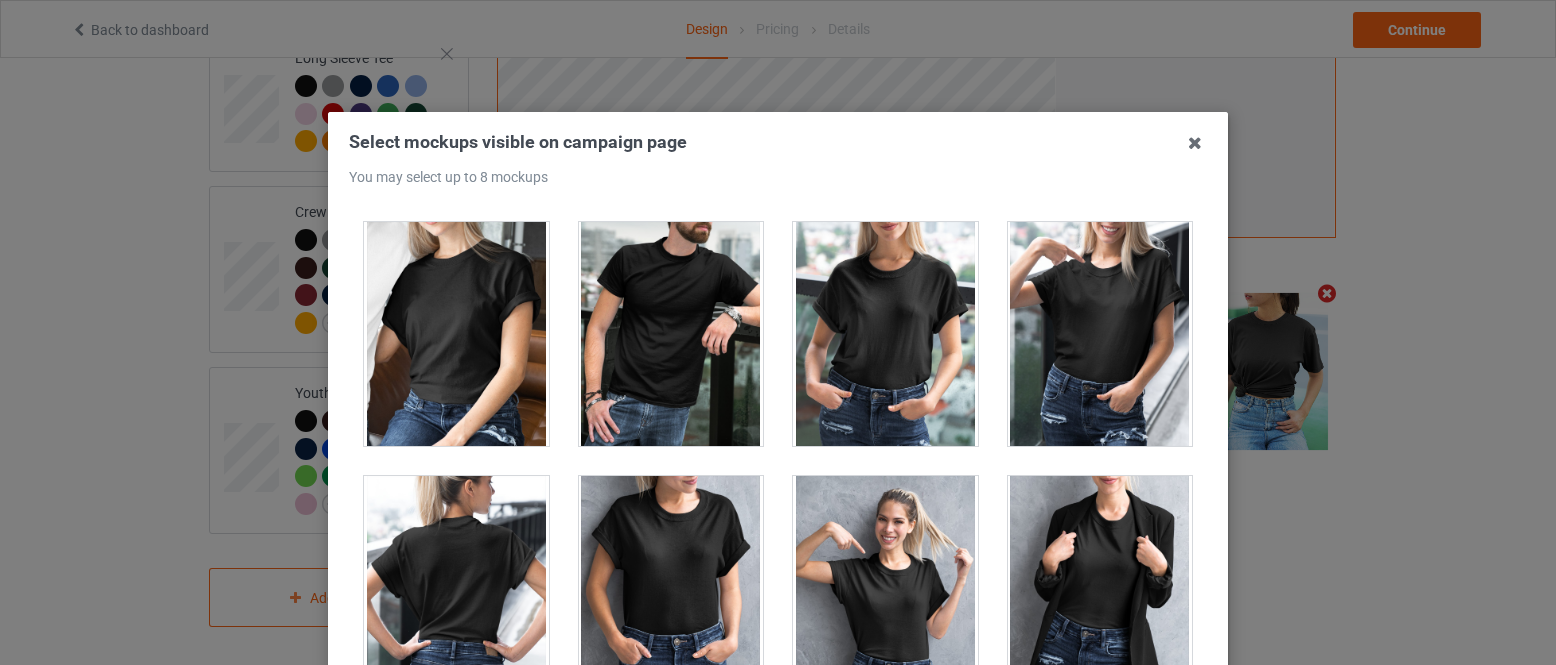 scroll, scrollTop: 24640, scrollLeft: 0, axis: vertical 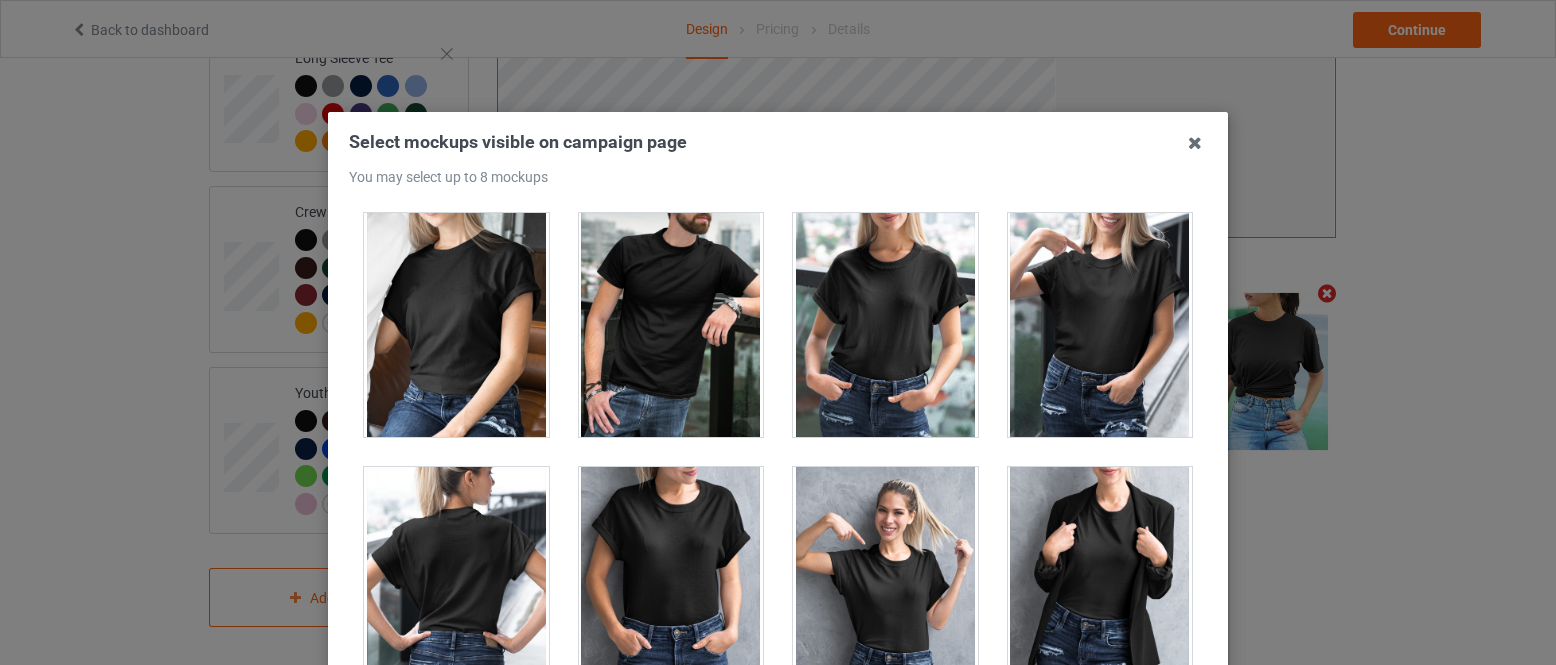click at bounding box center [1100, 325] 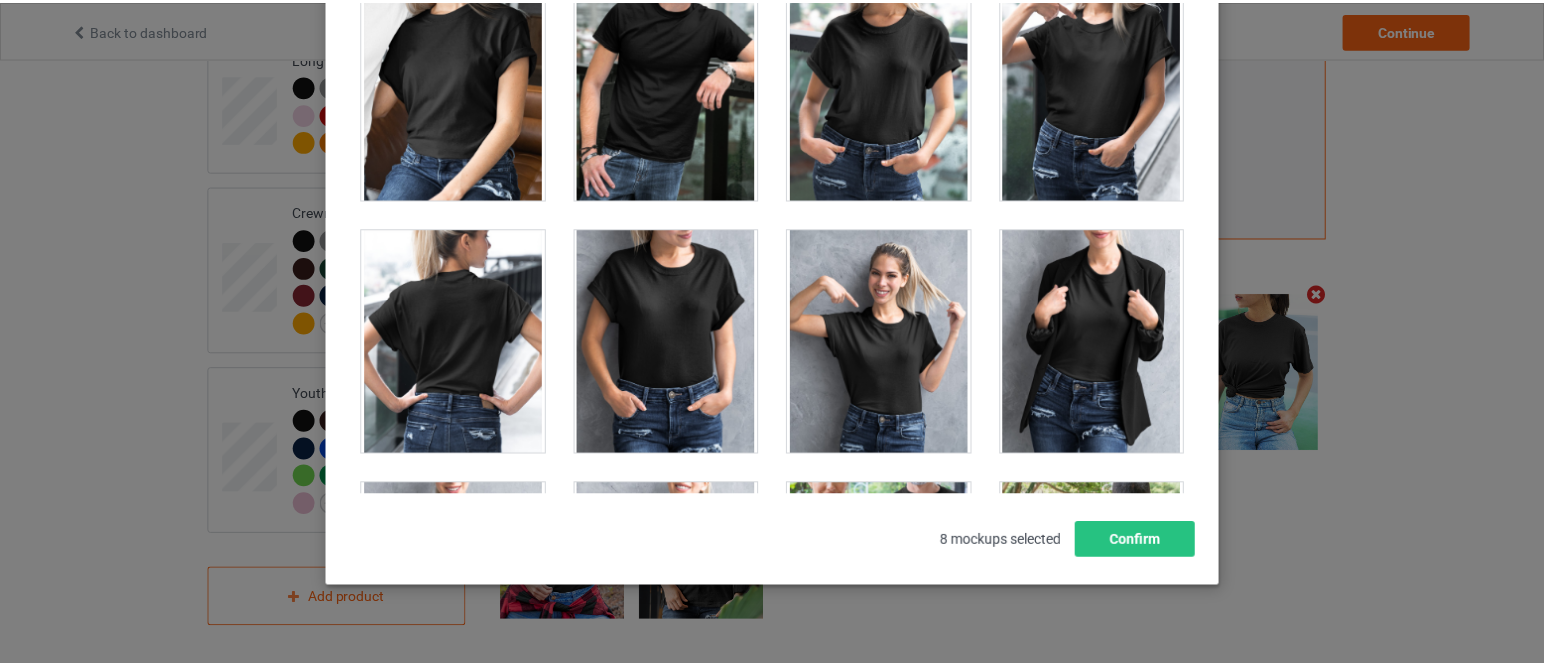 scroll, scrollTop: 332, scrollLeft: 0, axis: vertical 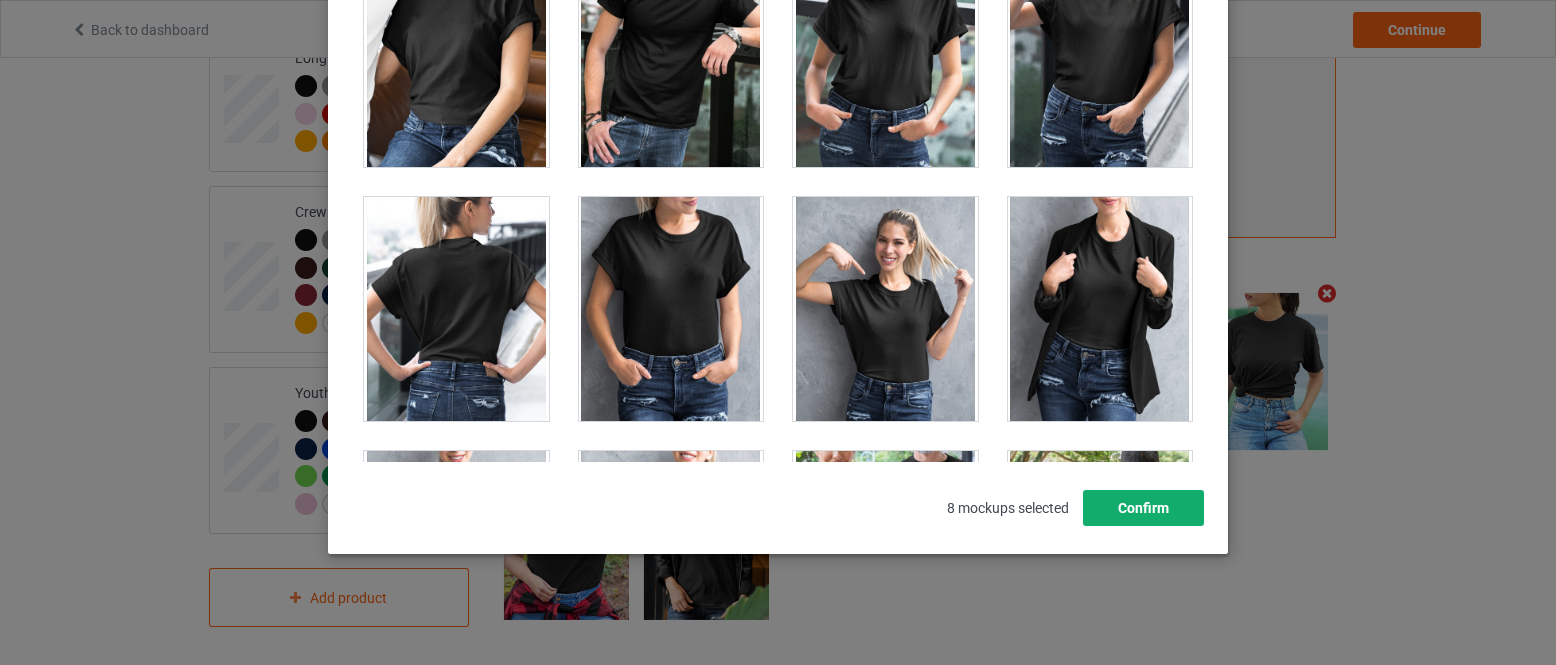 click on "Confirm" at bounding box center [1143, 508] 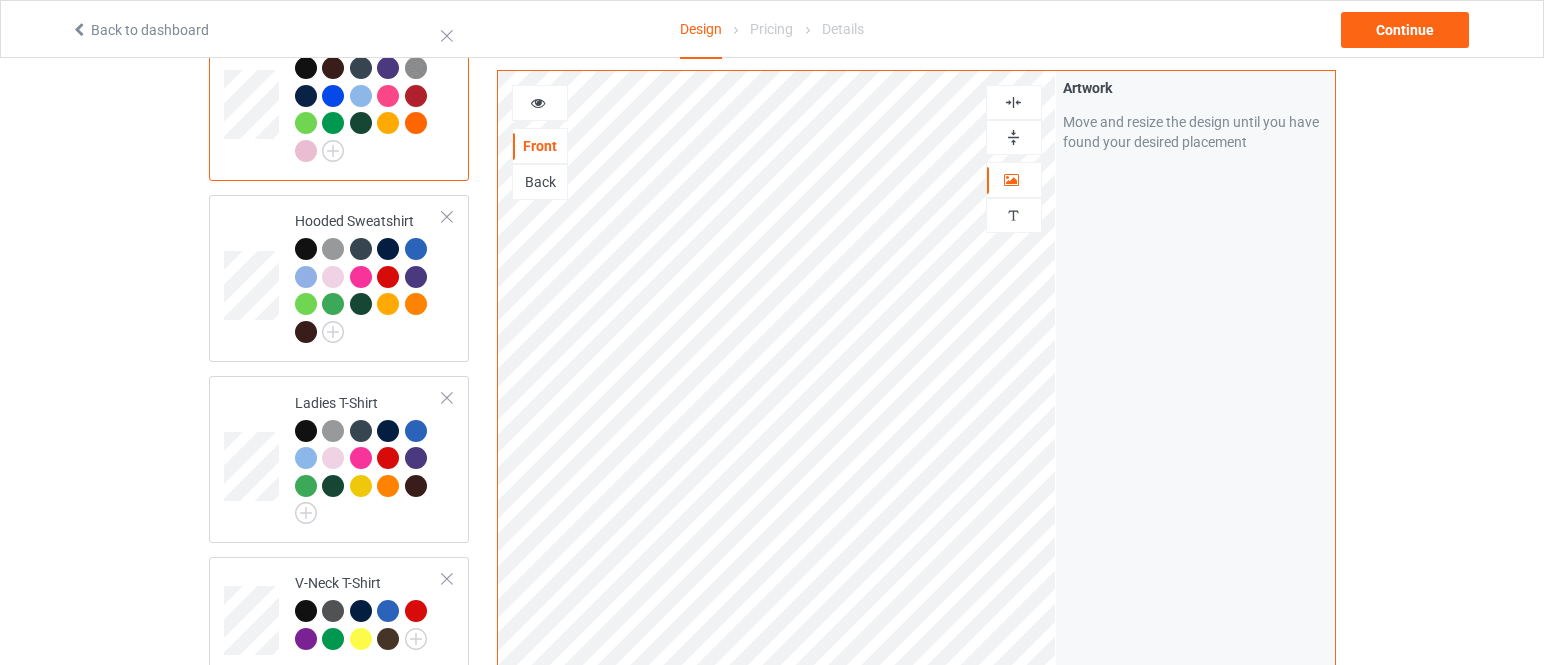 scroll, scrollTop: 122, scrollLeft: 0, axis: vertical 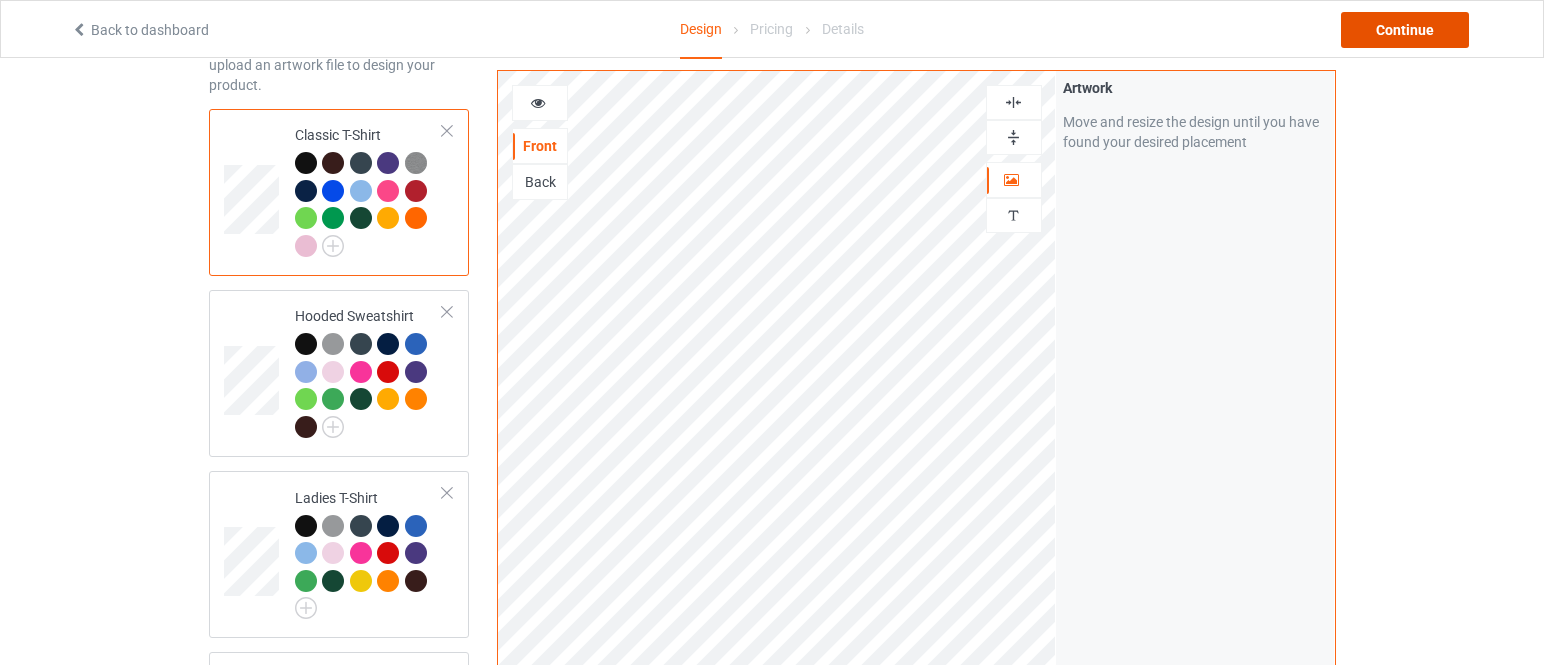 click on "Continue" at bounding box center [1405, 30] 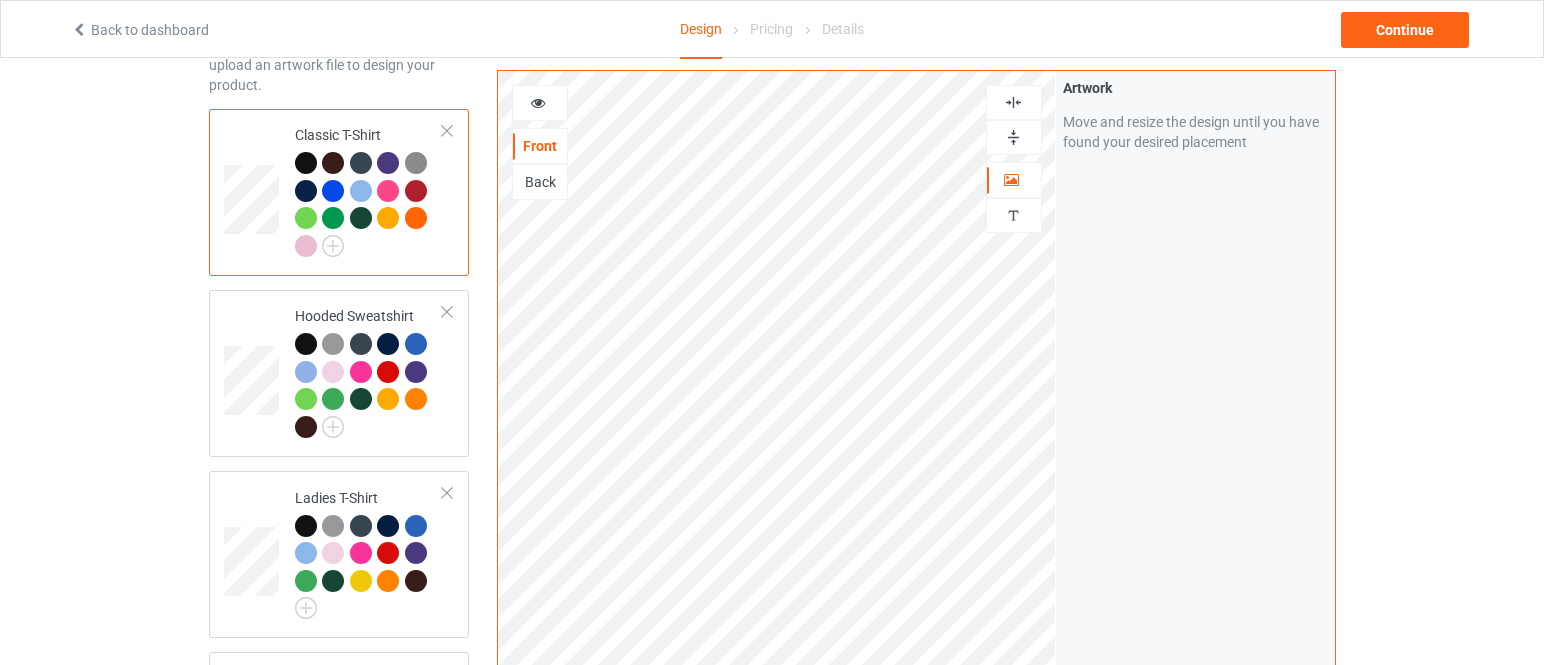 scroll, scrollTop: 0, scrollLeft: 0, axis: both 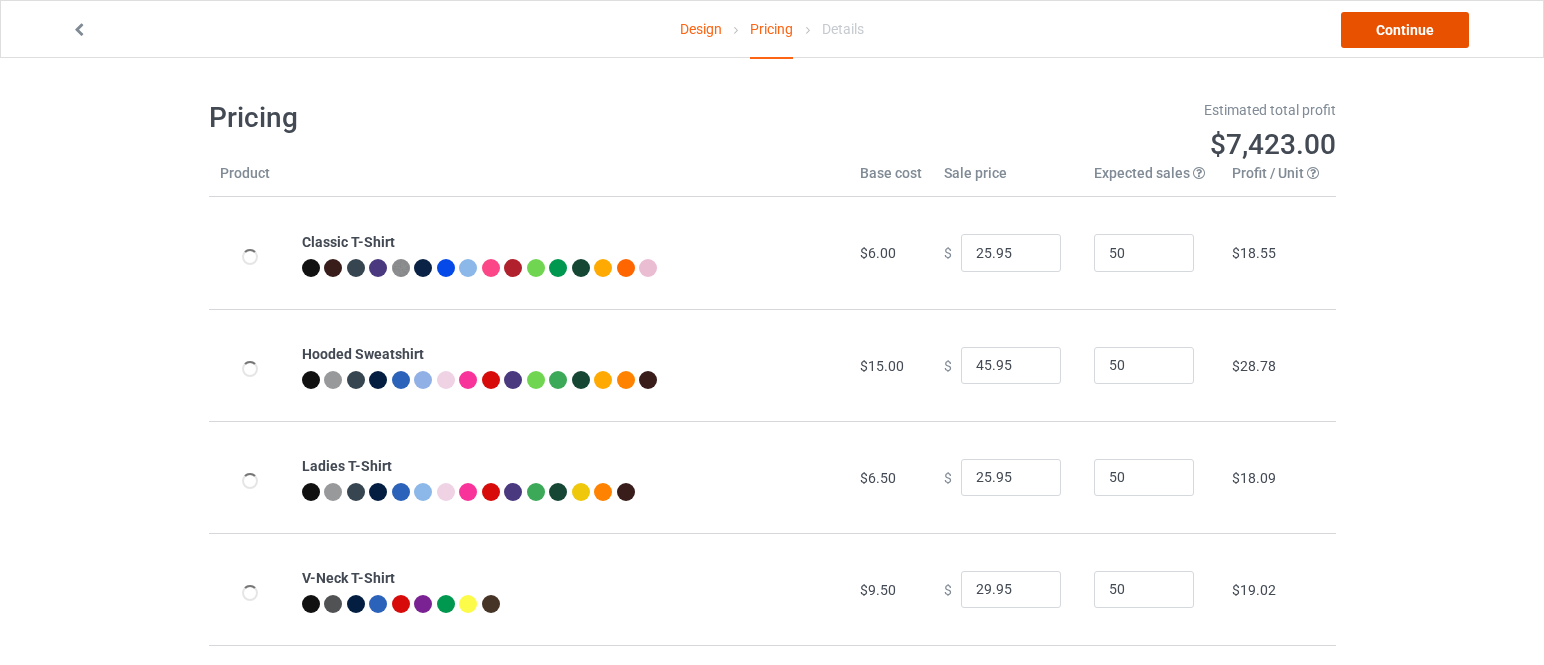 click on "Continue" at bounding box center (1405, 30) 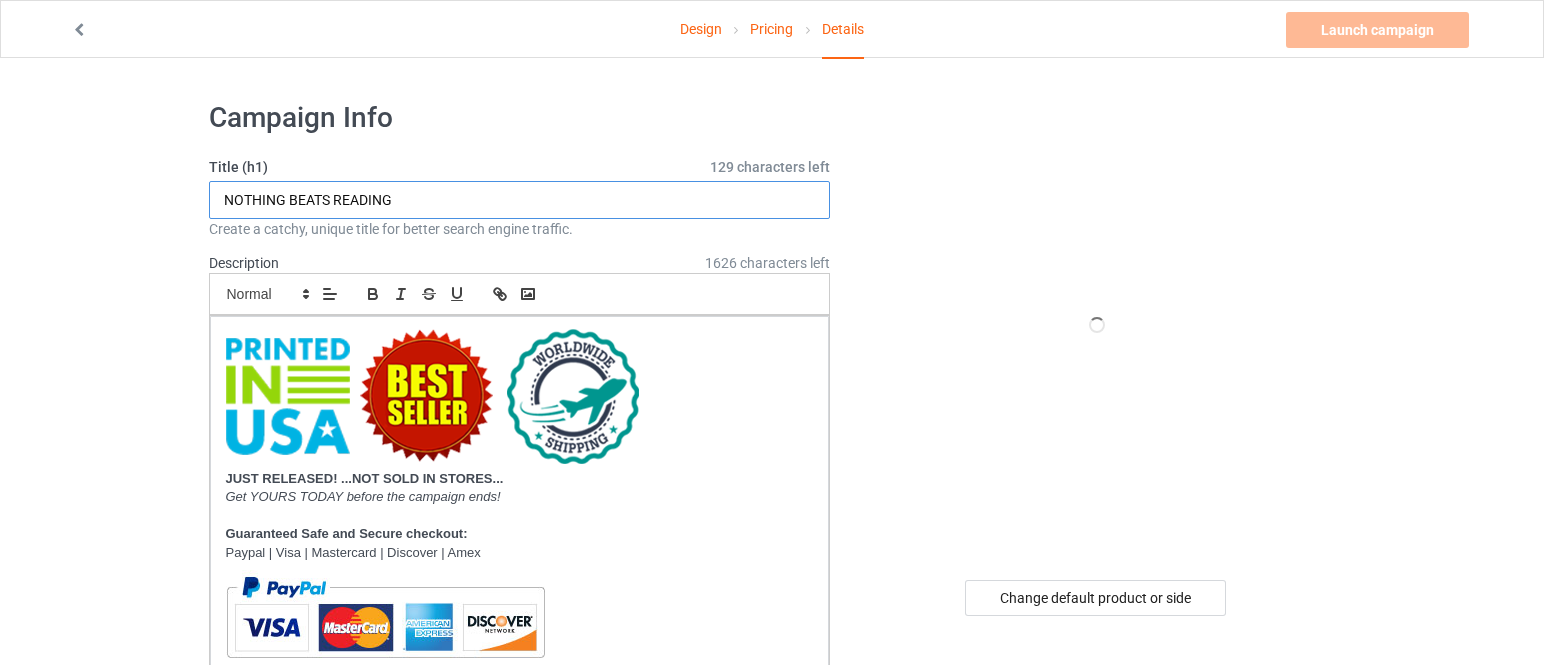 click on "NOTHING BEATS READING" at bounding box center (520, 200) 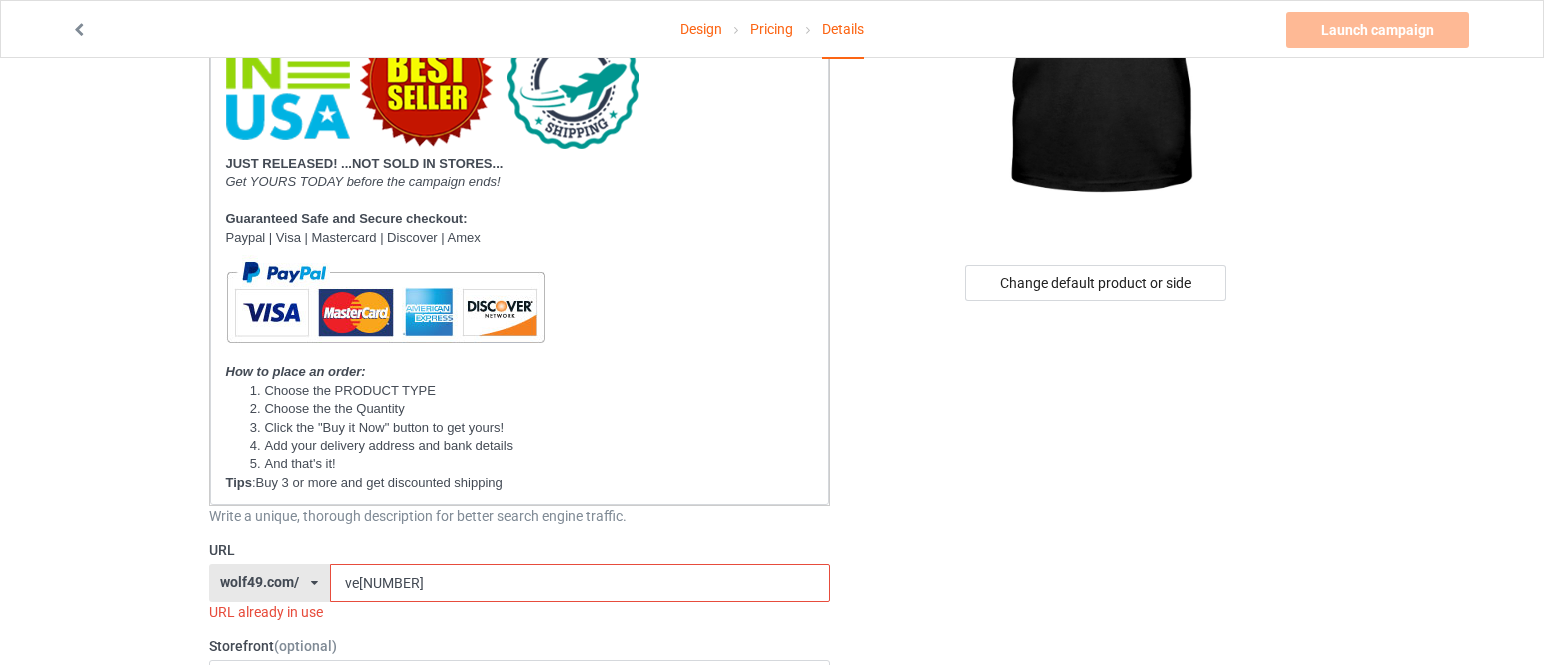 scroll, scrollTop: 373, scrollLeft: 0, axis: vertical 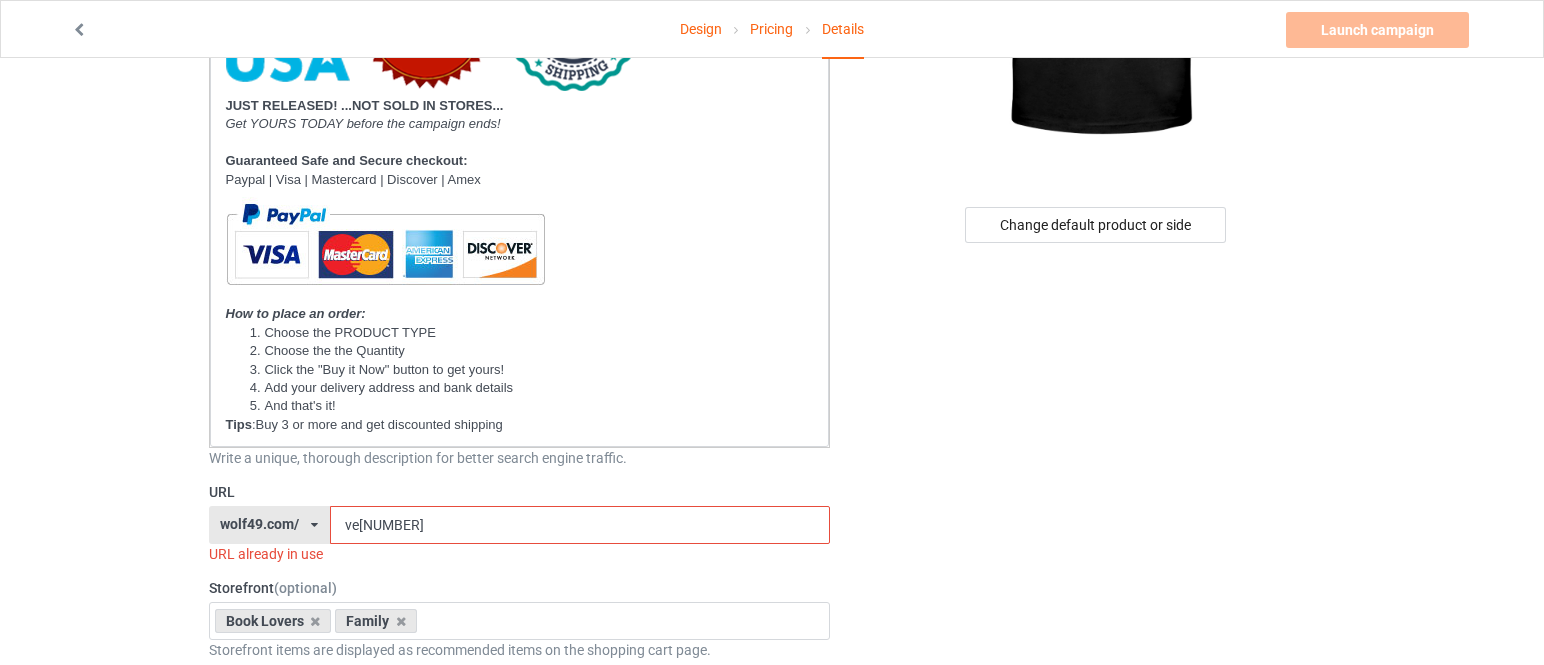 type on "WHAT DOESN'T KILL MAKES YOU STRONGER EXCEPT COWGIRLS" 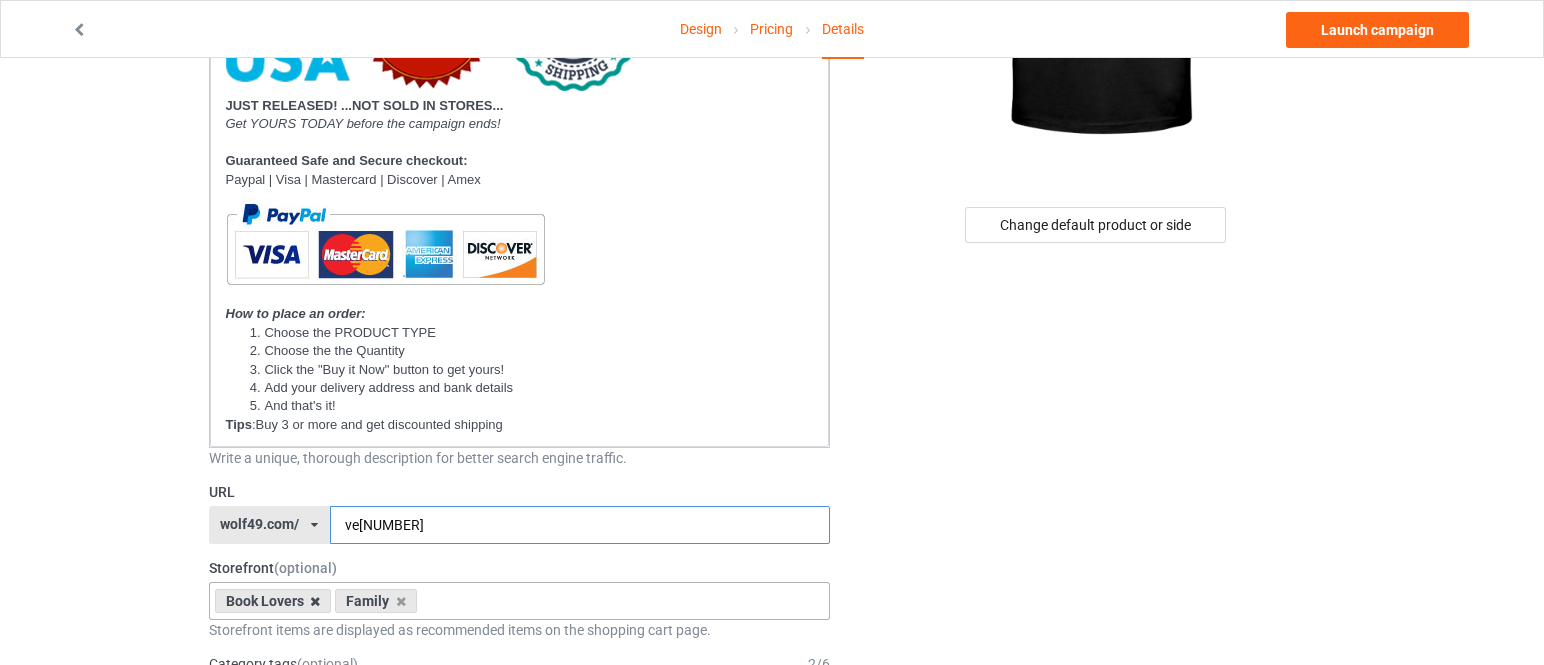 type on "ve[NUMBER]" 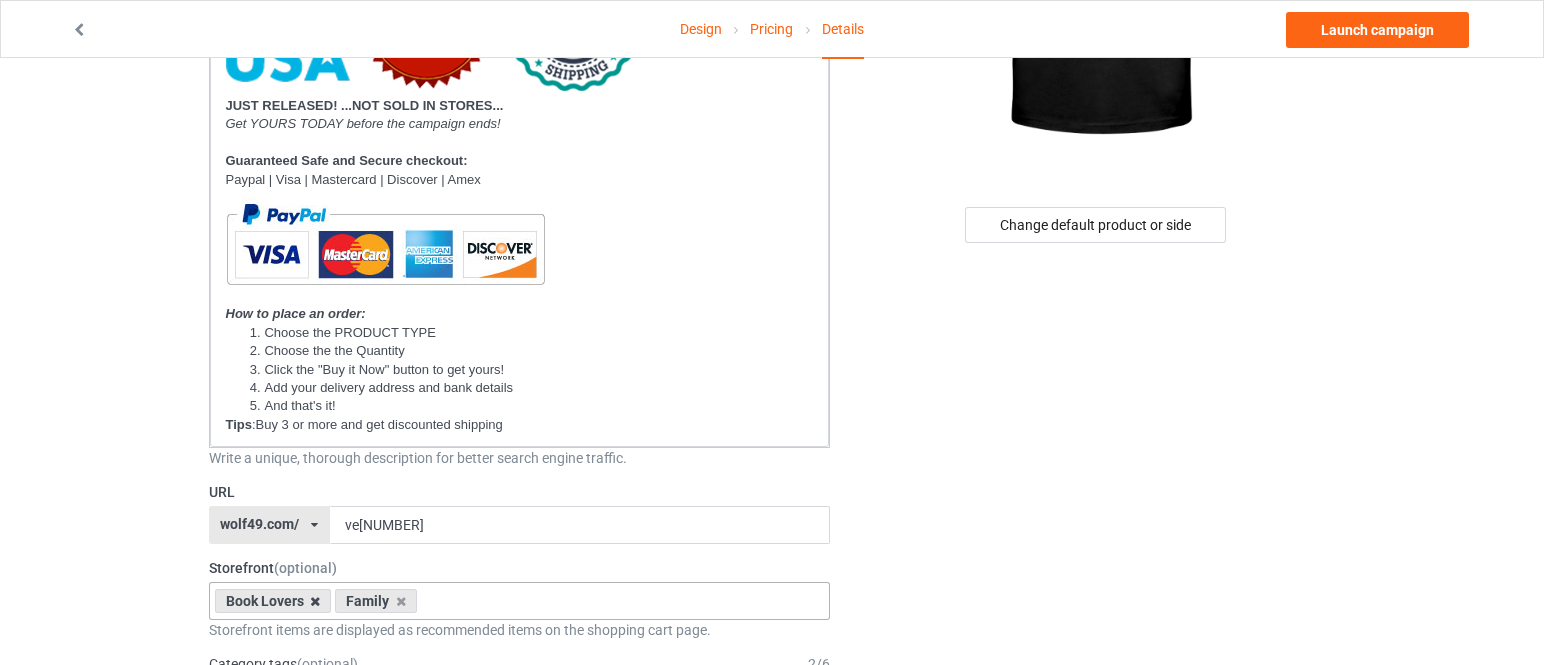 click at bounding box center (315, 601) 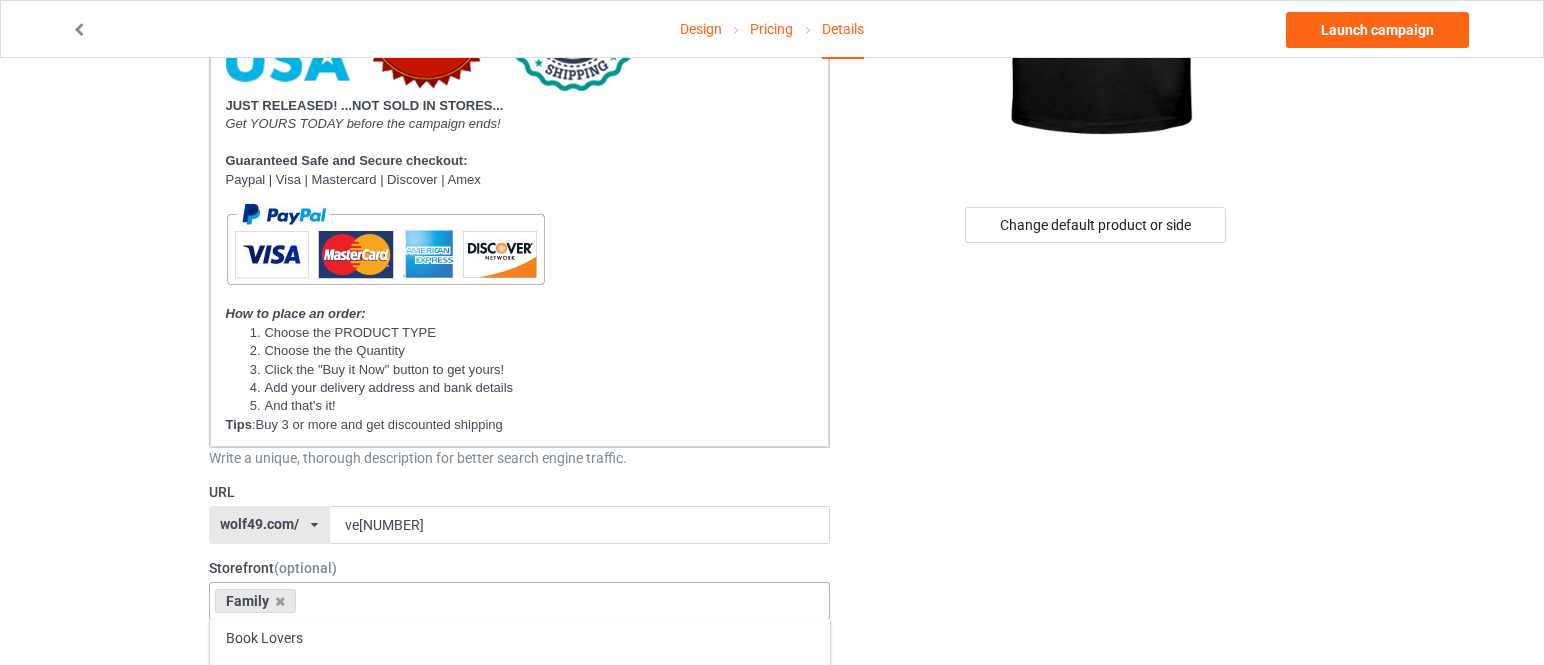scroll, scrollTop: 746, scrollLeft: 0, axis: vertical 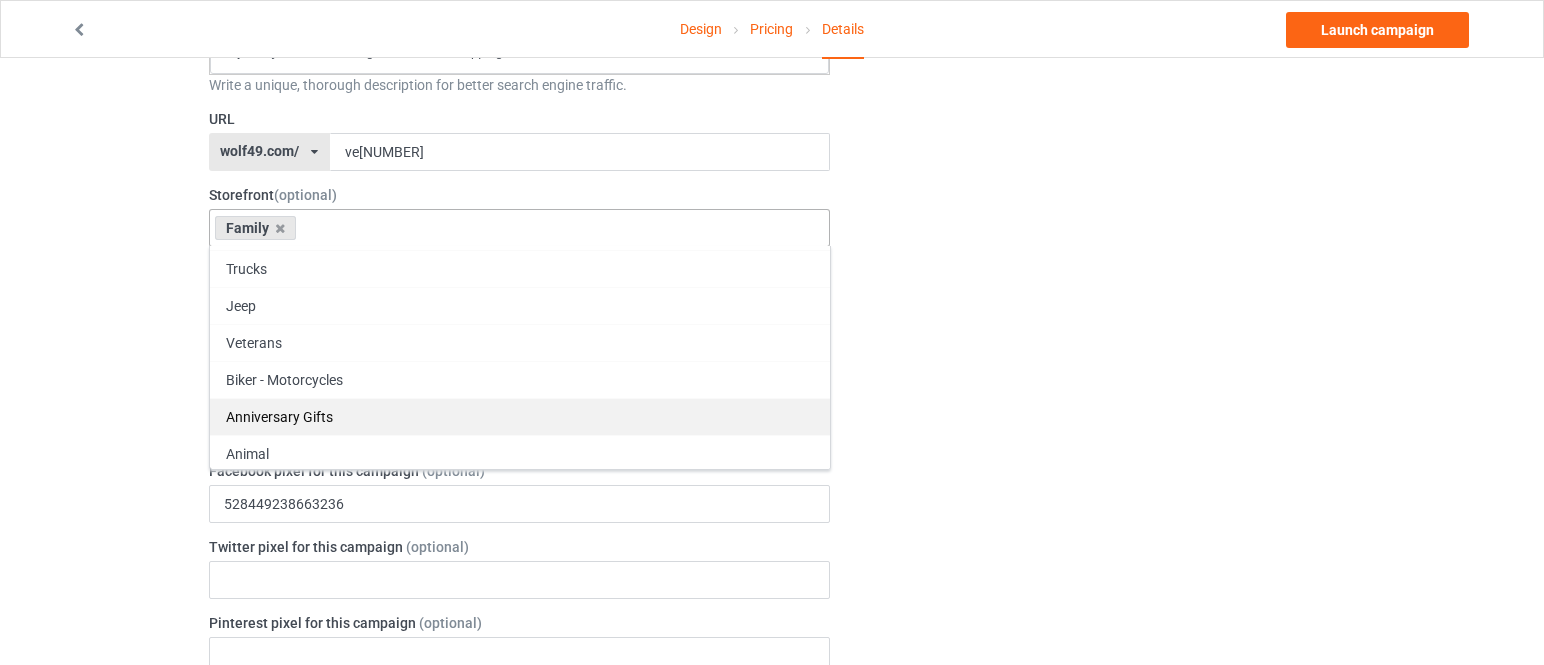 click on "Anniversary Gifts" at bounding box center (520, 416) 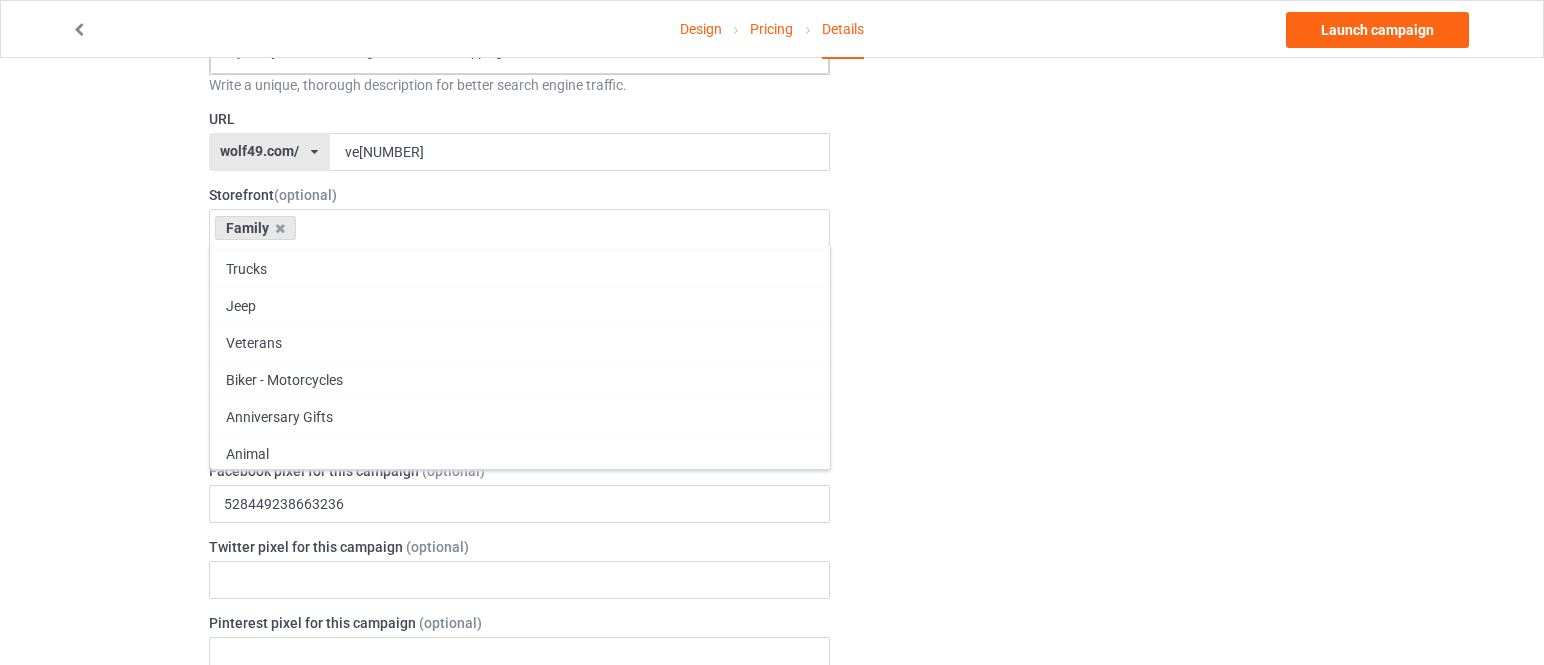 scroll, scrollTop: 33, scrollLeft: 0, axis: vertical 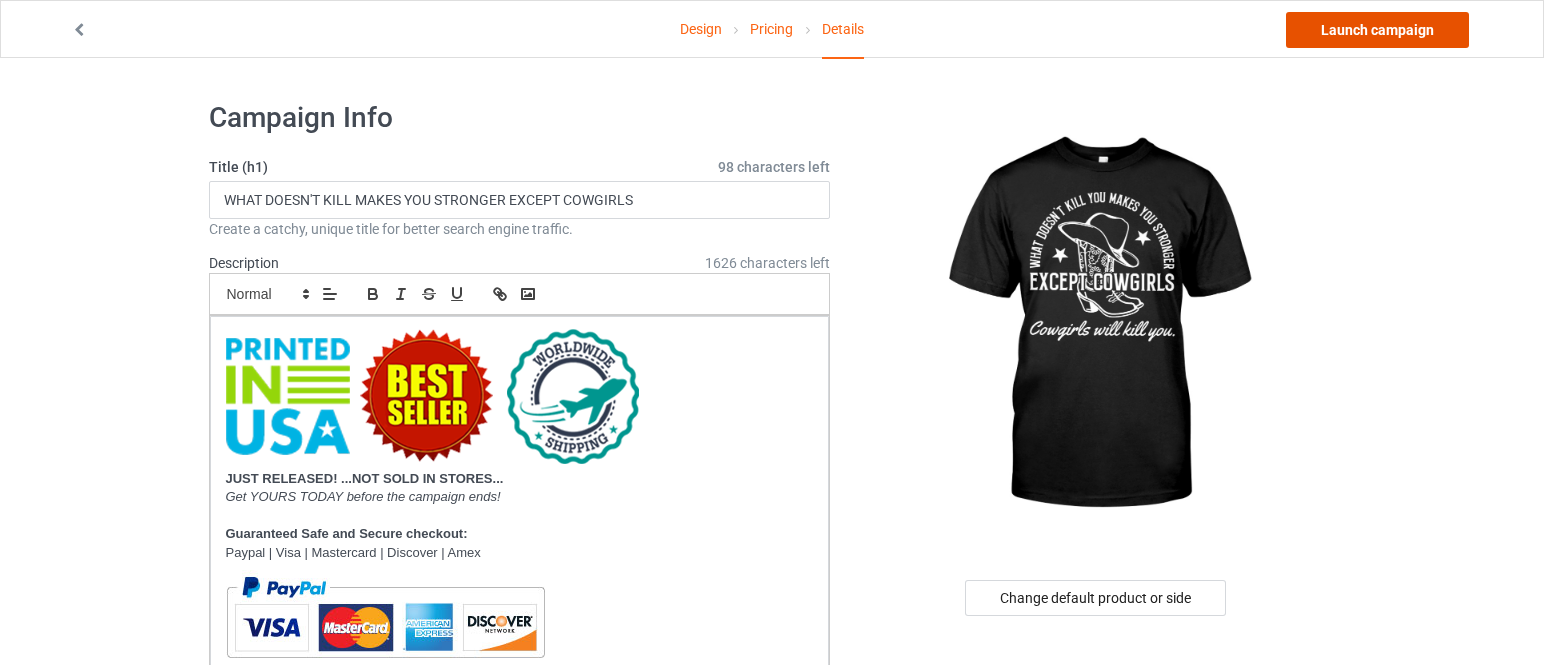 click on "Launch campaign" at bounding box center (1377, 30) 